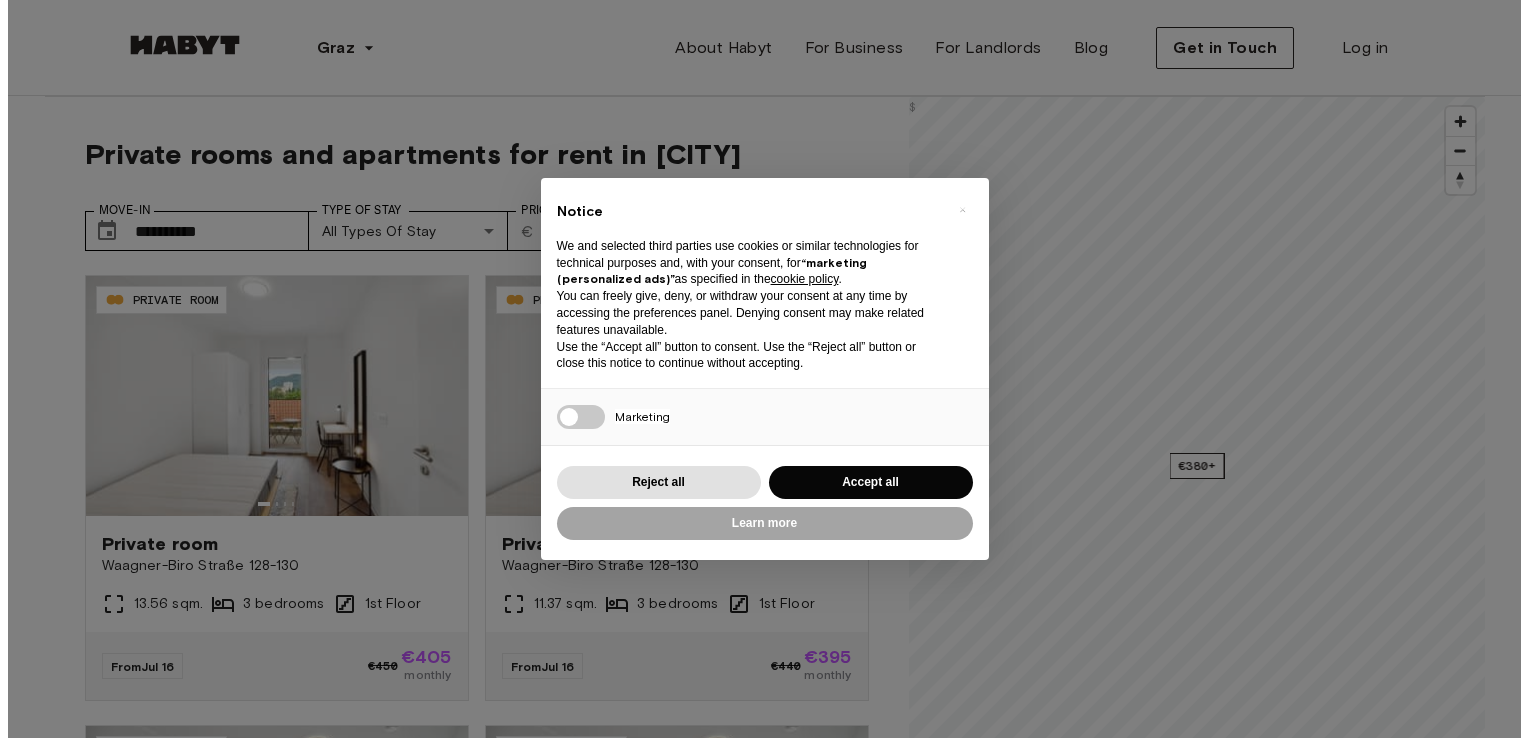 scroll, scrollTop: 0, scrollLeft: 0, axis: both 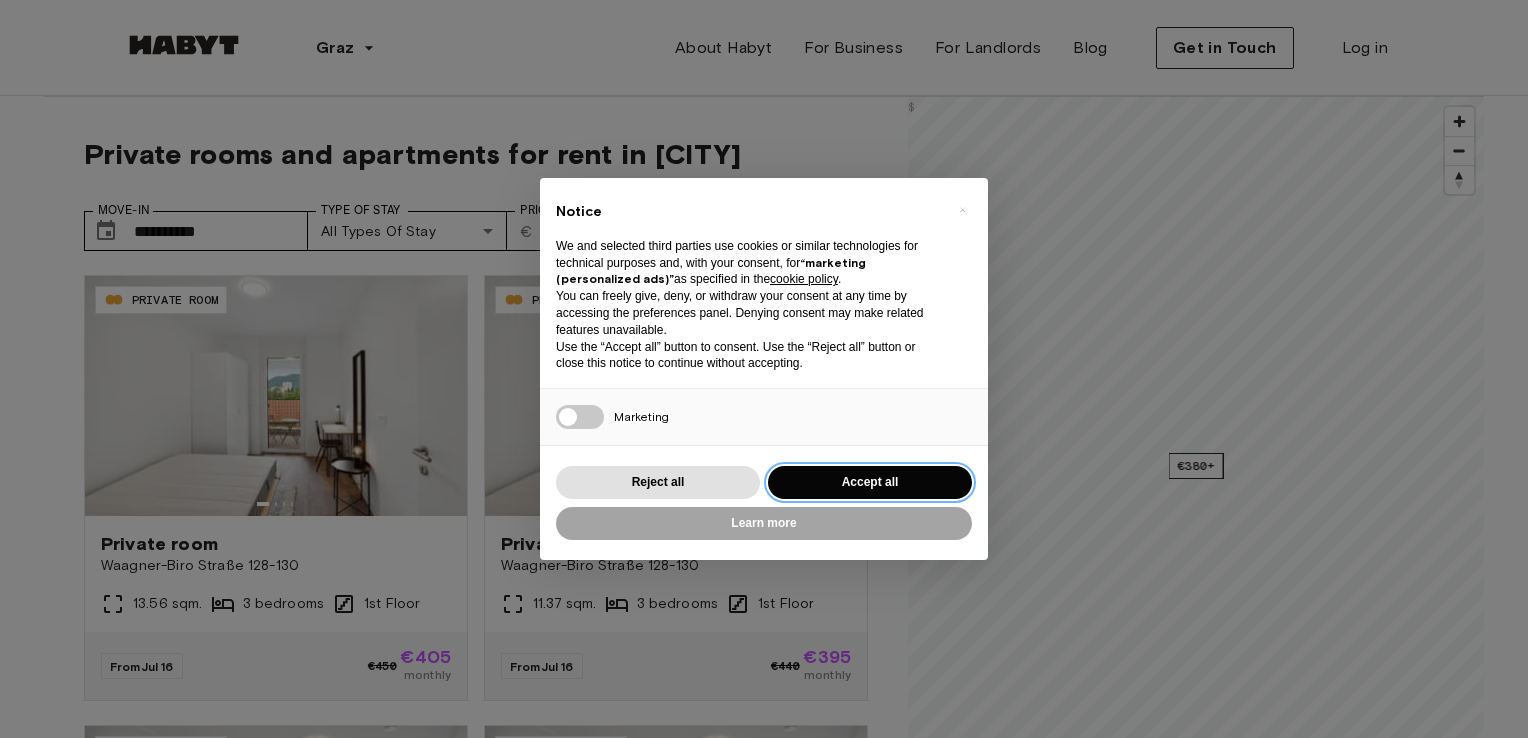 click on "Accept all" at bounding box center [870, 482] 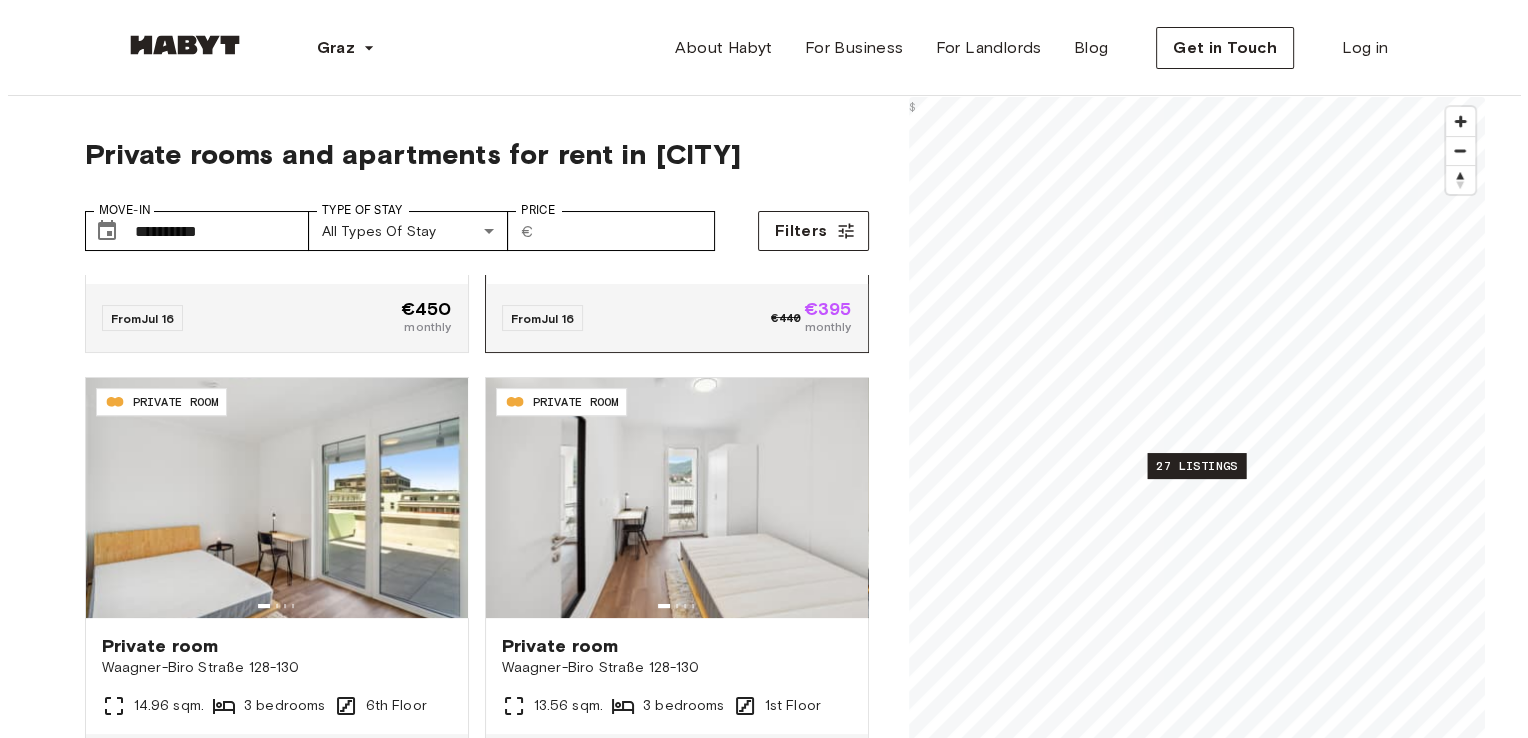 scroll, scrollTop: 662, scrollLeft: 0, axis: vertical 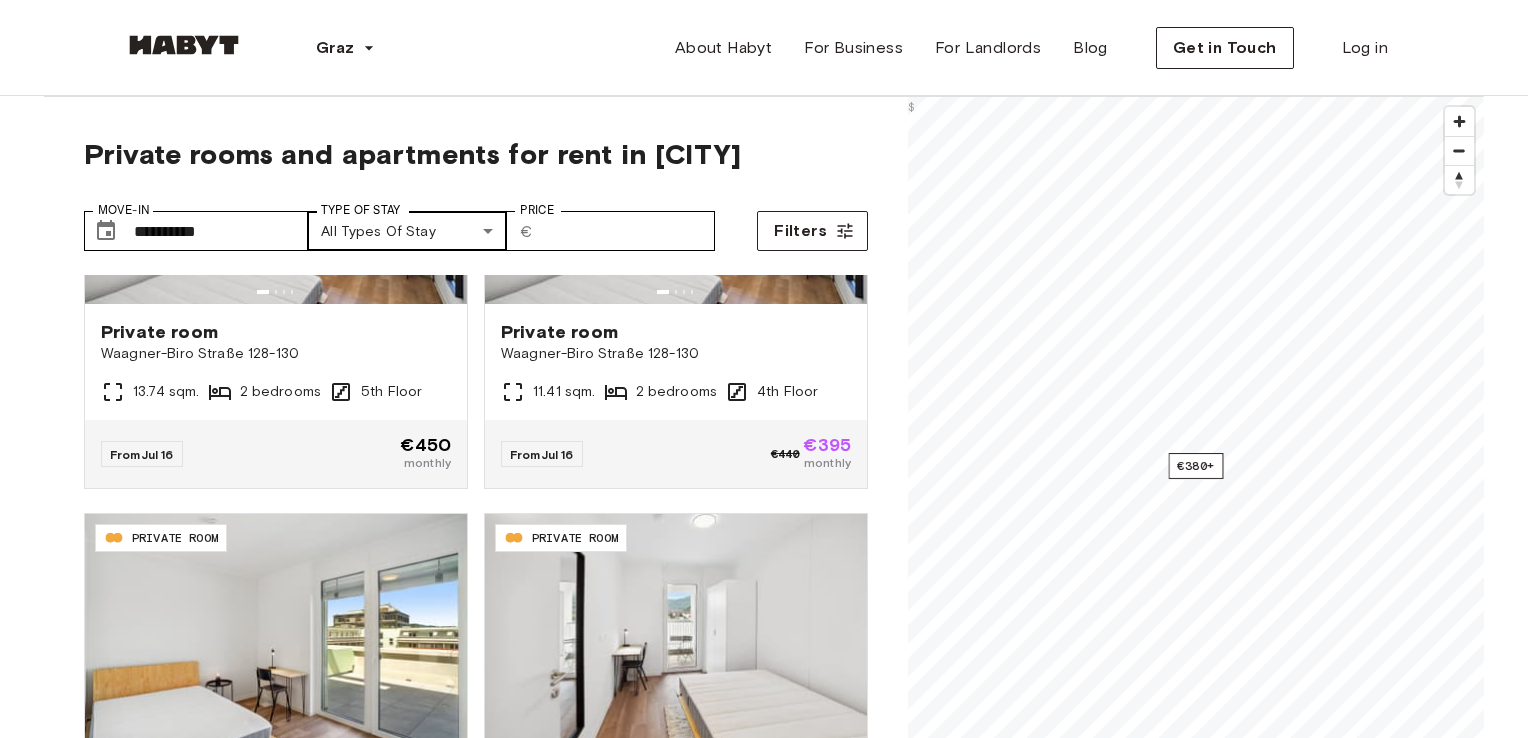 click on "[COUNTRY] Europe Amsterdam Berlin Frankfurt Hamburg Lisbon Madrid Milan Modena Paris Turin Munich Rotterdam Stuttgart Dusseldorf Cologne Zurich The Hague [CITY] Brussels Leipzig Asia Hong Kong Singapore Seoul Phuket Tokyo About Habyt For Business For Landlords Blog Get in Touch Log in Private rooms and apartments for rent in [CITY] Move-In ​ [DATE] Move-In Type of Stay All types of stay Type of Stay Price ​ € Price Filters [LICENSE] PRIVATE ROOM Private room [STREET] [NUMBER] sqm. 3 bedrooms 1st Floor From  [DATE] €450 €405 monthly [LICENSE] PRIVATE ROOM Private room [STREET] [NUMBER] sqm. 3 bedrooms 1st Floor From  [DATE] €440 €395 monthly [LICENSE] PRIVATE ROOM Private room [STREET] [NUMBER] sqm. 2 bedrooms 5th Floor From  [DATE] €450 monthly [LICENSE] PRIVATE ROOM Private room [STREET] [NUMBER] sqm. 2 bedrooms 4th Floor From  [DATE] €440 €395 monthly [LICENSE] PRIVATE ROOM Private room" at bounding box center [764, 2404] 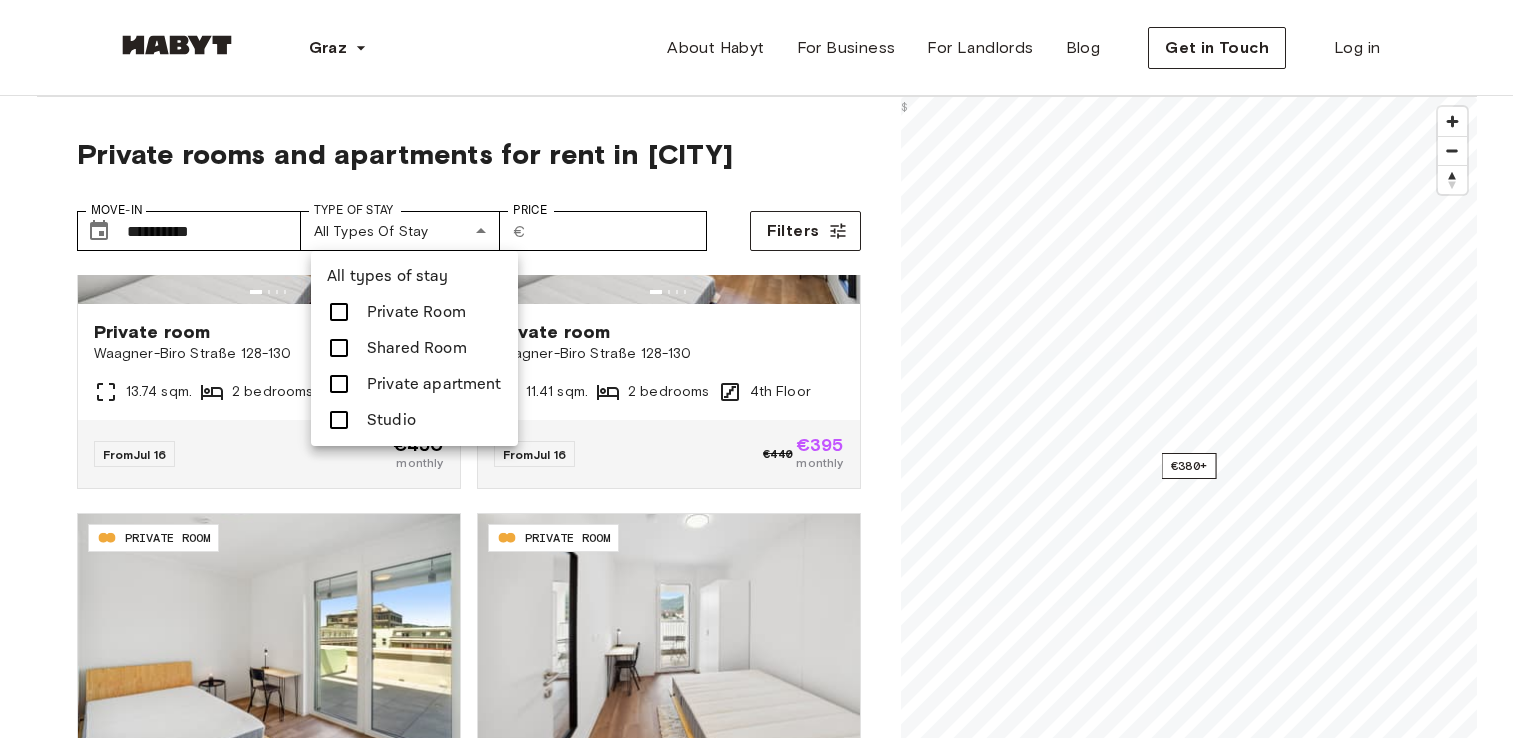 click on "Private Room" at bounding box center [416, 312] 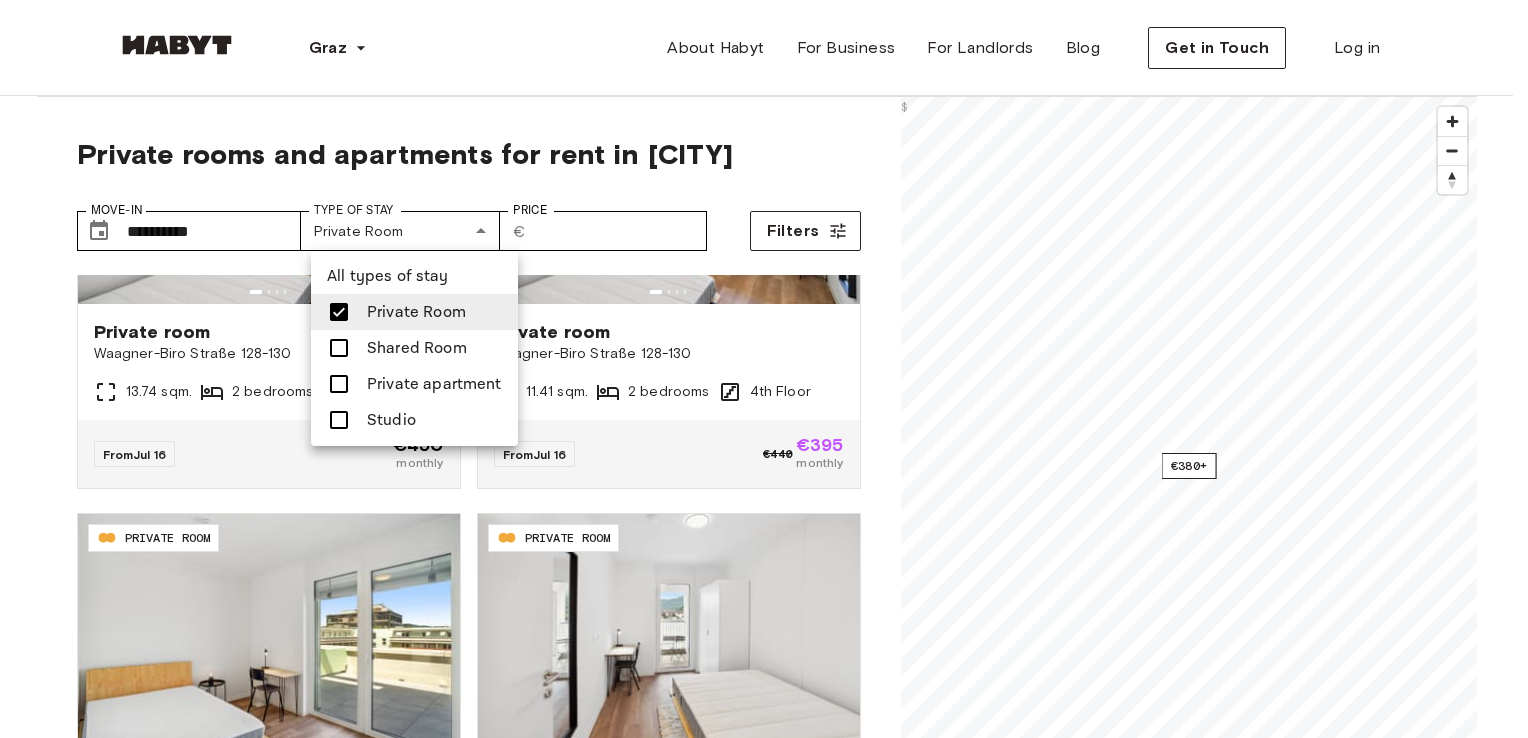 click at bounding box center [764, 369] 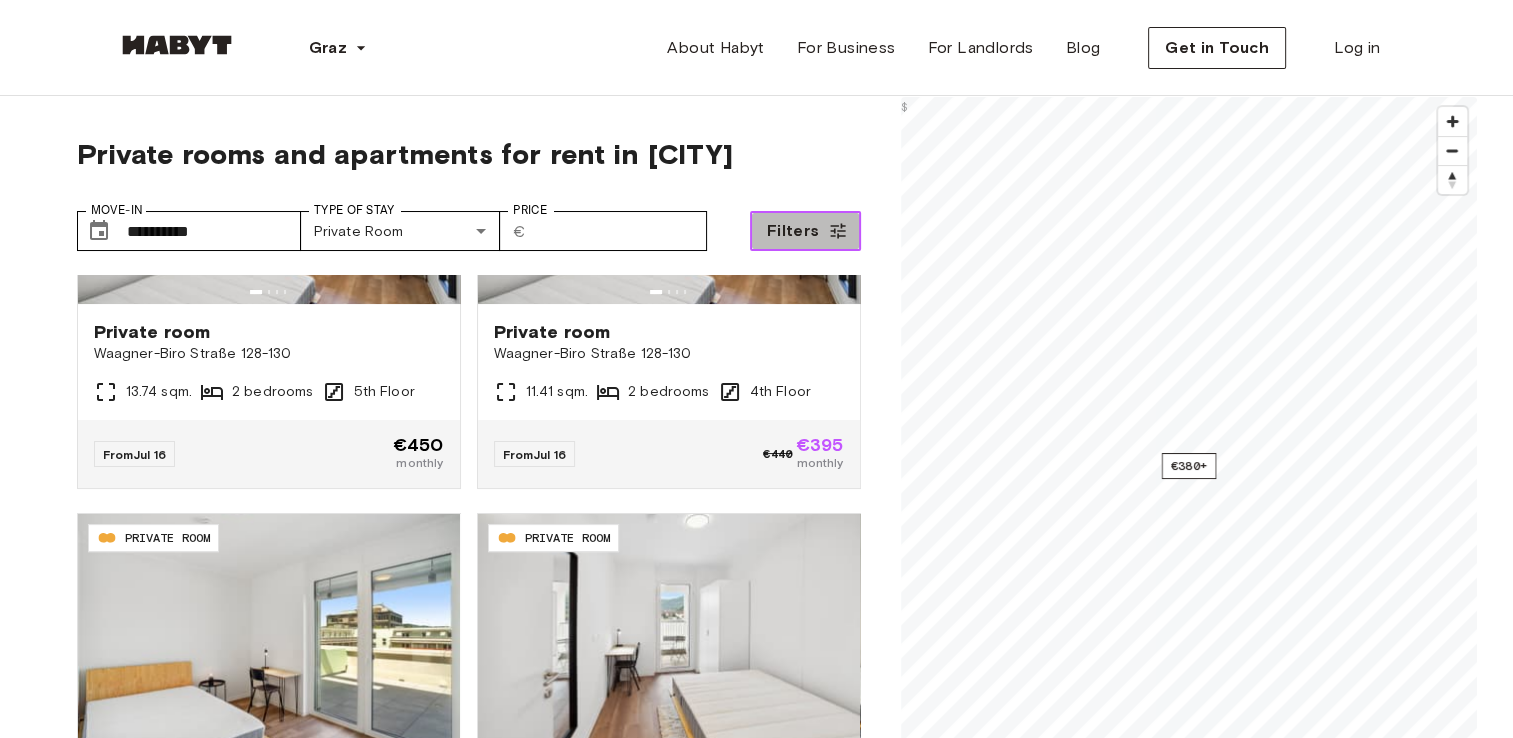 click 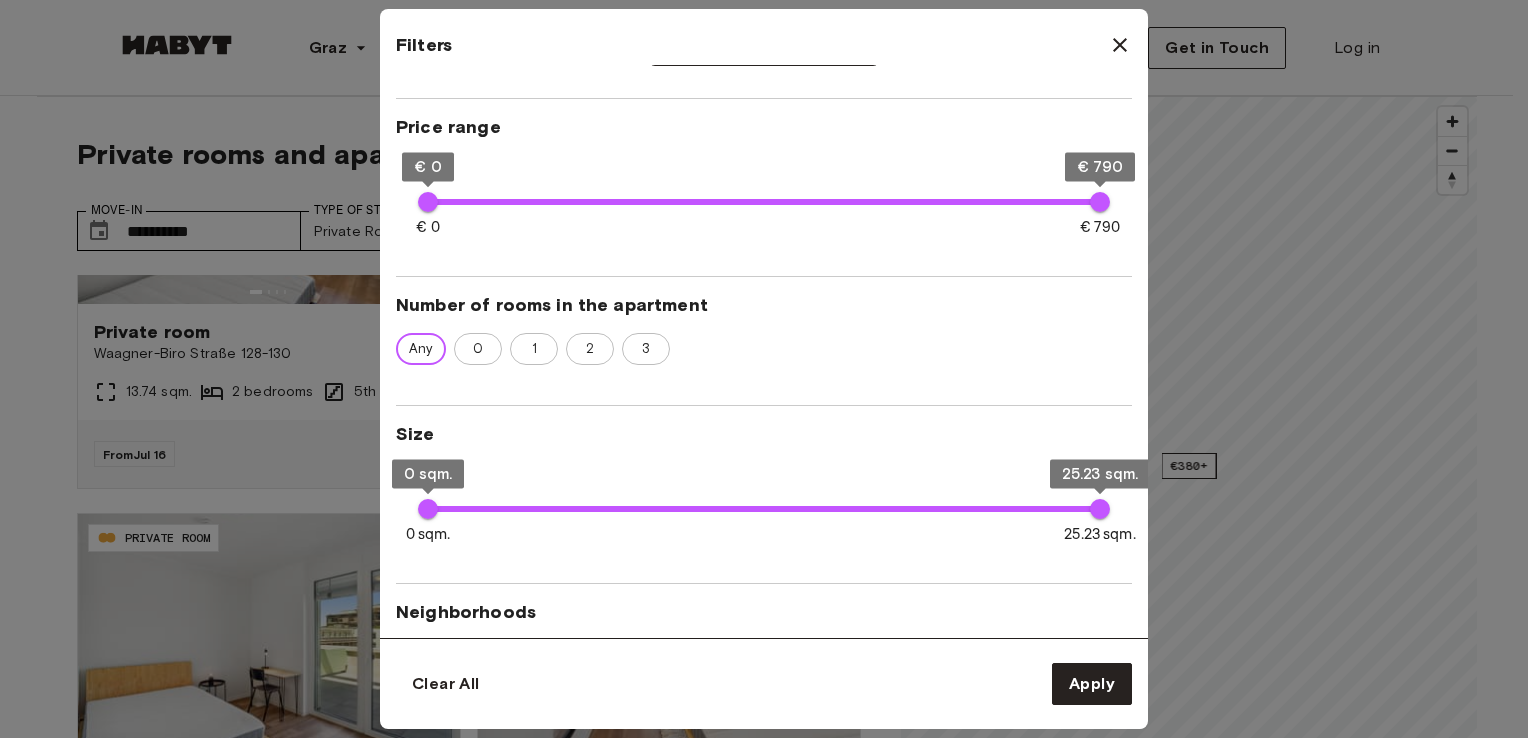scroll, scrollTop: 400, scrollLeft: 0, axis: vertical 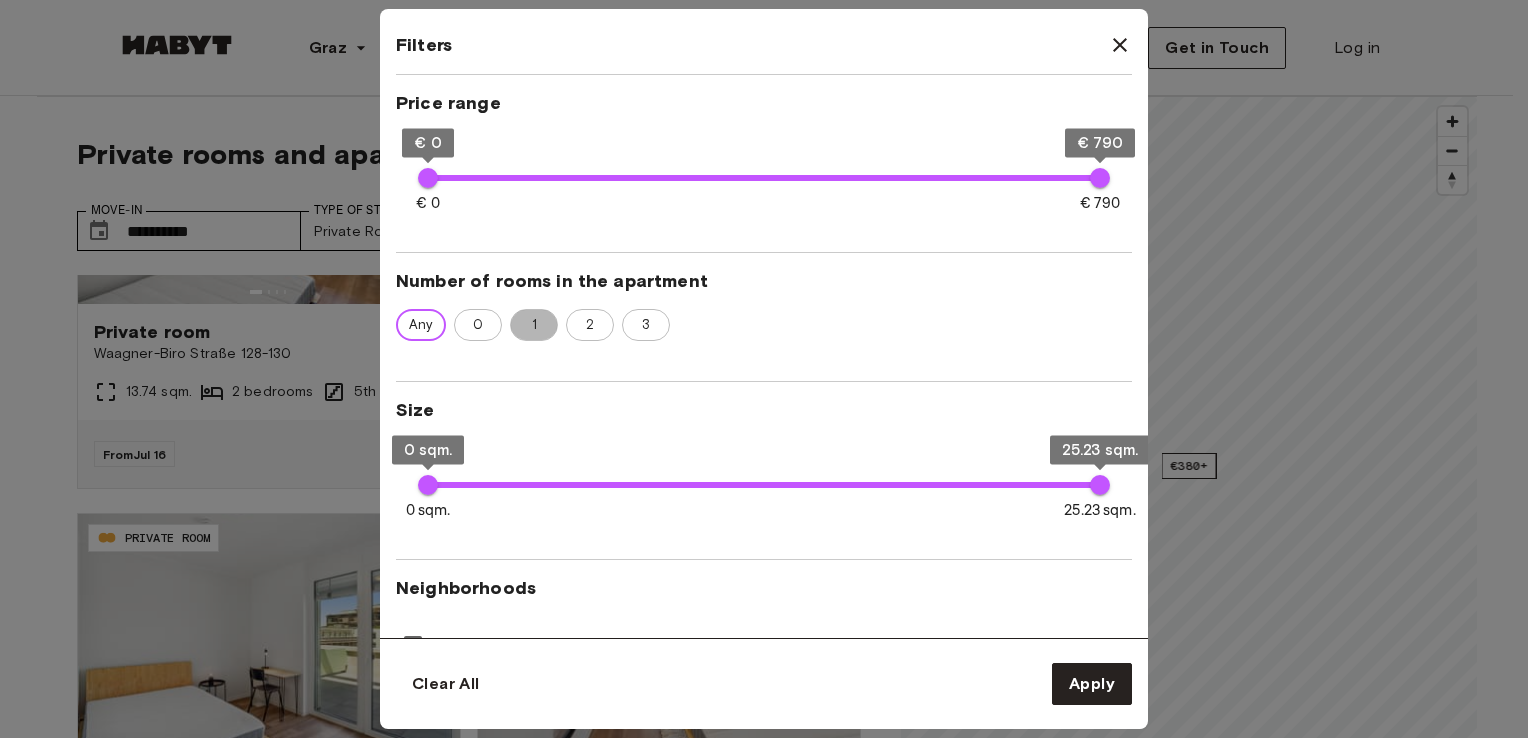 click on "1" at bounding box center [534, 325] 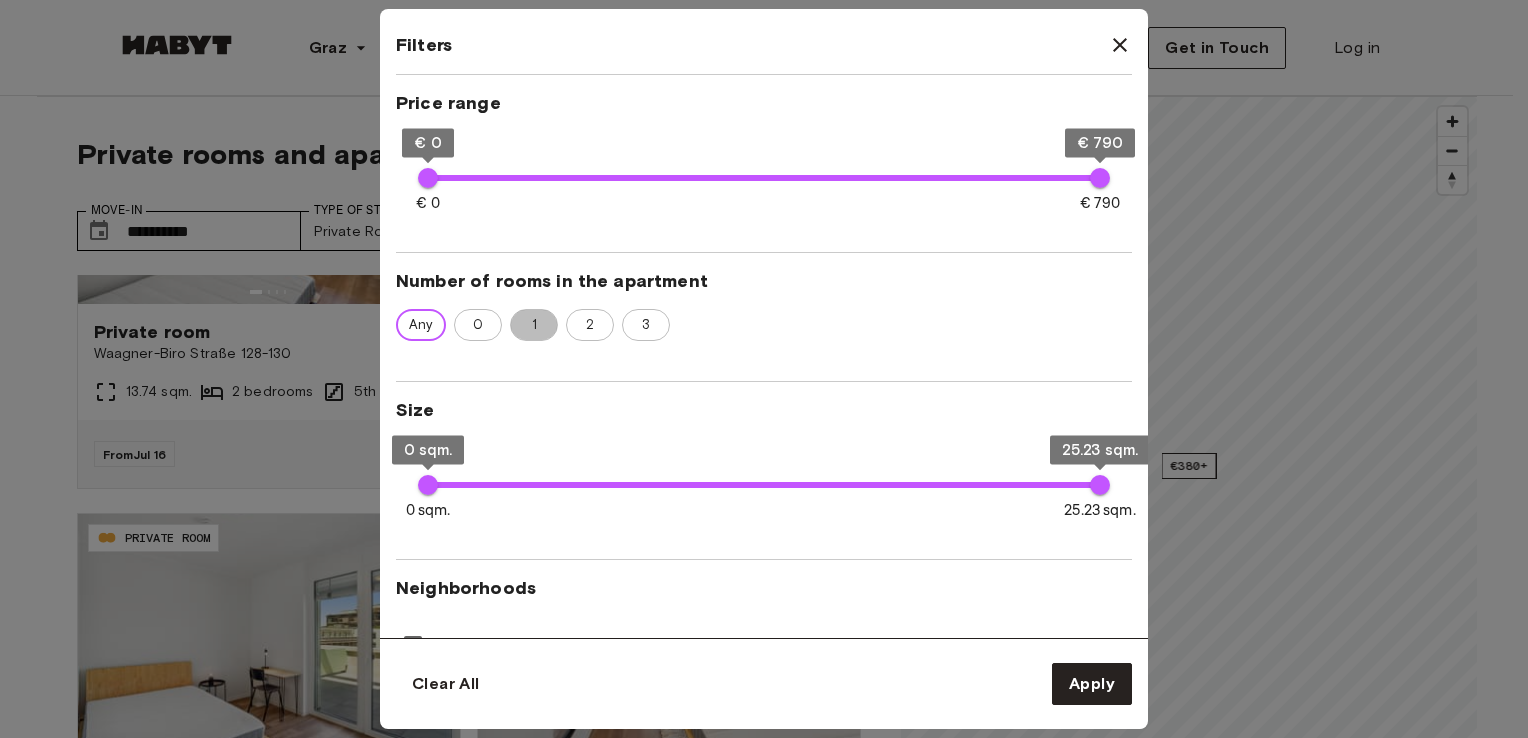 scroll, scrollTop: 0, scrollLeft: 0, axis: both 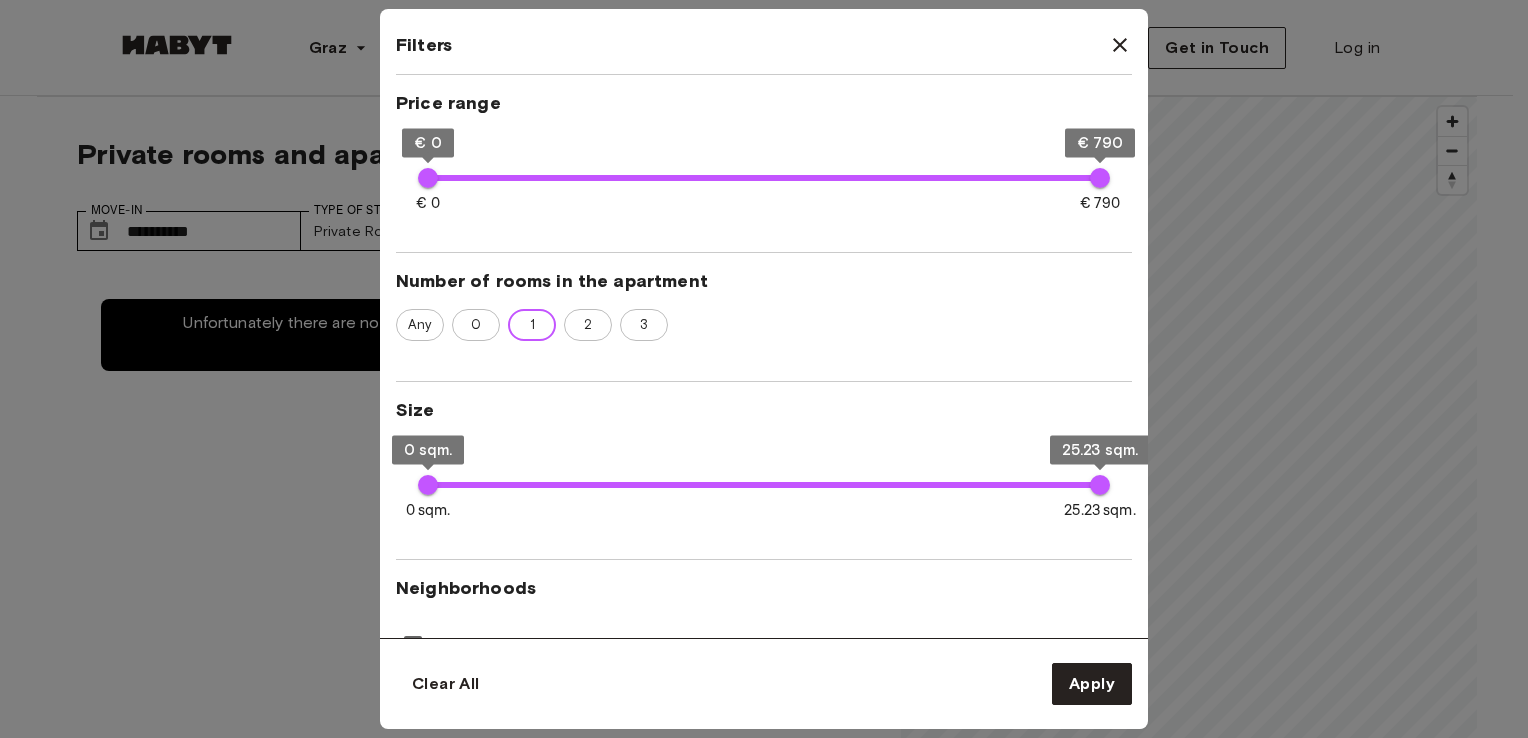 type on "**" 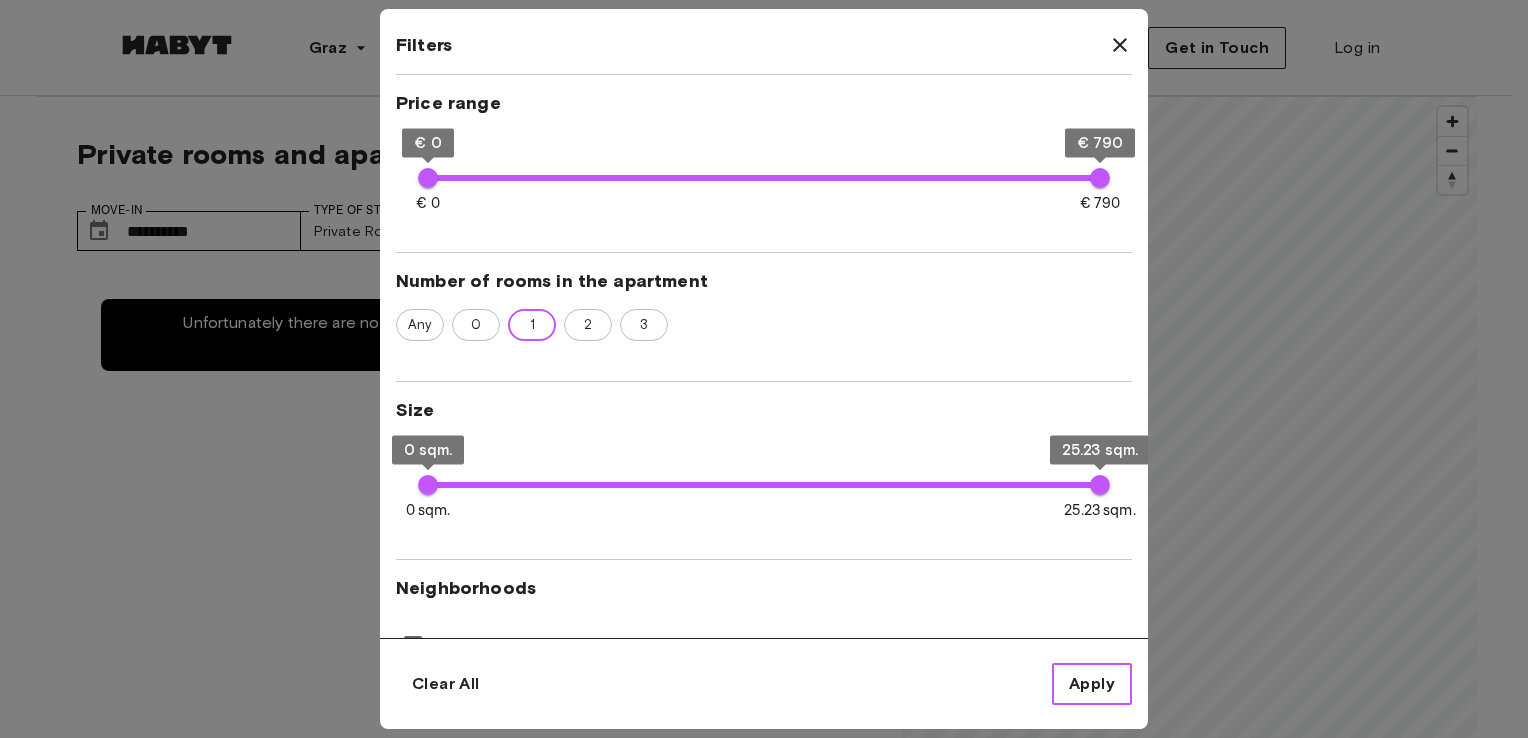 click on "Apply" at bounding box center [1092, 684] 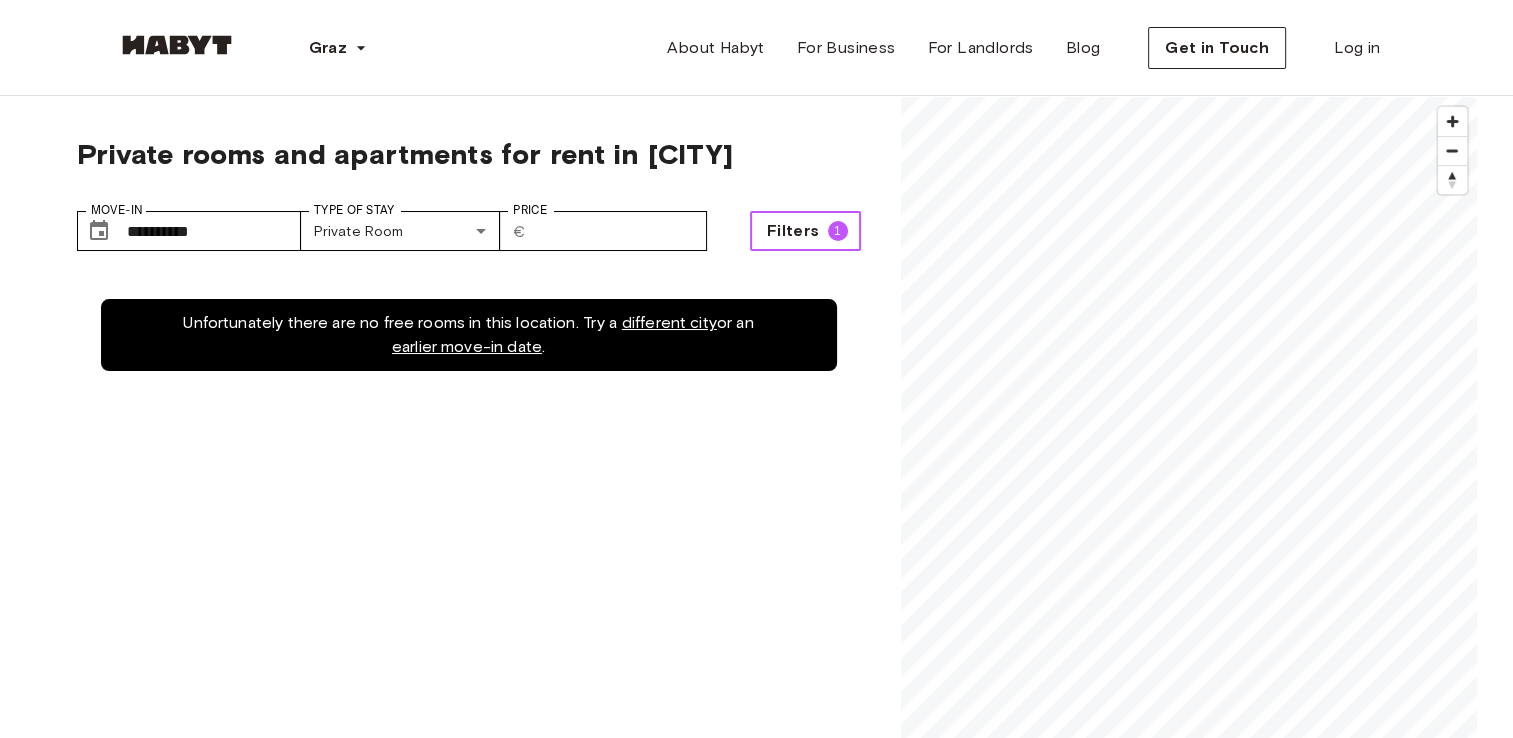 click on "Filters" at bounding box center (793, 231) 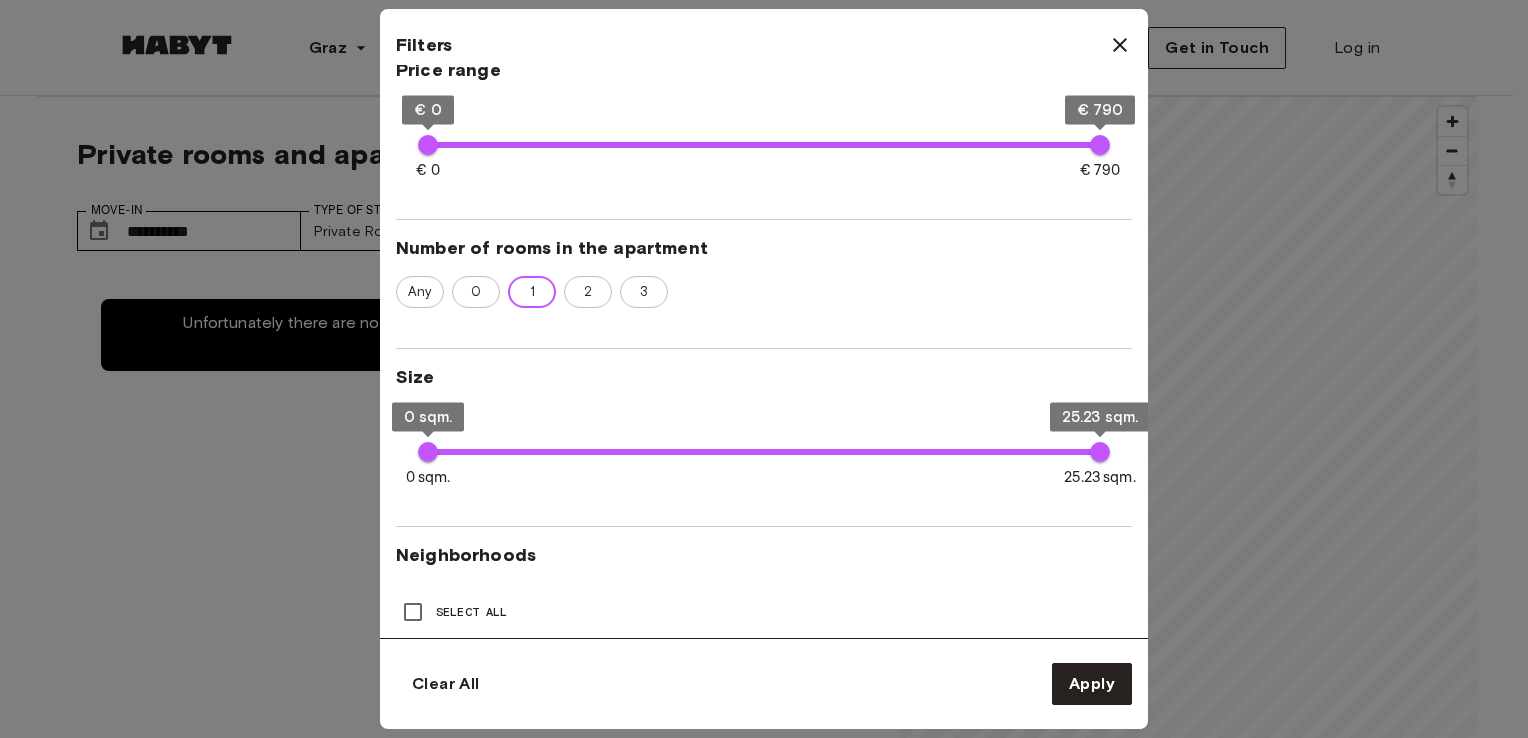 scroll, scrollTop: 508, scrollLeft: 0, axis: vertical 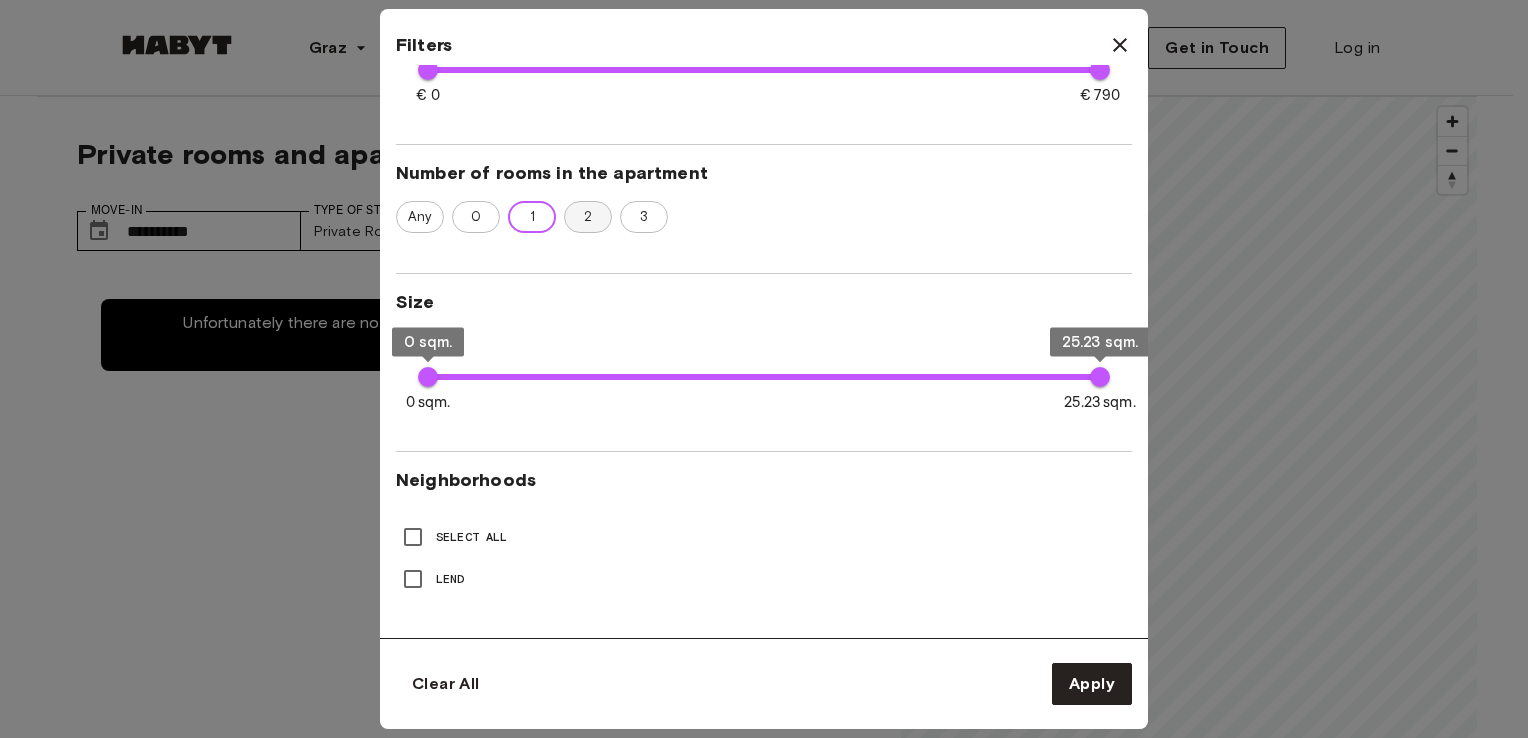 click on "2" at bounding box center (588, 217) 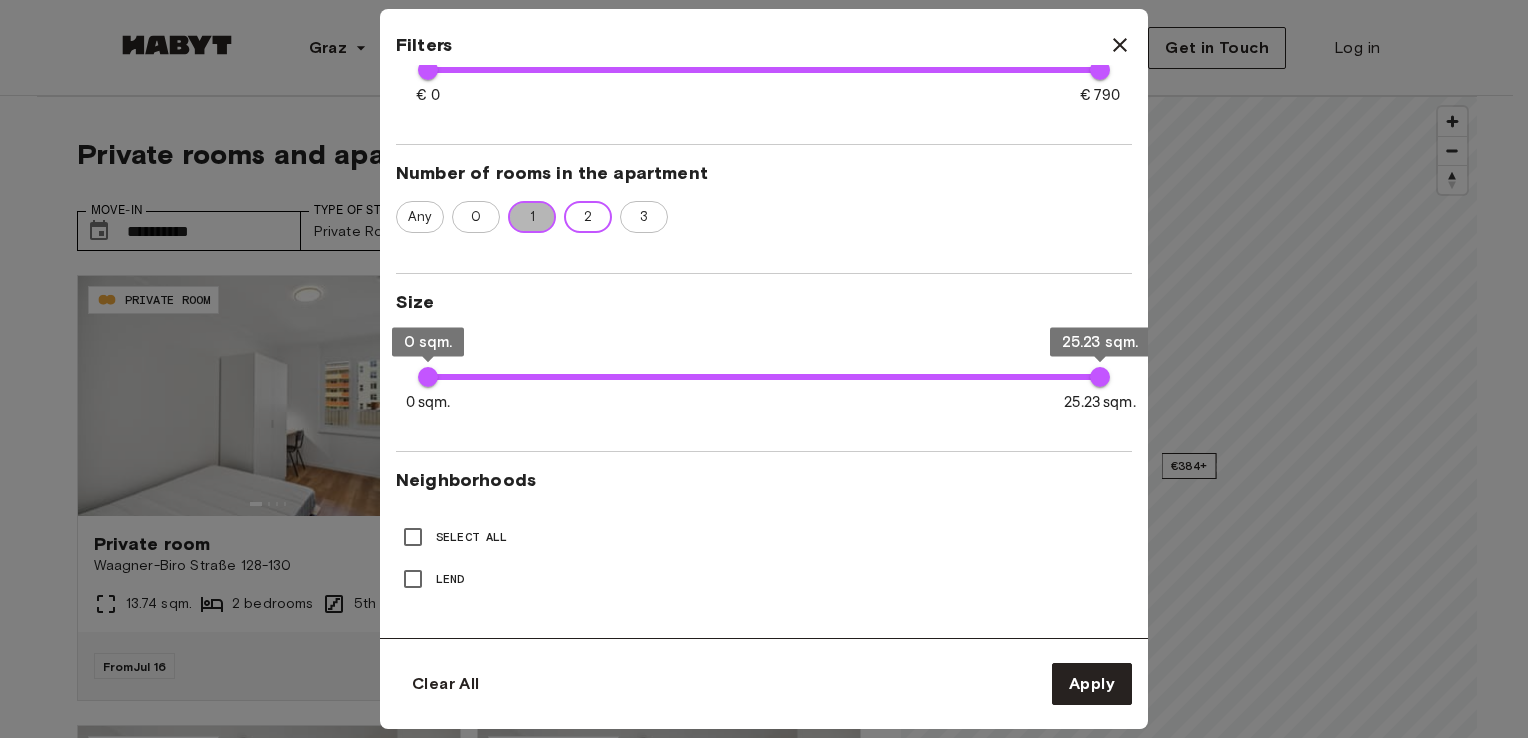 click on "1" at bounding box center [532, 217] 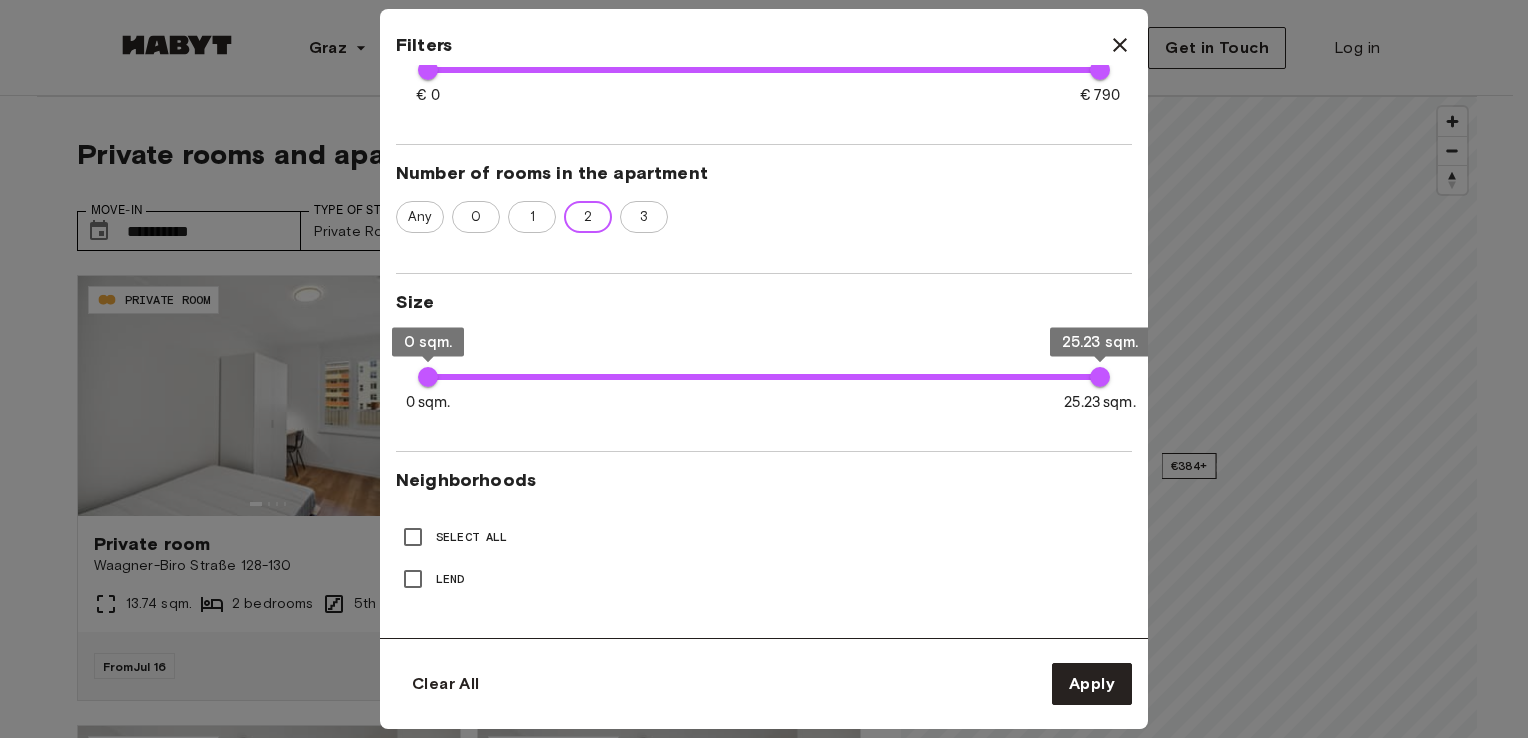 type on "**" 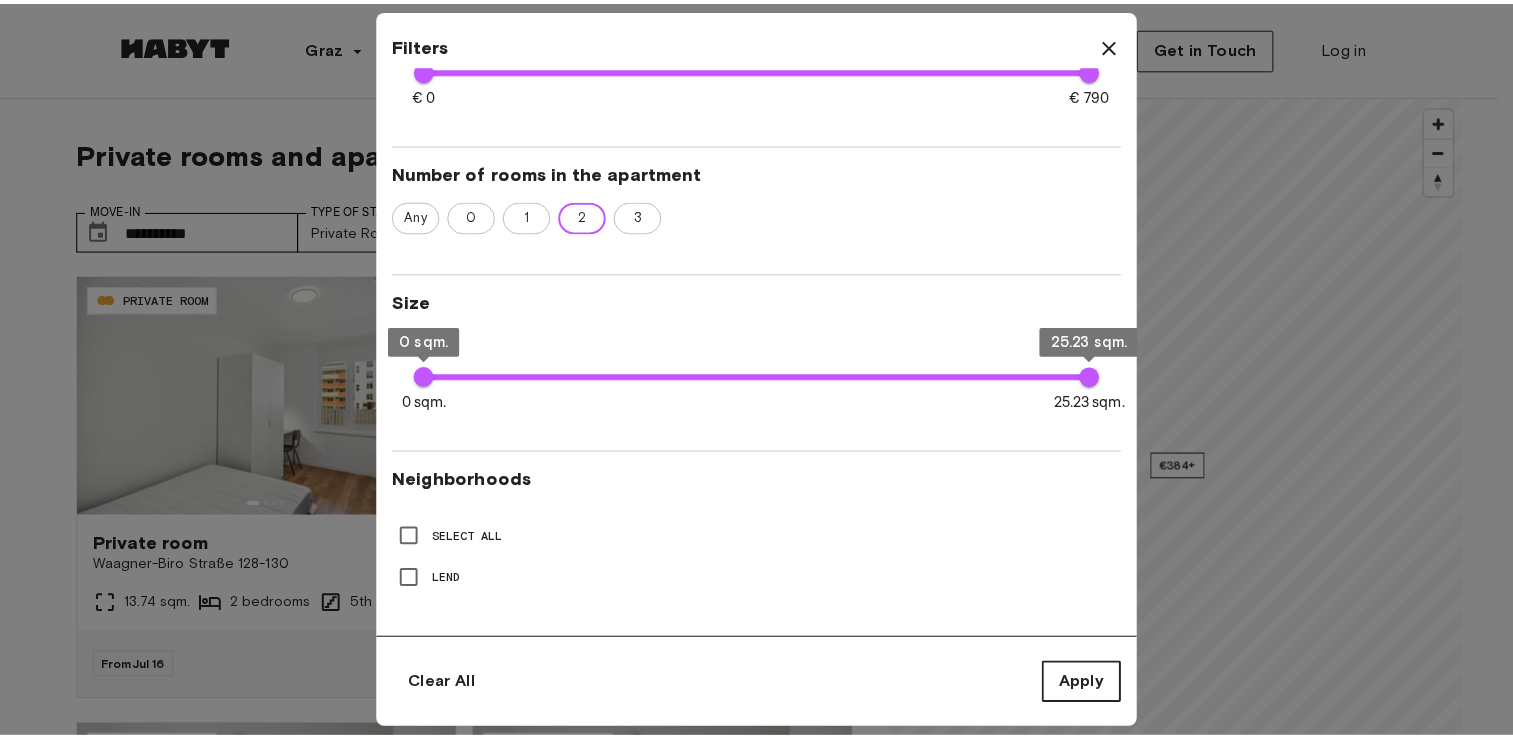 scroll, scrollTop: 507, scrollLeft: 0, axis: vertical 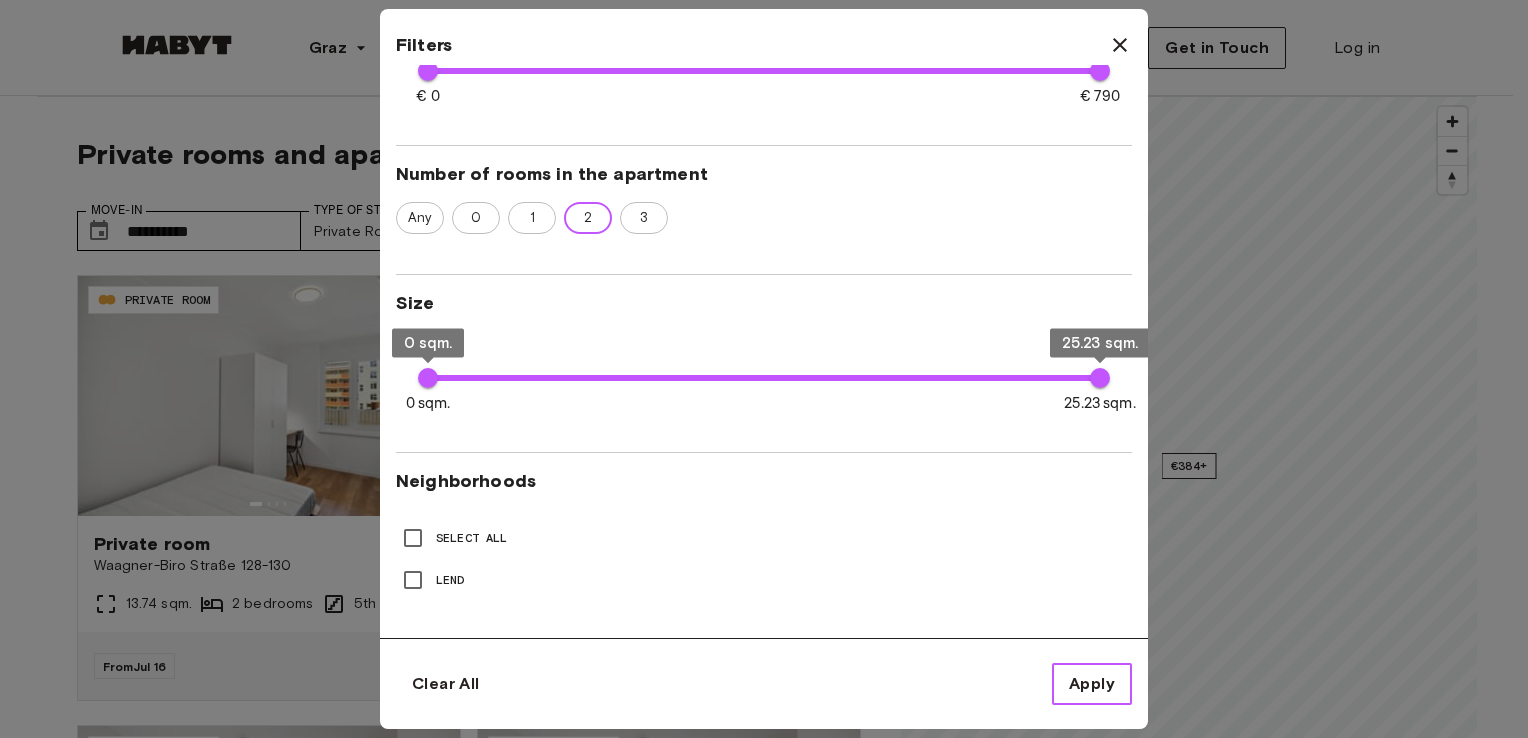 click on "Apply" at bounding box center [1092, 684] 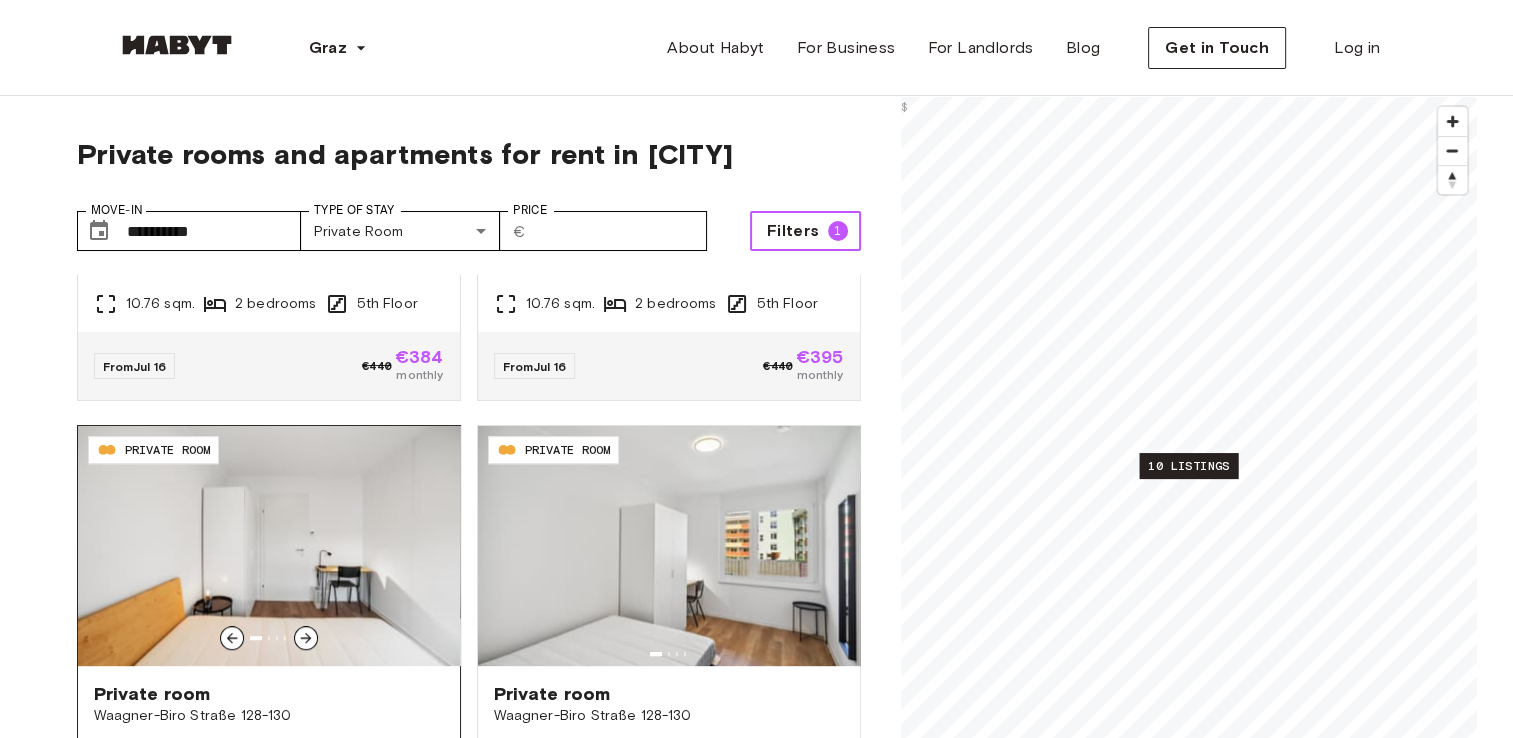 scroll, scrollTop: 1000, scrollLeft: 0, axis: vertical 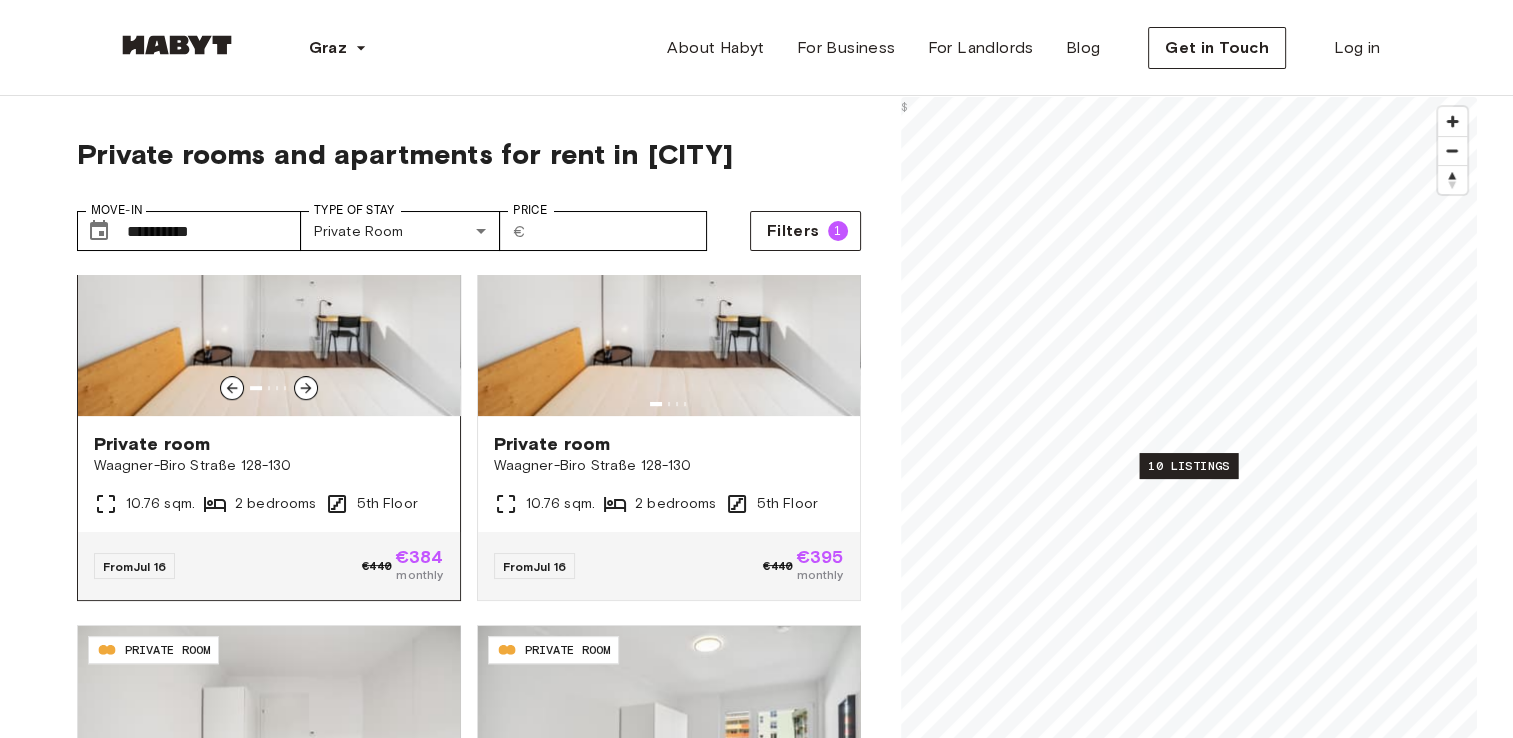 click on "Private room" at bounding box center (269, 444) 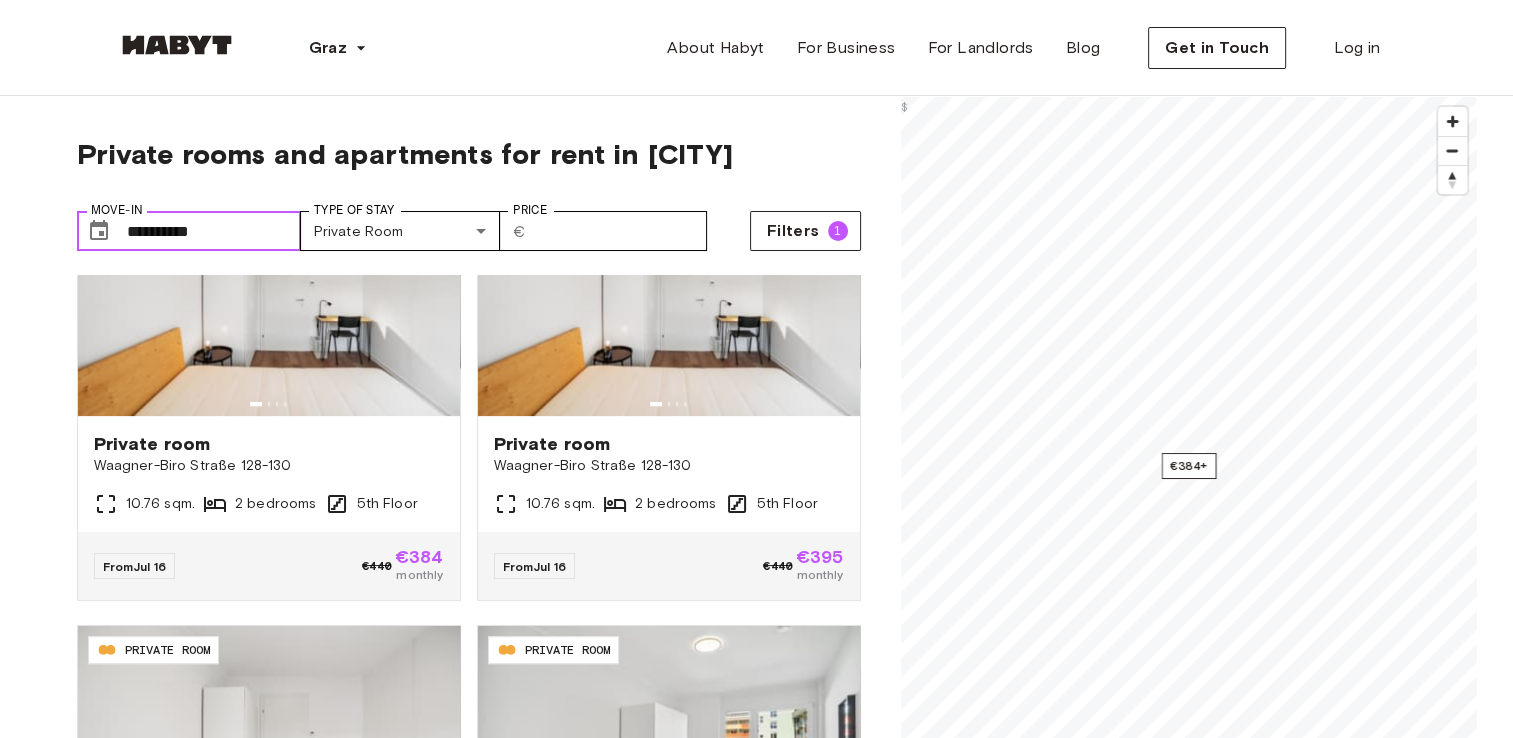 click on "**********" at bounding box center [214, 231] 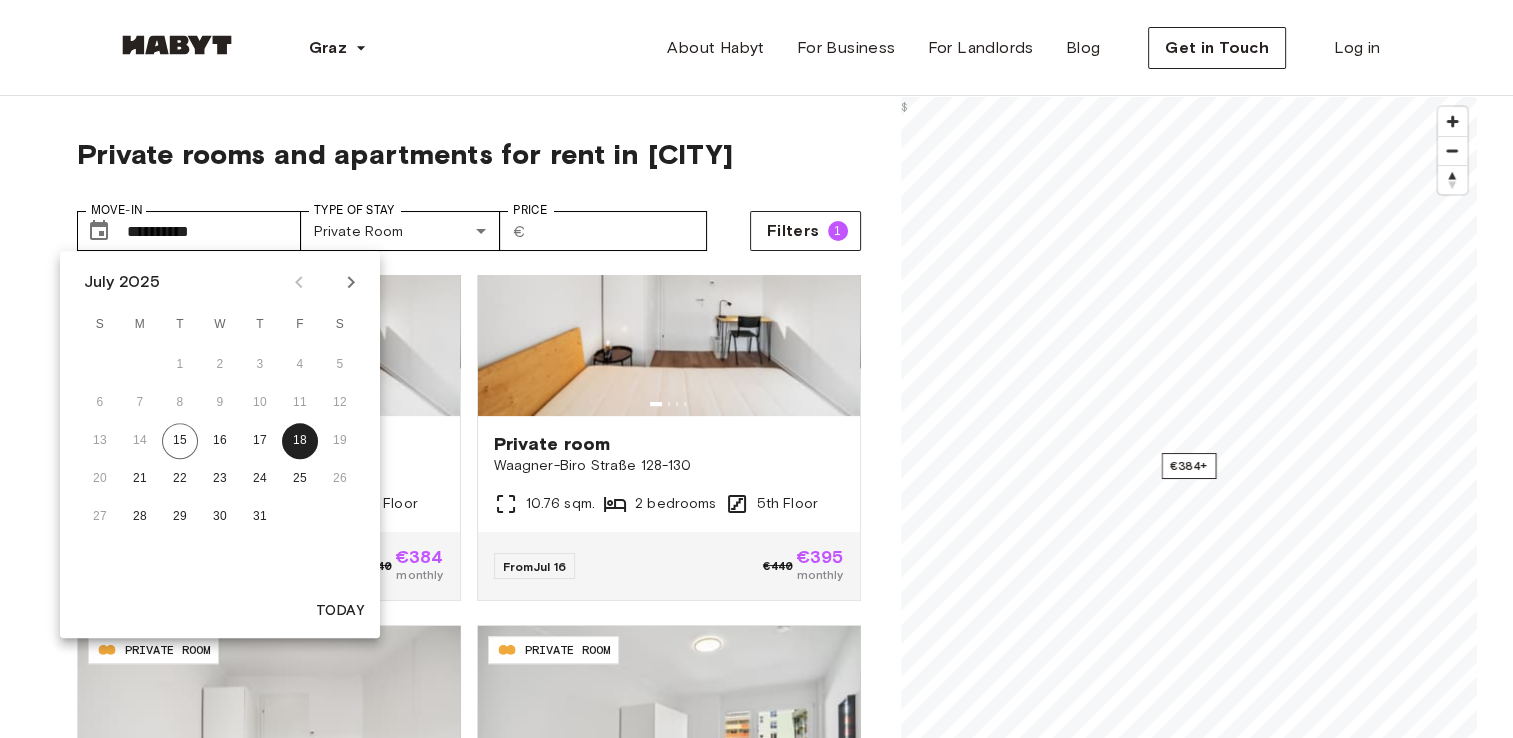 click 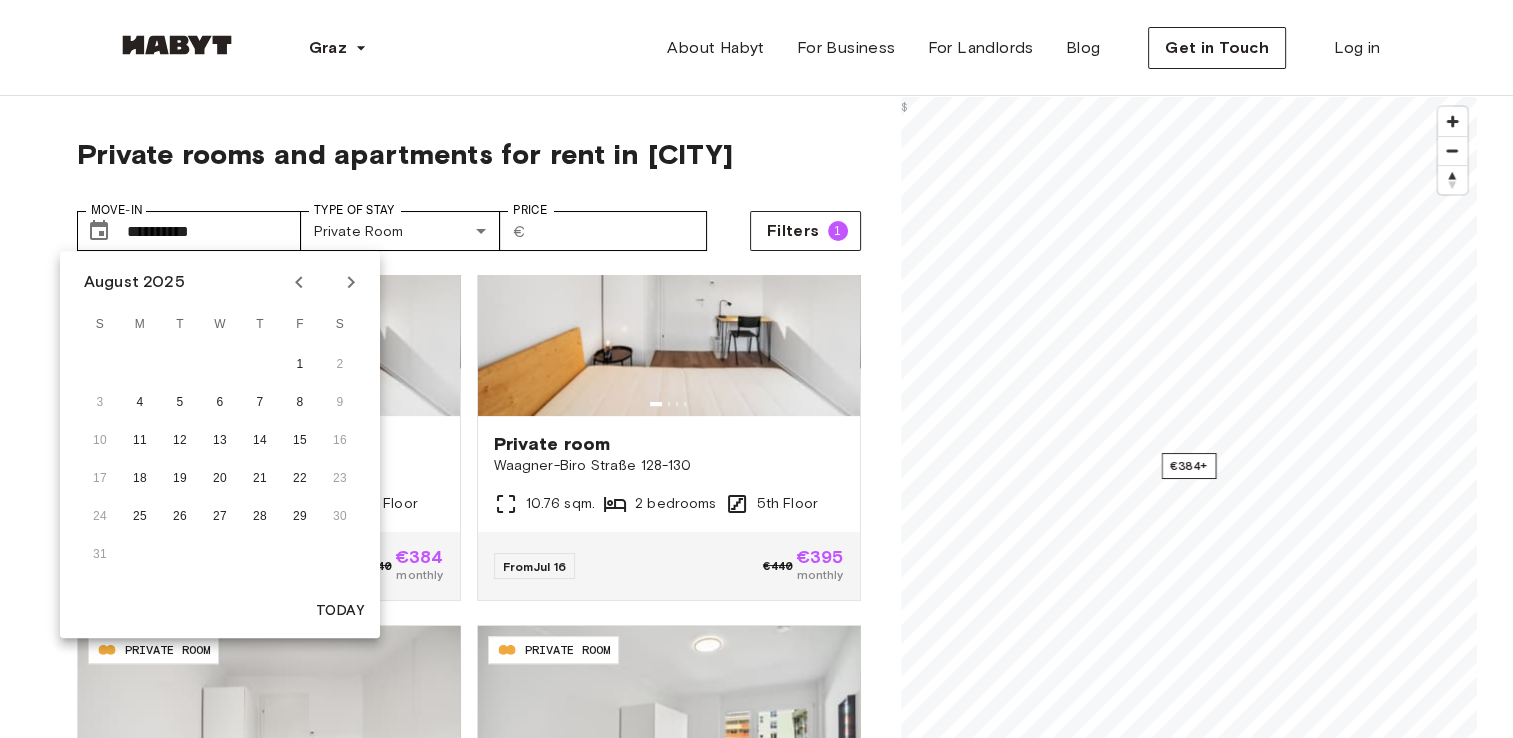 click 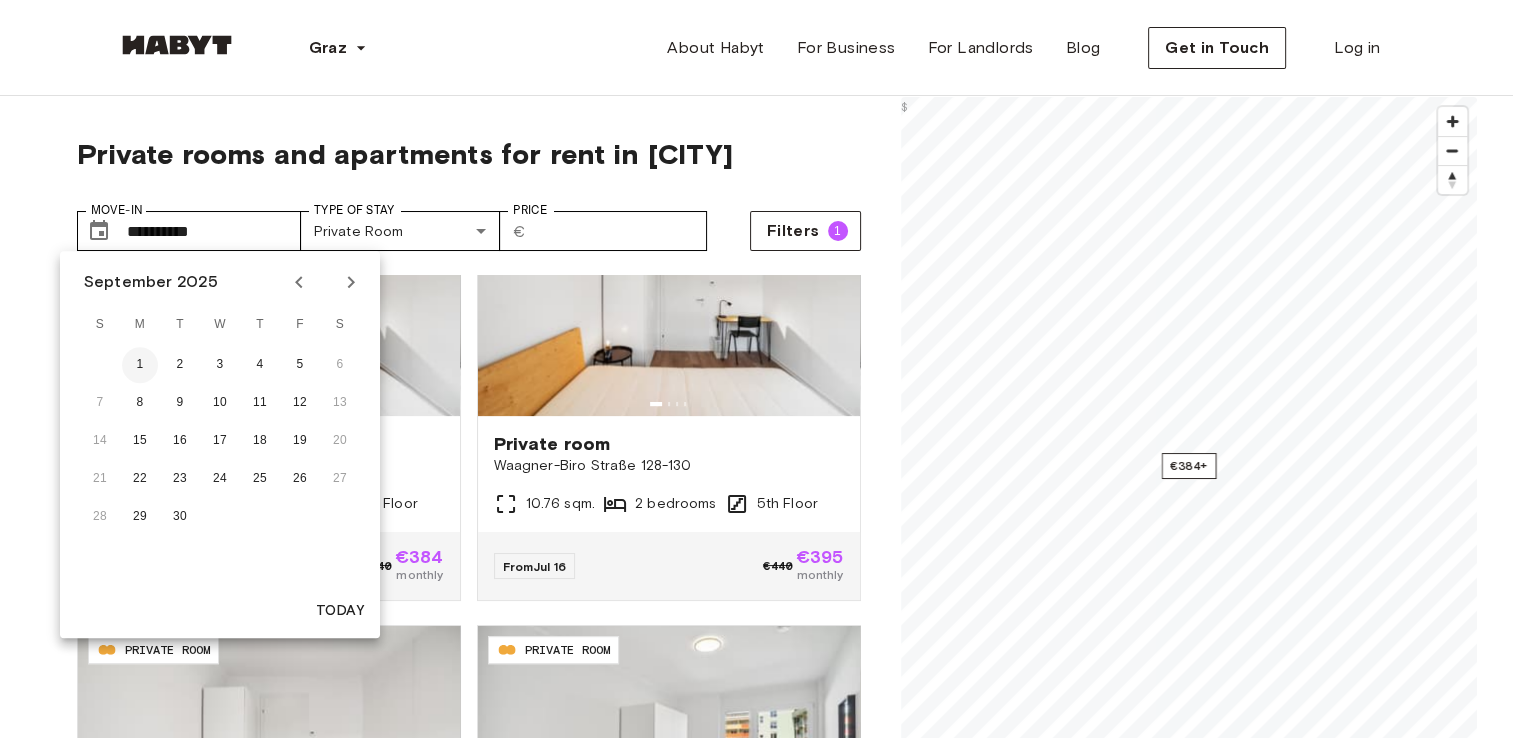 click on "1" at bounding box center [140, 365] 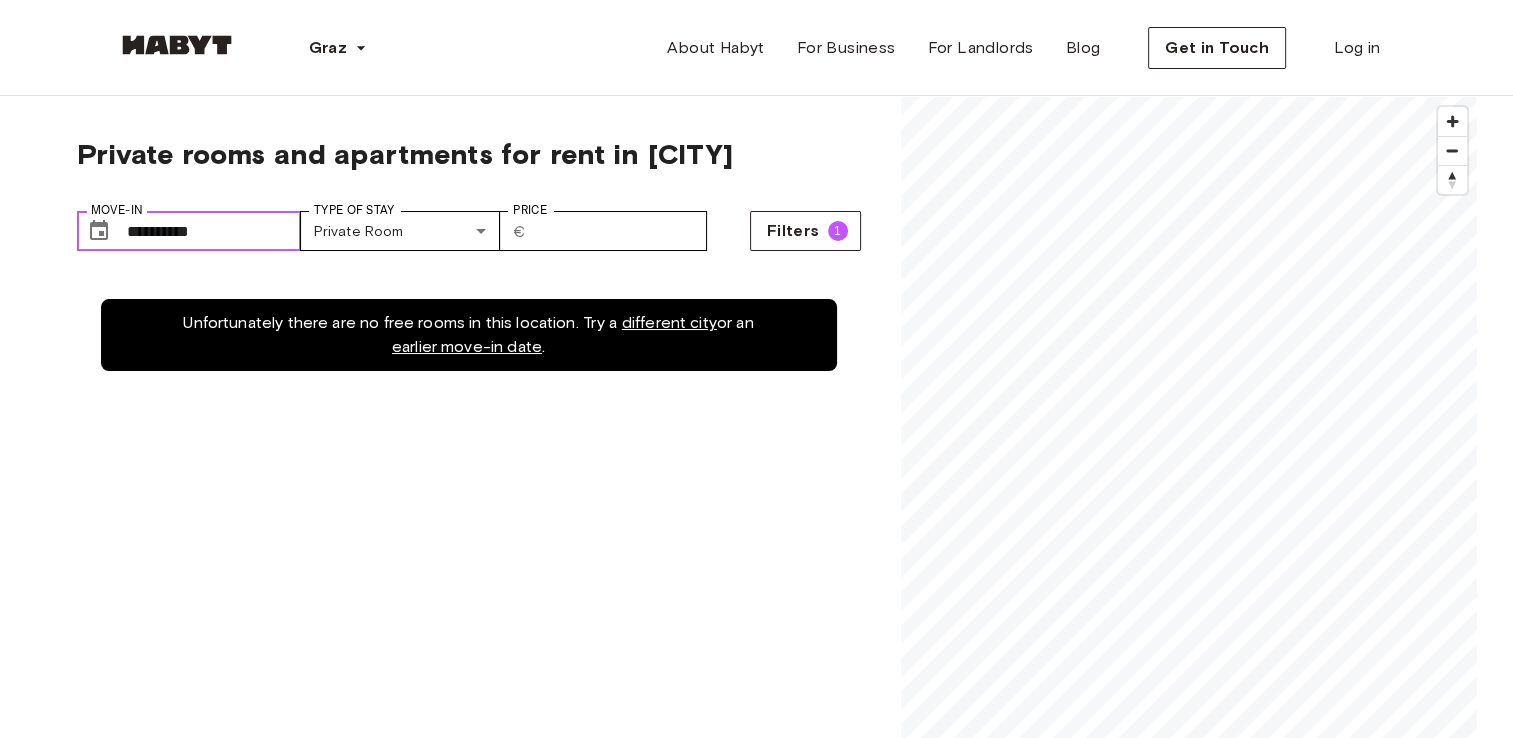 scroll, scrollTop: 0, scrollLeft: 0, axis: both 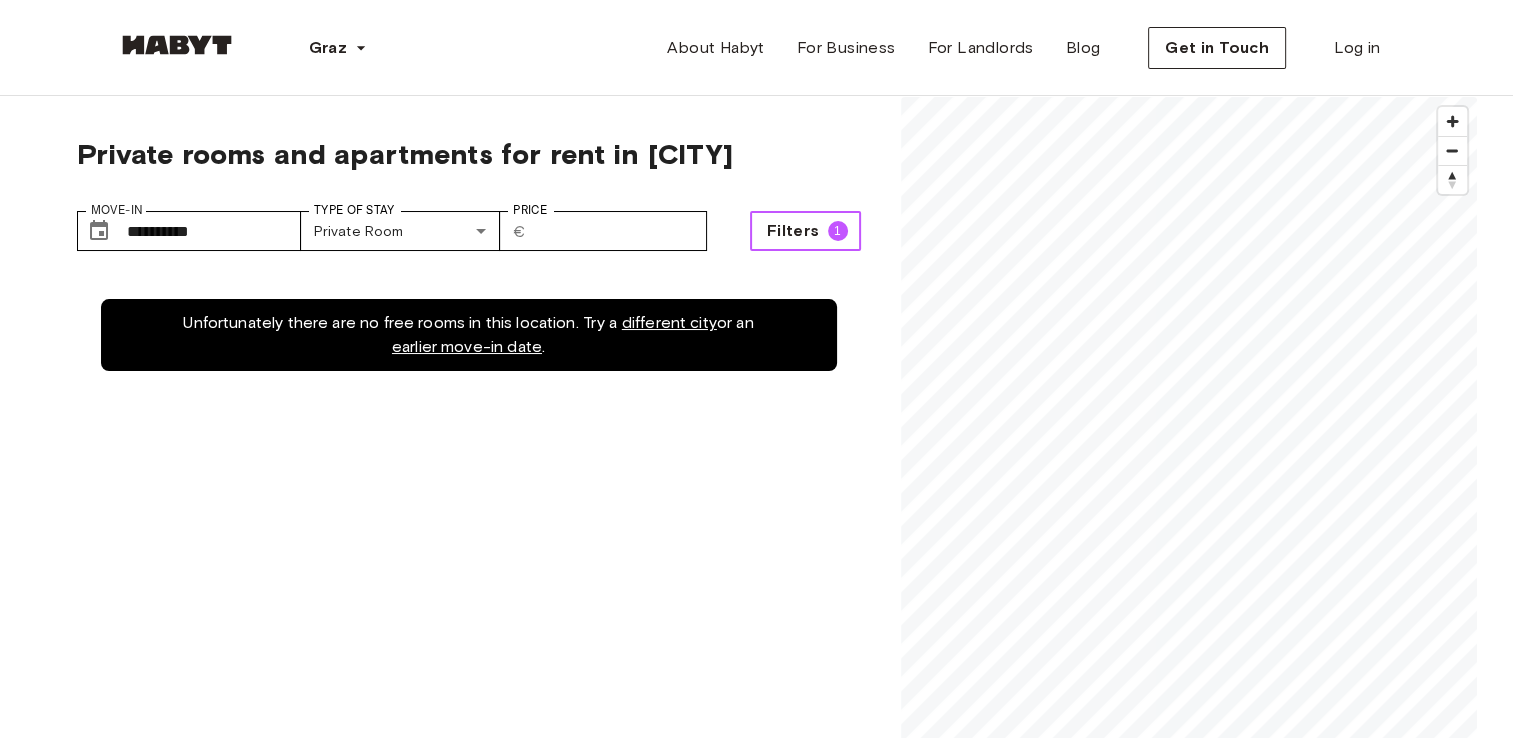 click on "Filters 1" at bounding box center (805, 231) 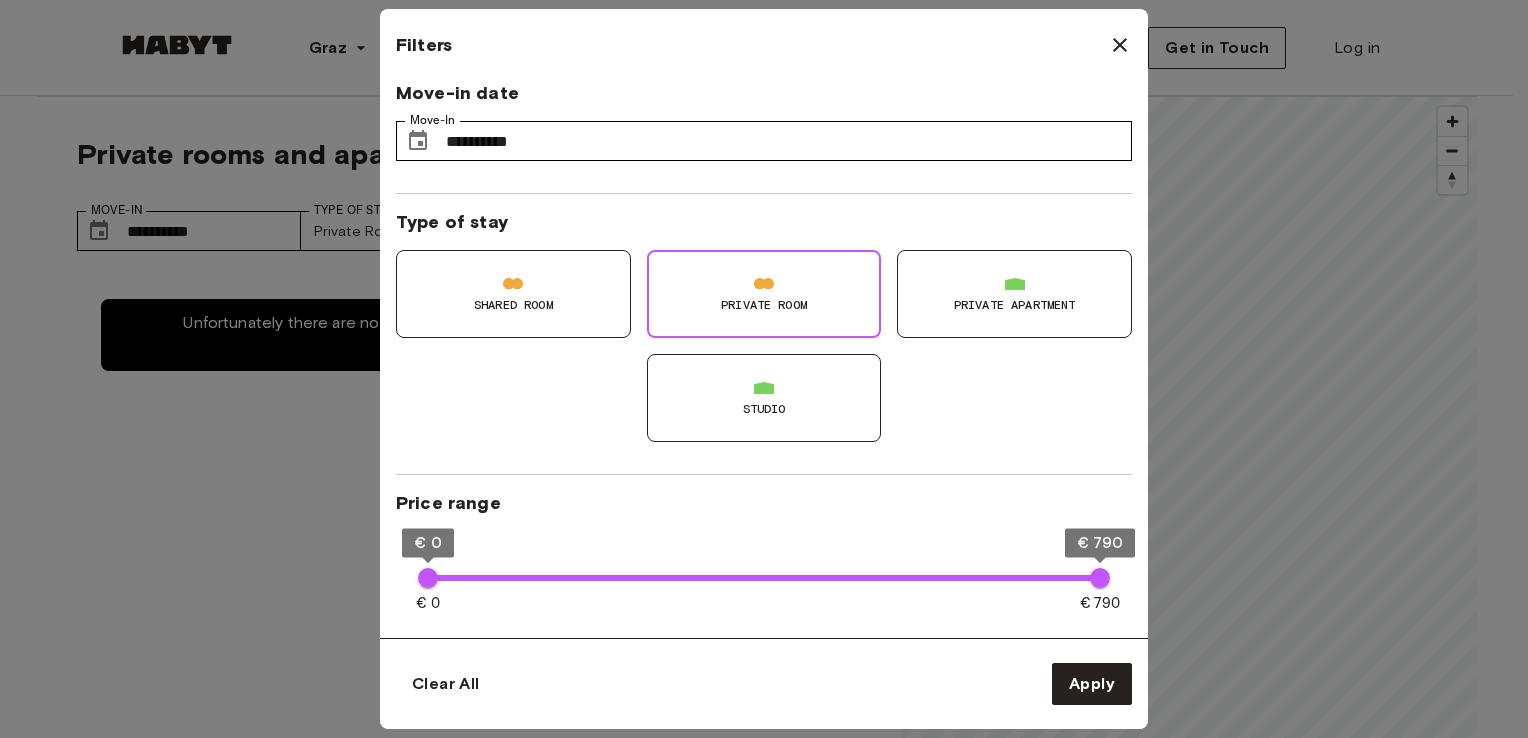 drag, startPoint x: 51, startPoint y: 438, endPoint x: 80, endPoint y: 397, distance: 50.219517 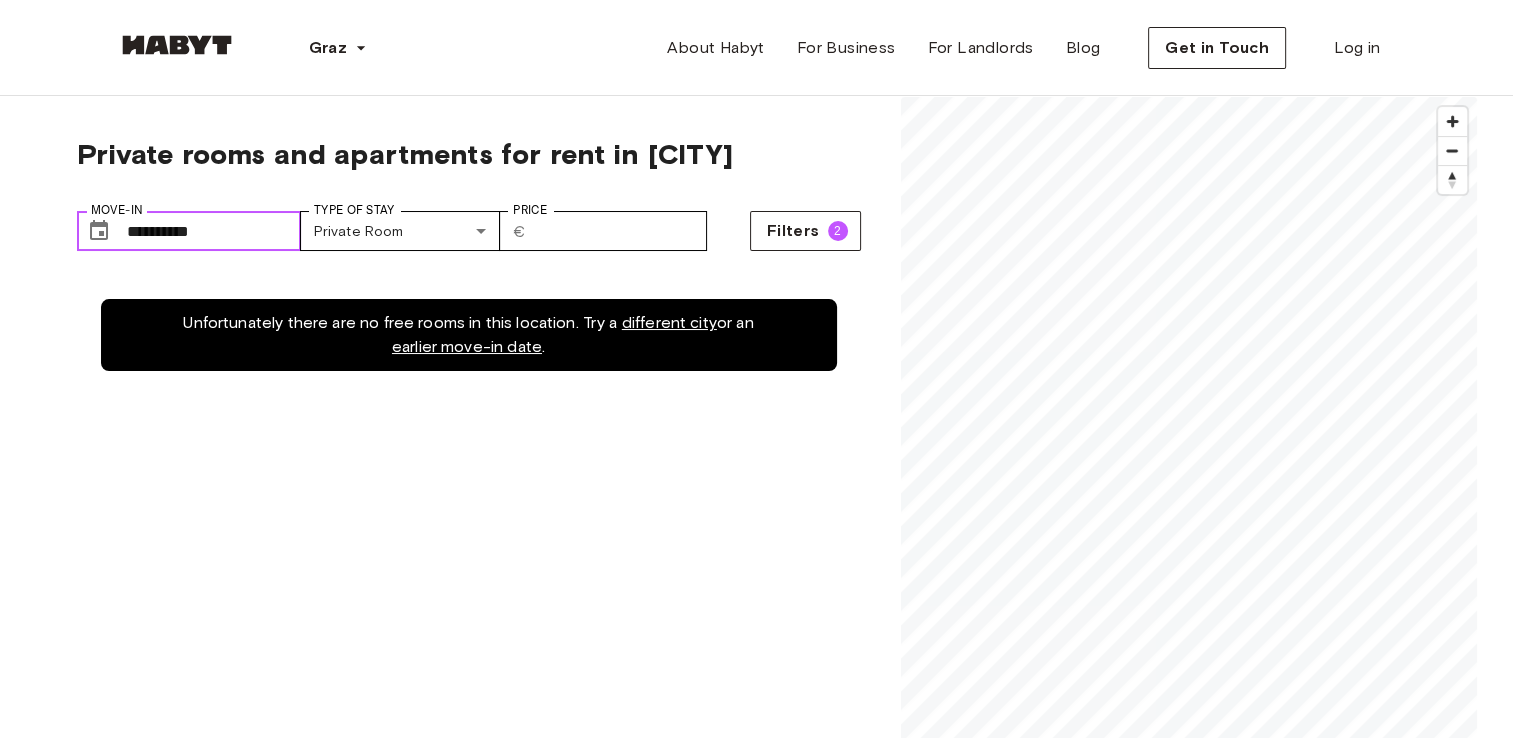 click on "**********" at bounding box center (214, 231) 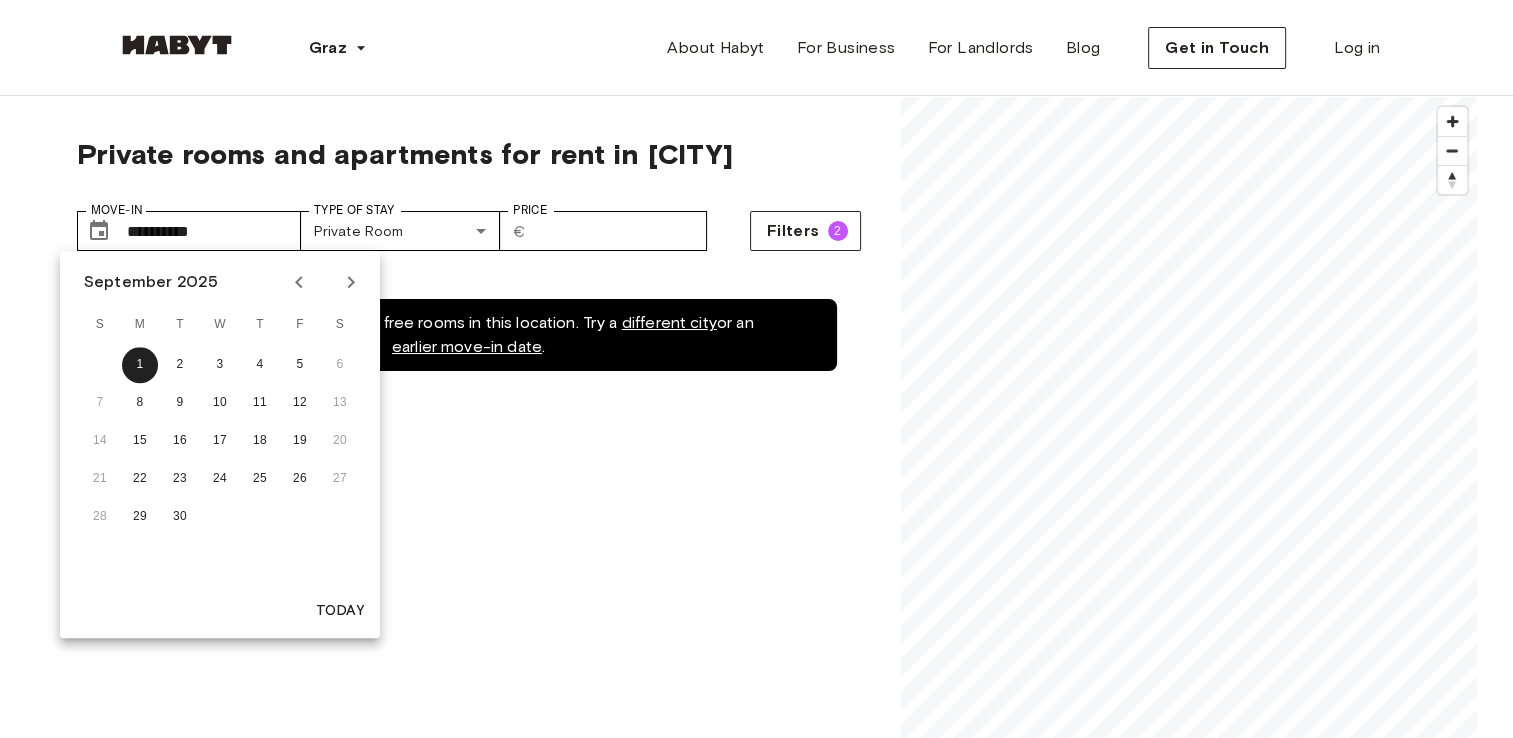 click 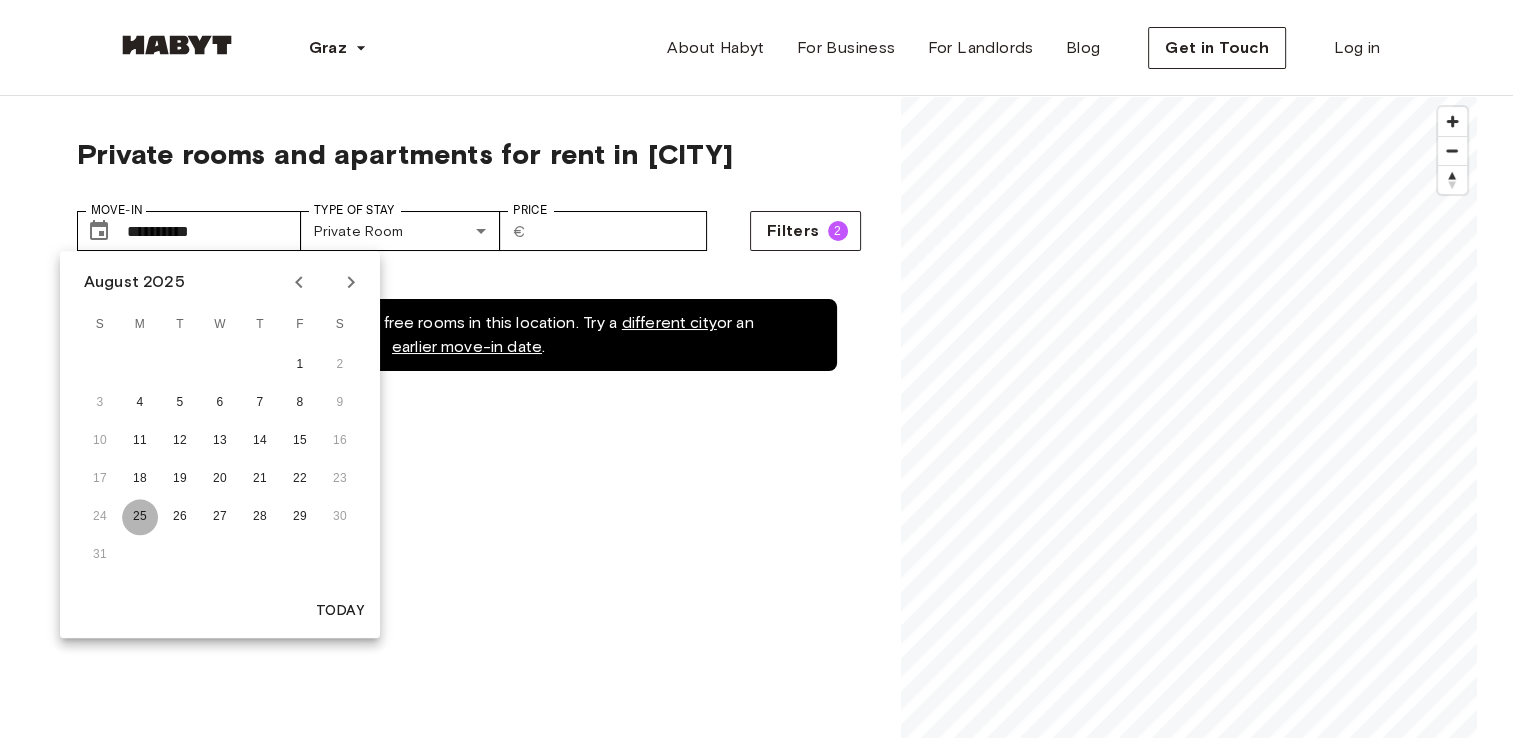 click on "25" at bounding box center [140, 517] 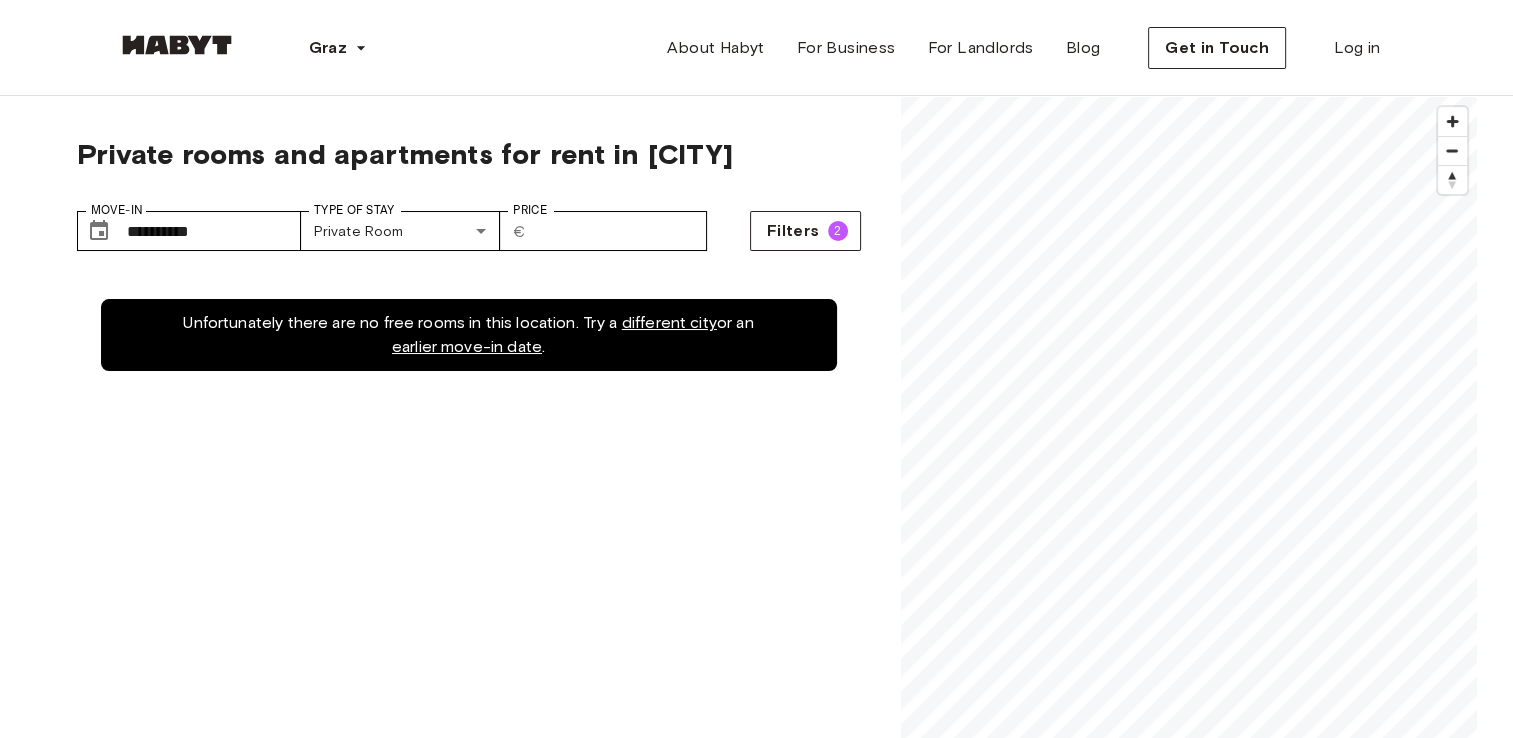 click on "Unfortunately there are no free rooms in this location. Try a   different city  or an   earlier move-in date ." at bounding box center [469, 644] 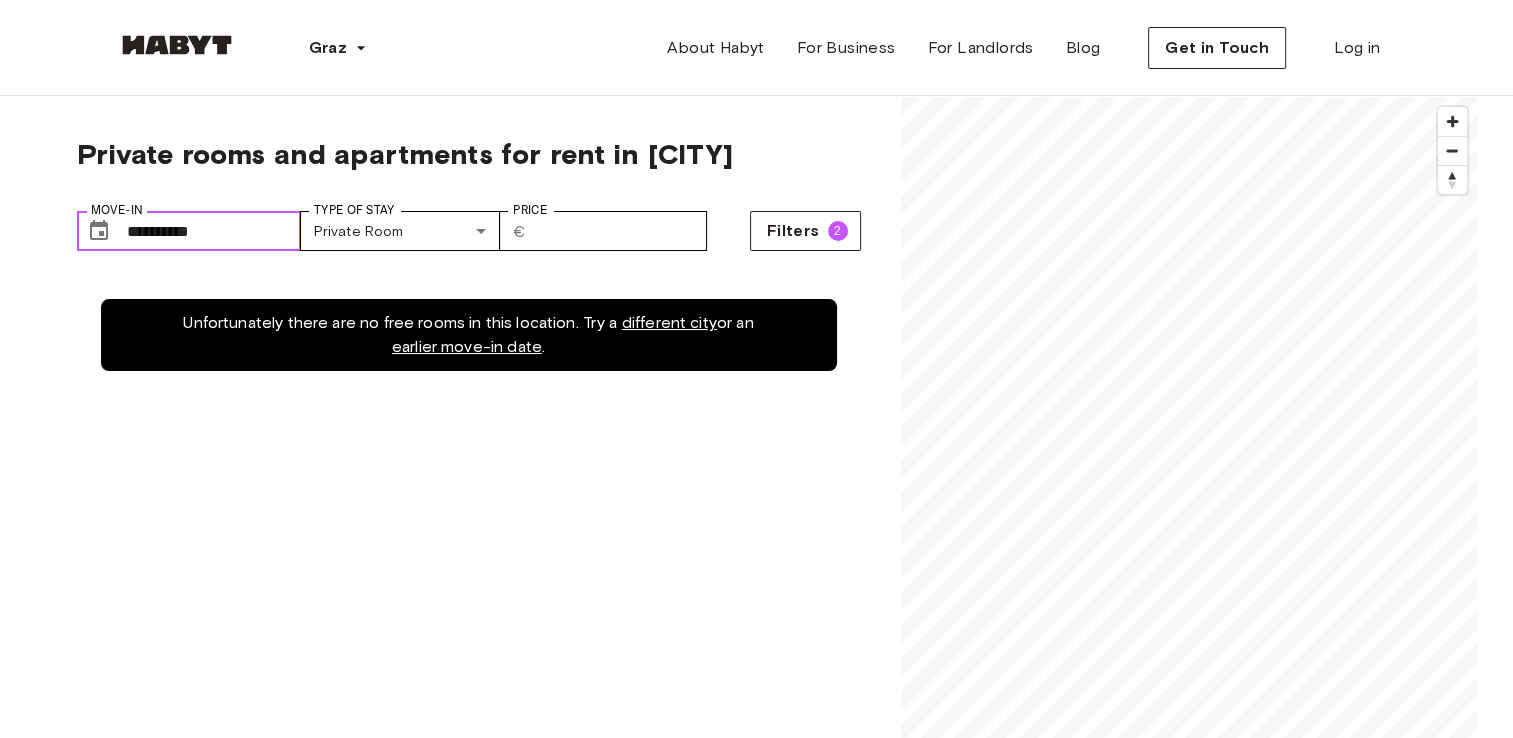 click on "**********" at bounding box center [214, 231] 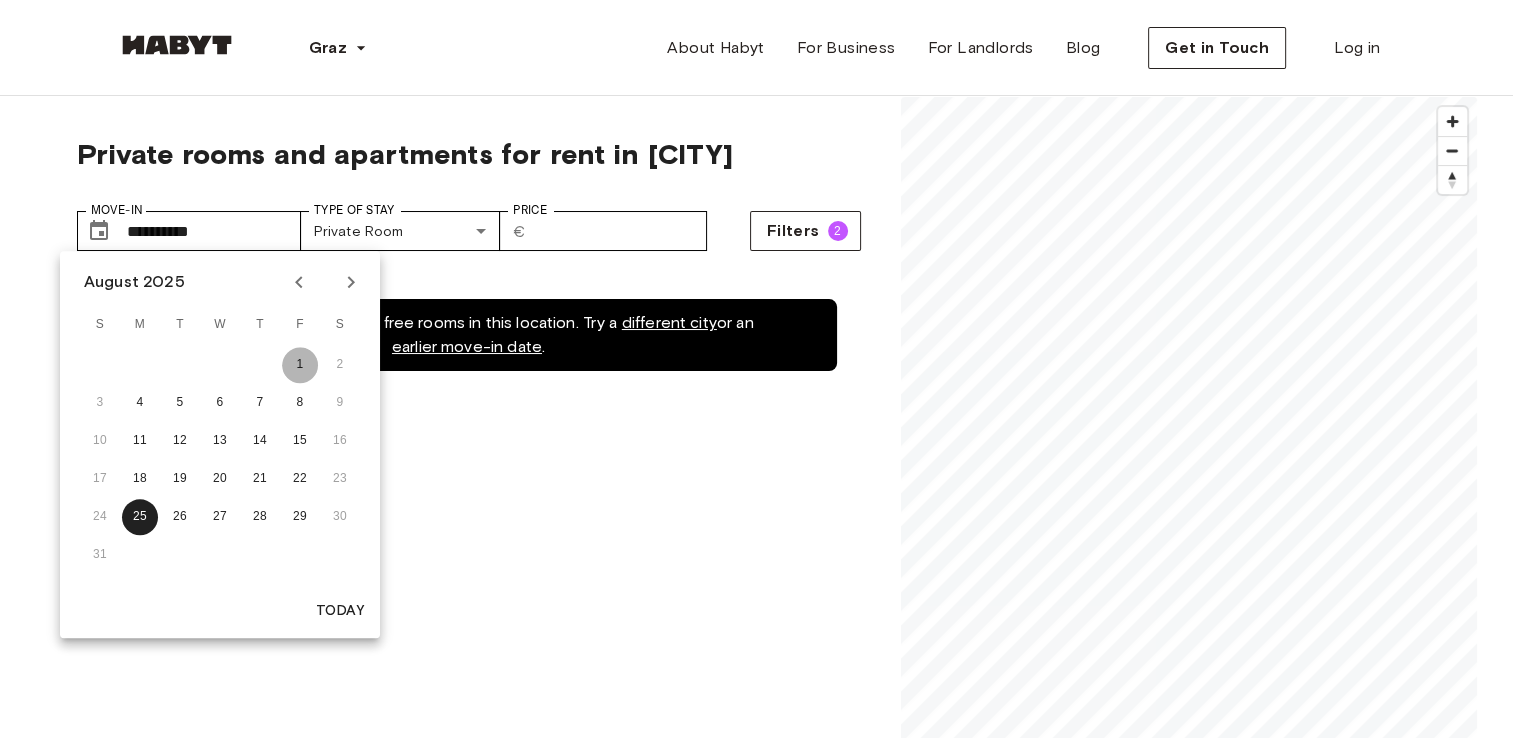 click on "1" at bounding box center (300, 365) 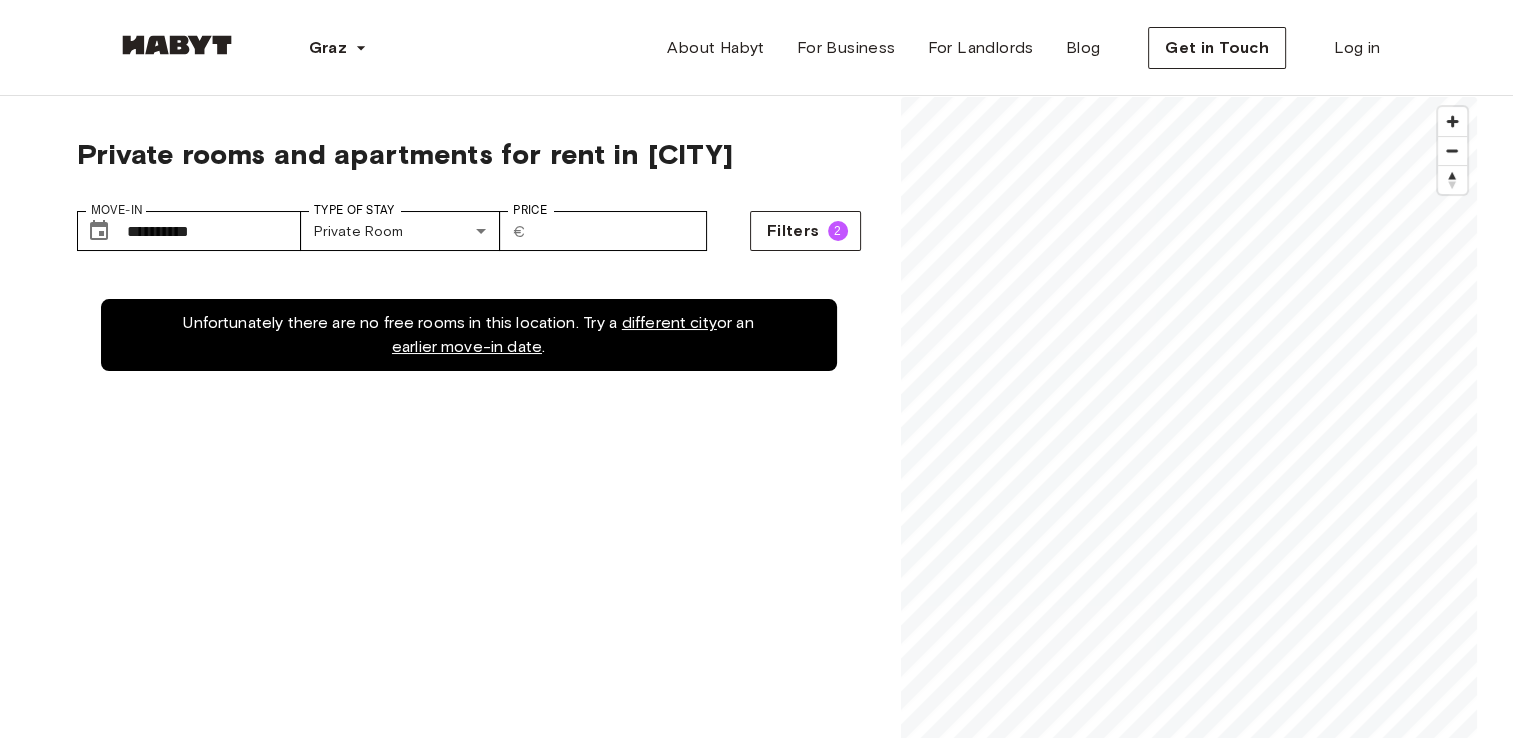 click on "Unfortunately there are no free rooms in this location. Try a   different city  or an   earlier move-in date ." at bounding box center (469, 644) 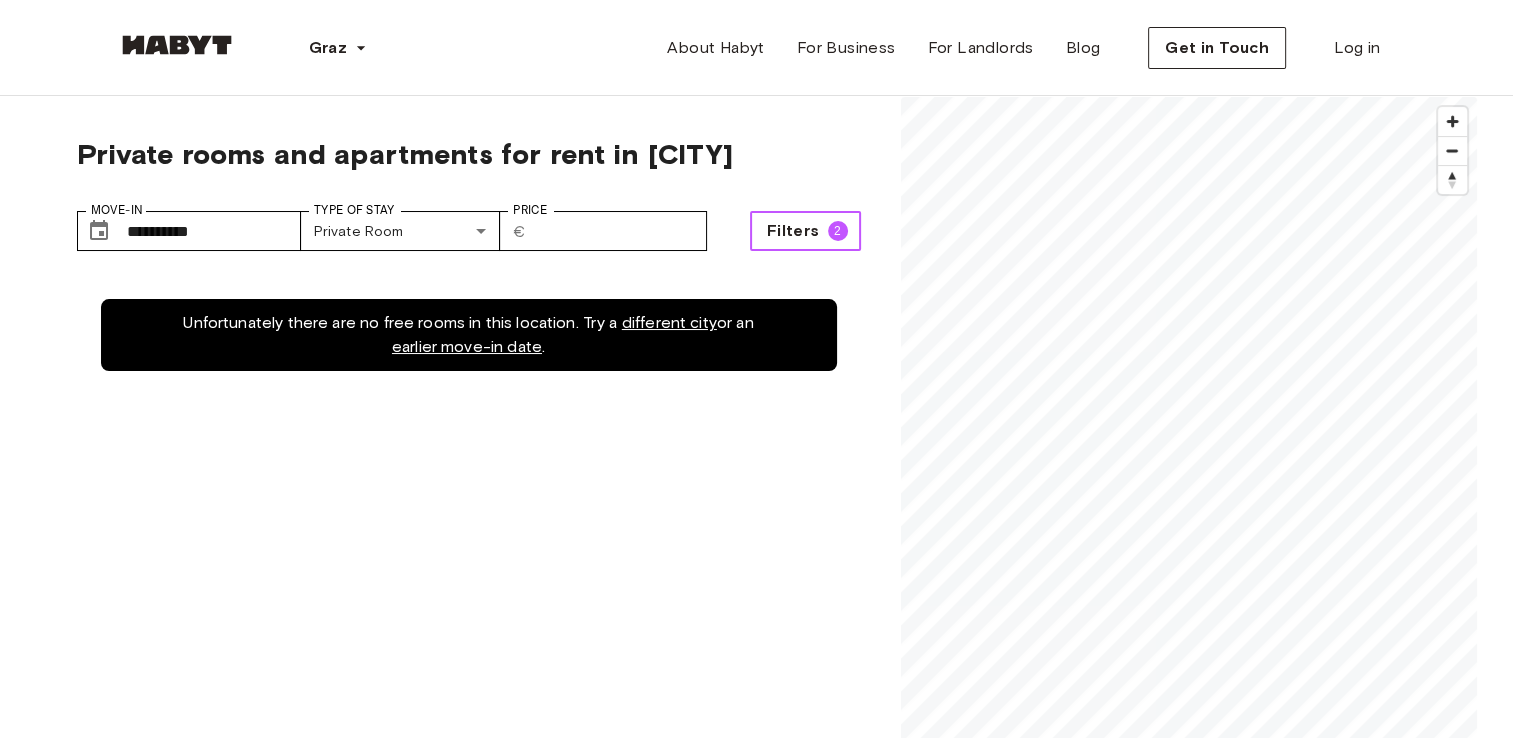 click on "2" at bounding box center [838, 231] 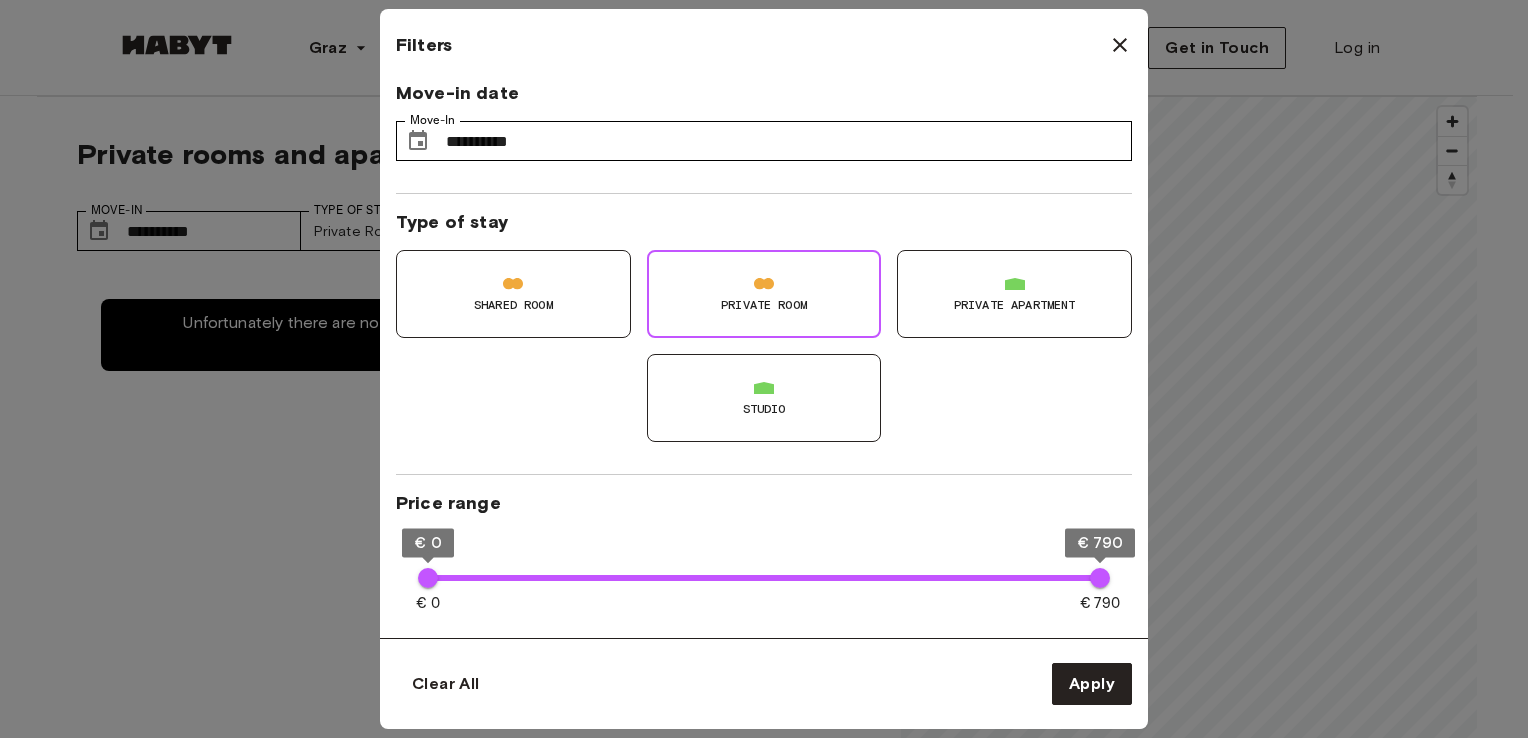 click at bounding box center (764, 369) 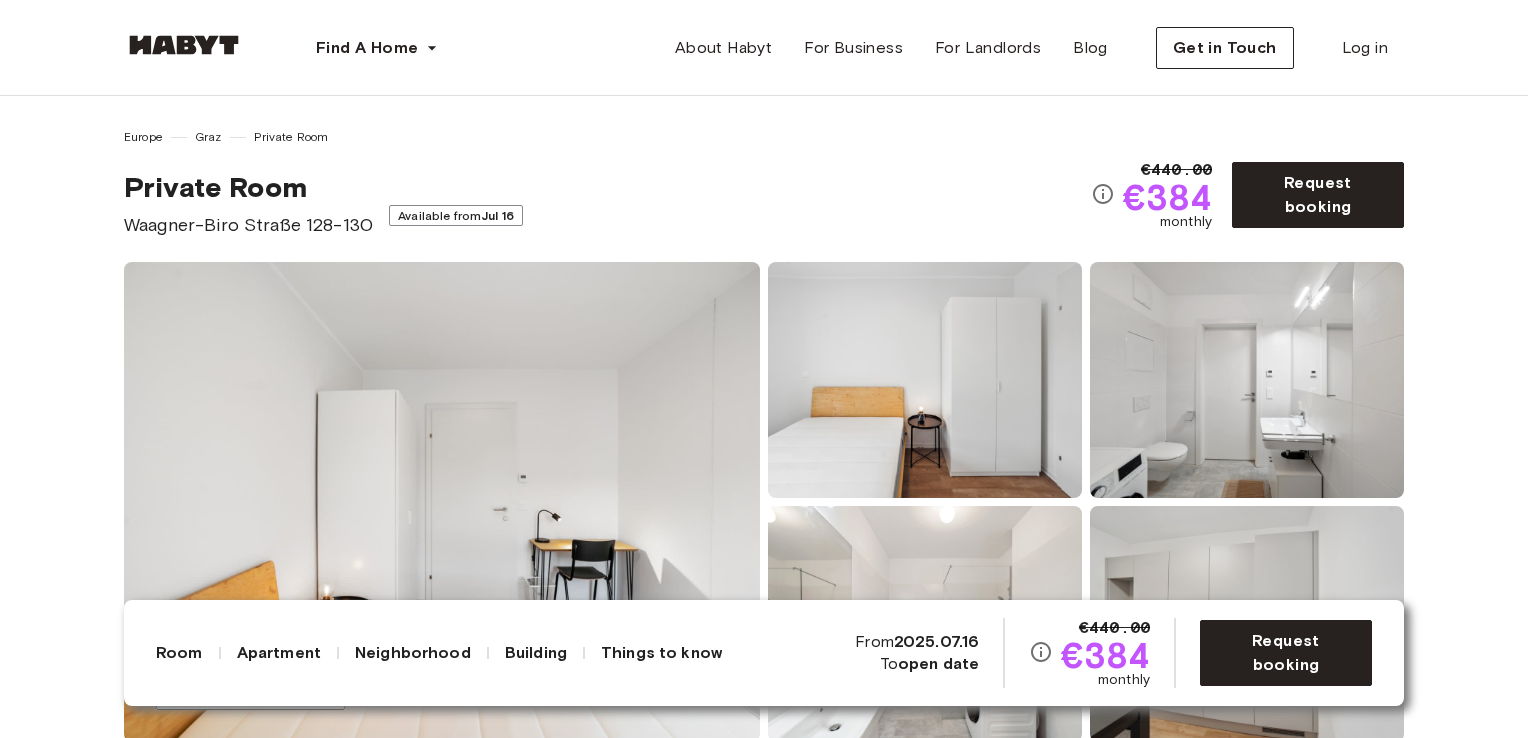 scroll, scrollTop: 0, scrollLeft: 0, axis: both 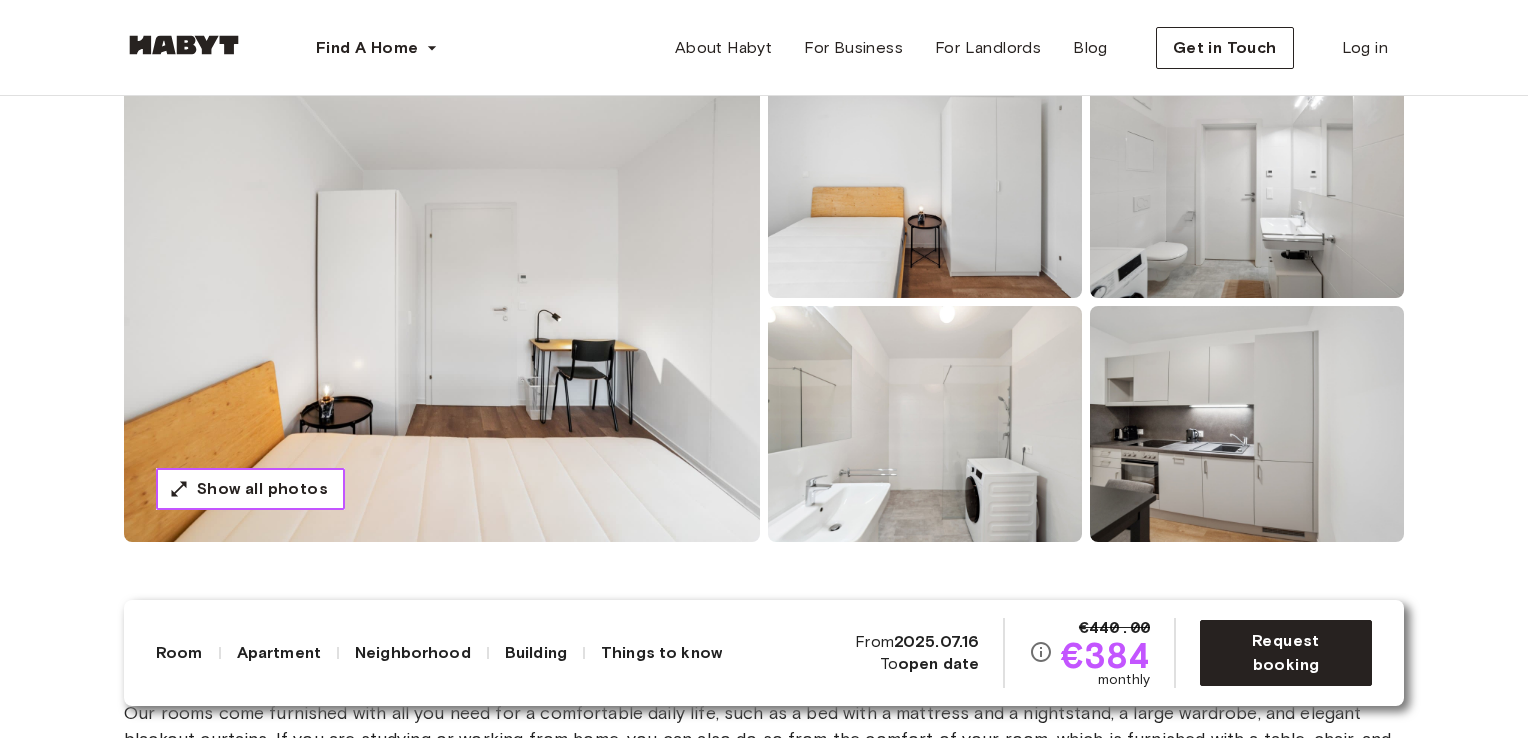 click on "Show all photos" at bounding box center (262, 489) 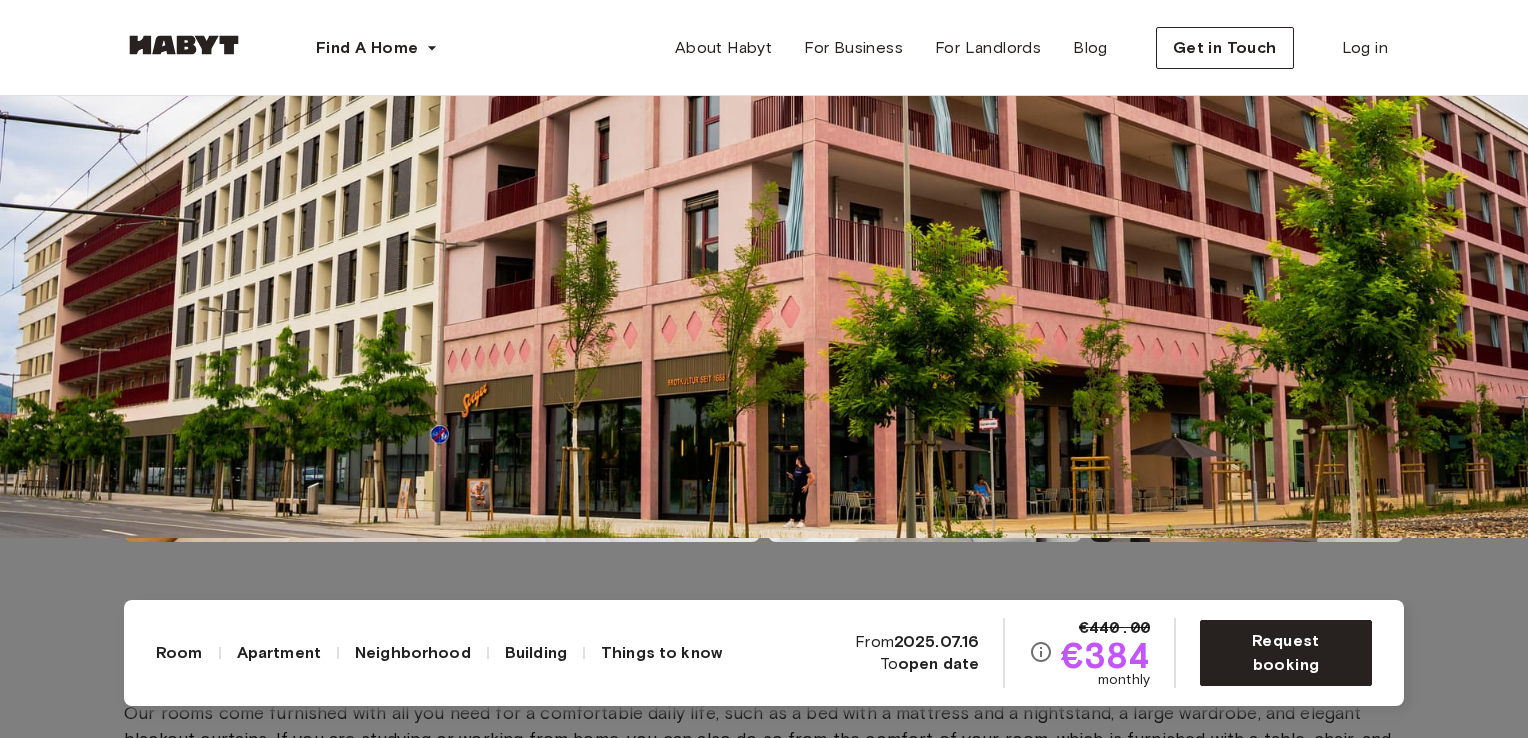 click at bounding box center (764, 169) 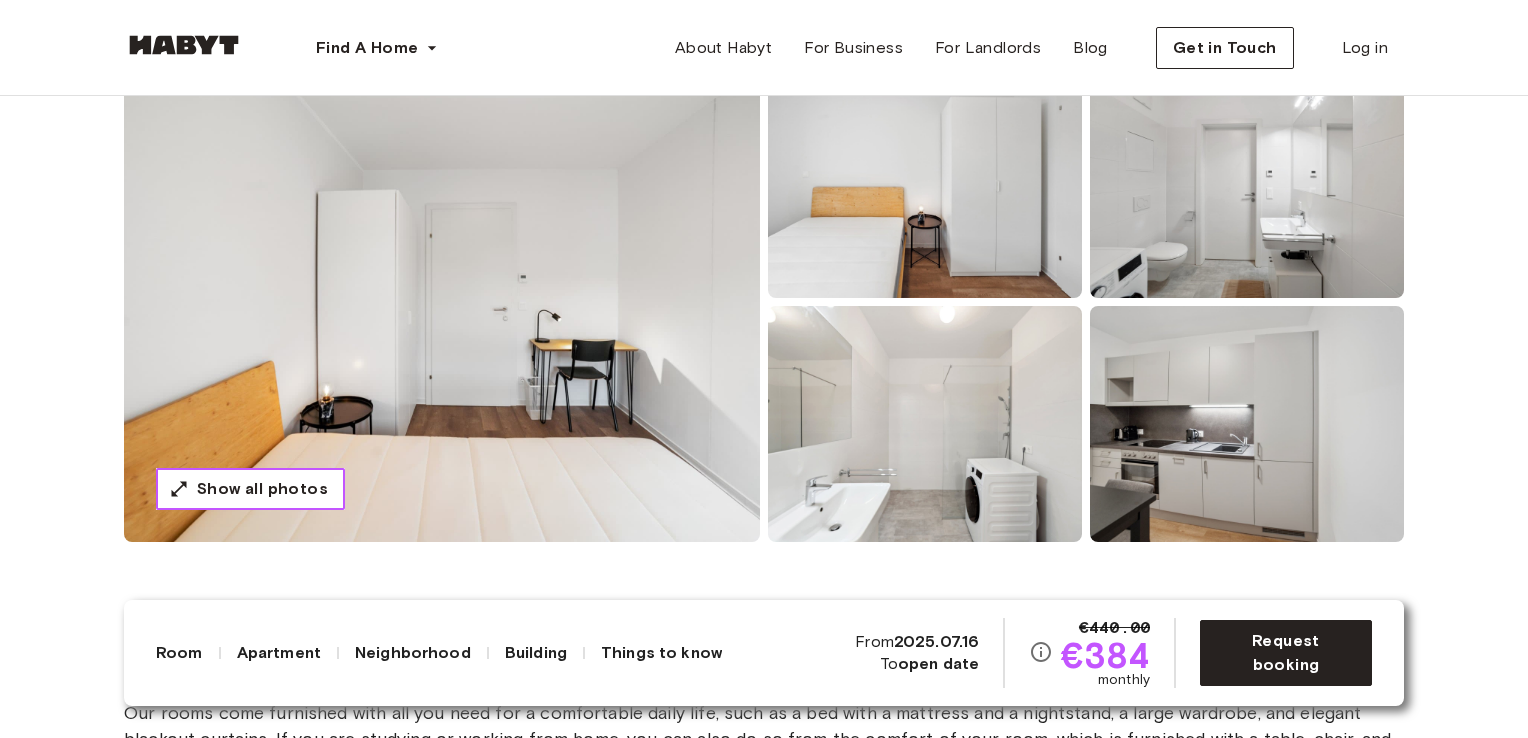 scroll, scrollTop: 400, scrollLeft: 0, axis: vertical 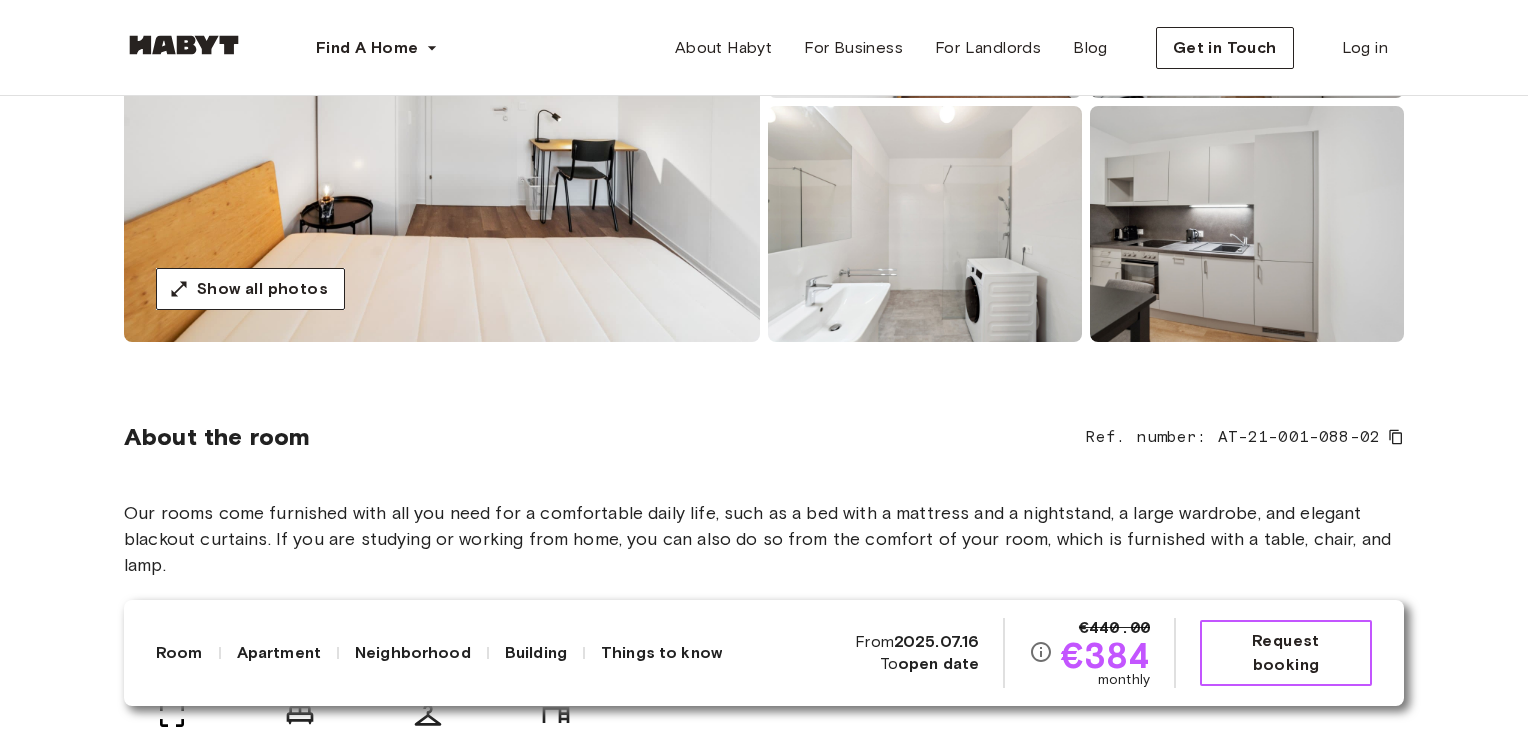 click on "Request booking" at bounding box center (1286, 653) 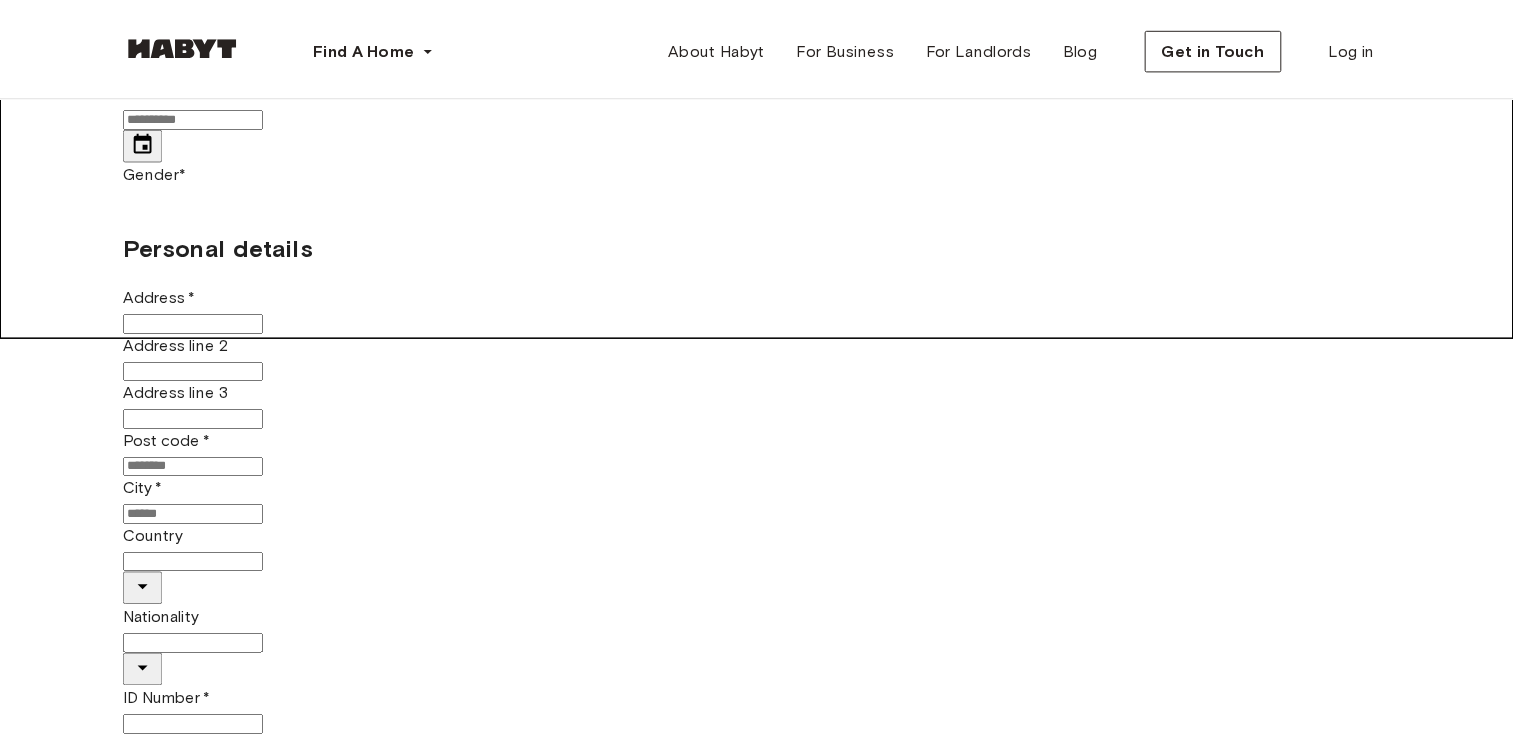 scroll, scrollTop: 0, scrollLeft: 0, axis: both 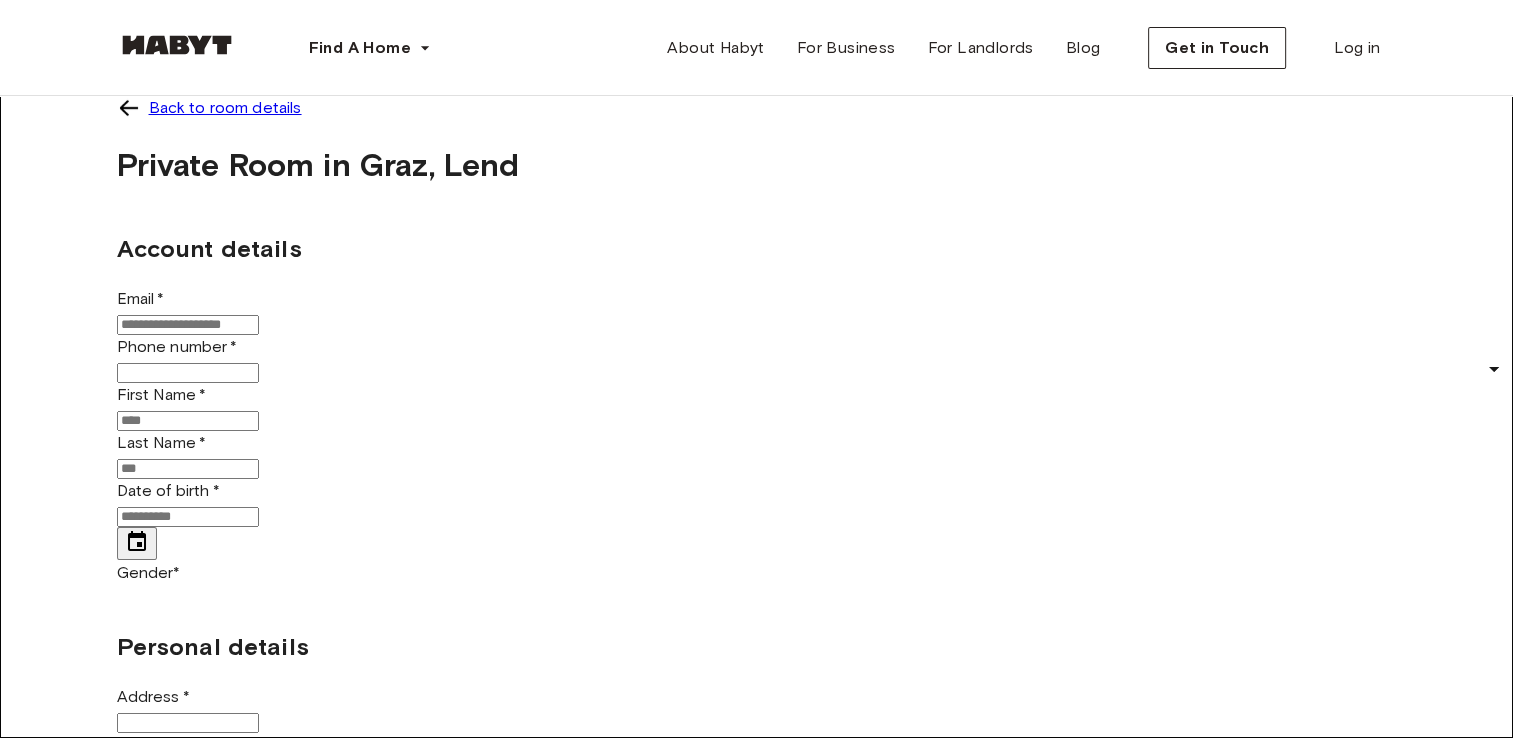 click on "Email   * Email   * Phone number   * Phone number   *" at bounding box center [757, 335] 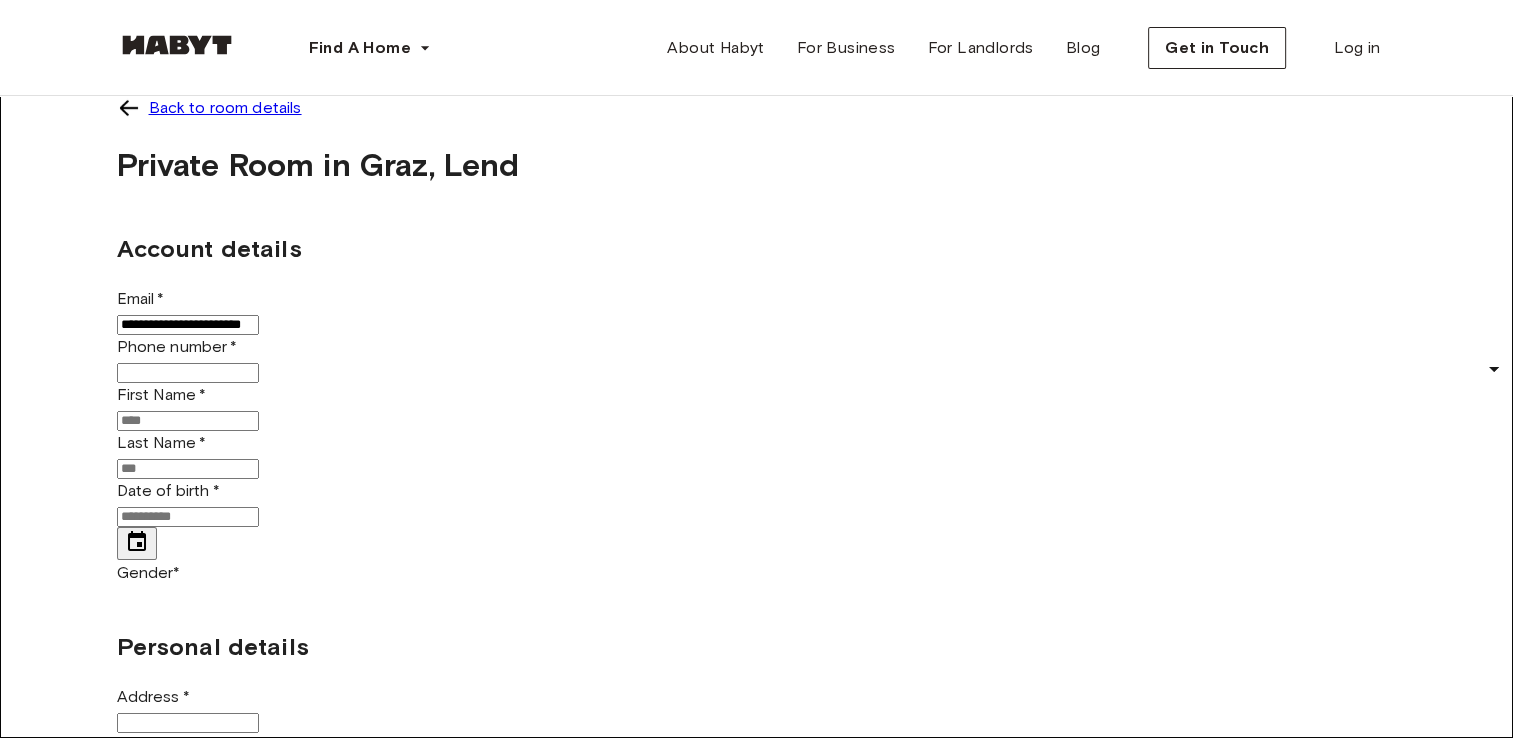 type on "**********" 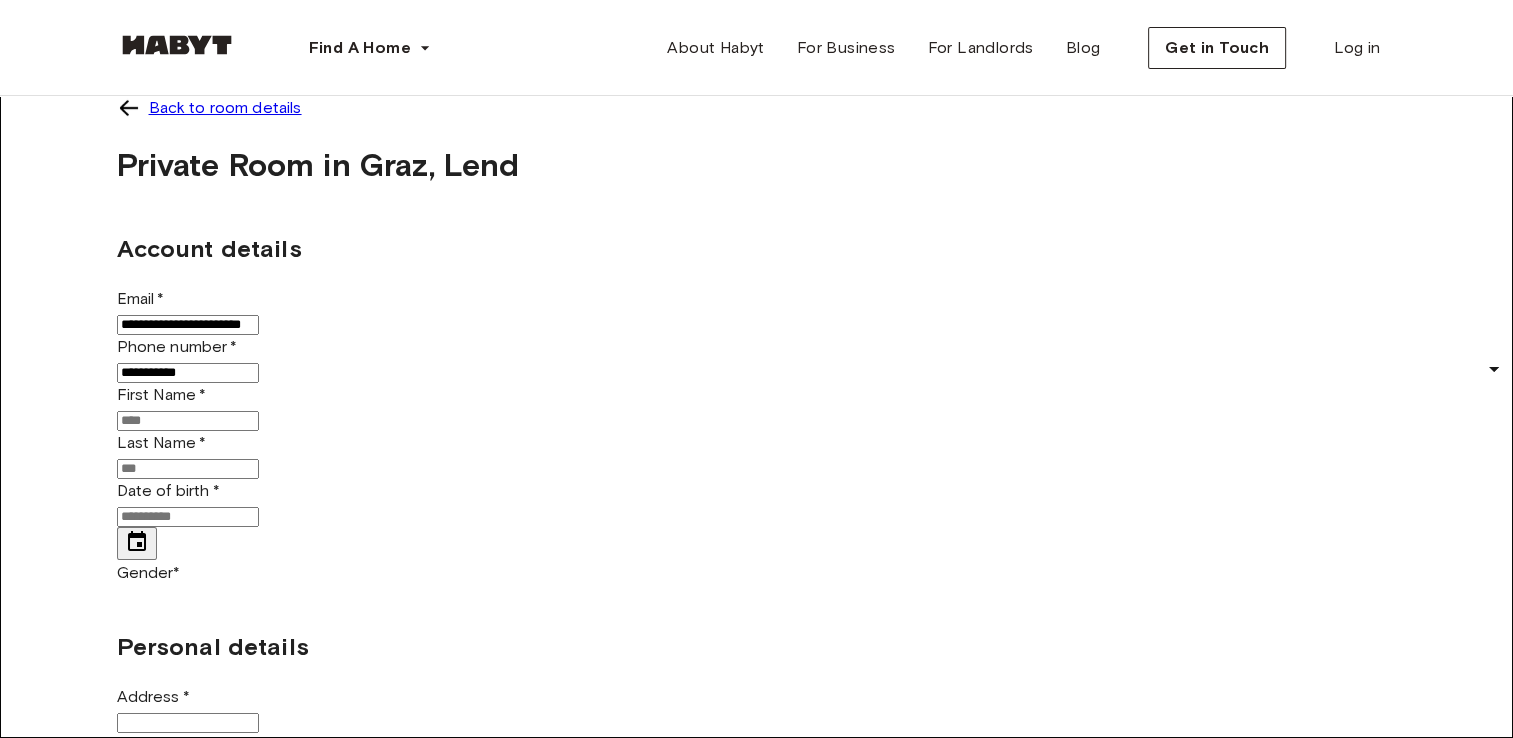 type on "******" 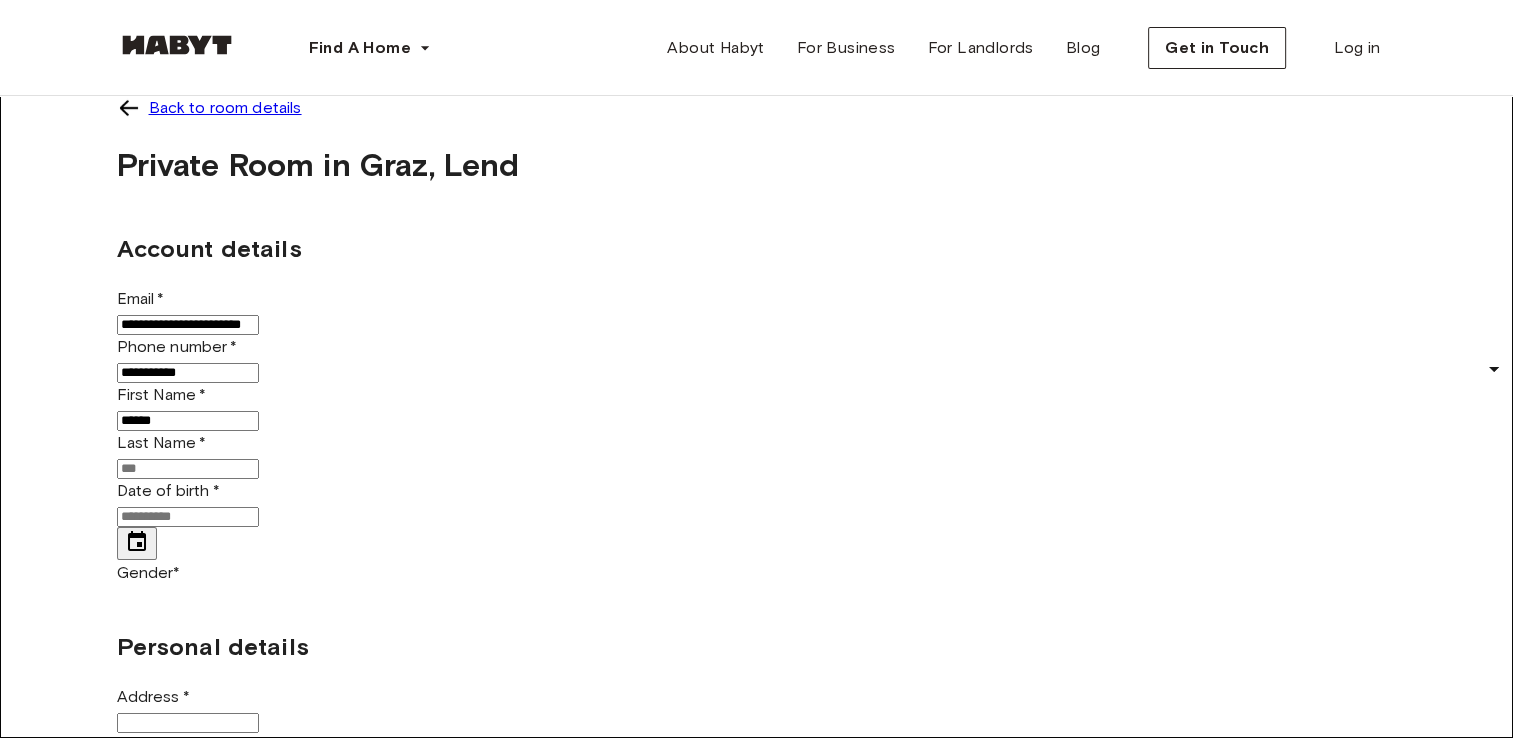 type on "*****" 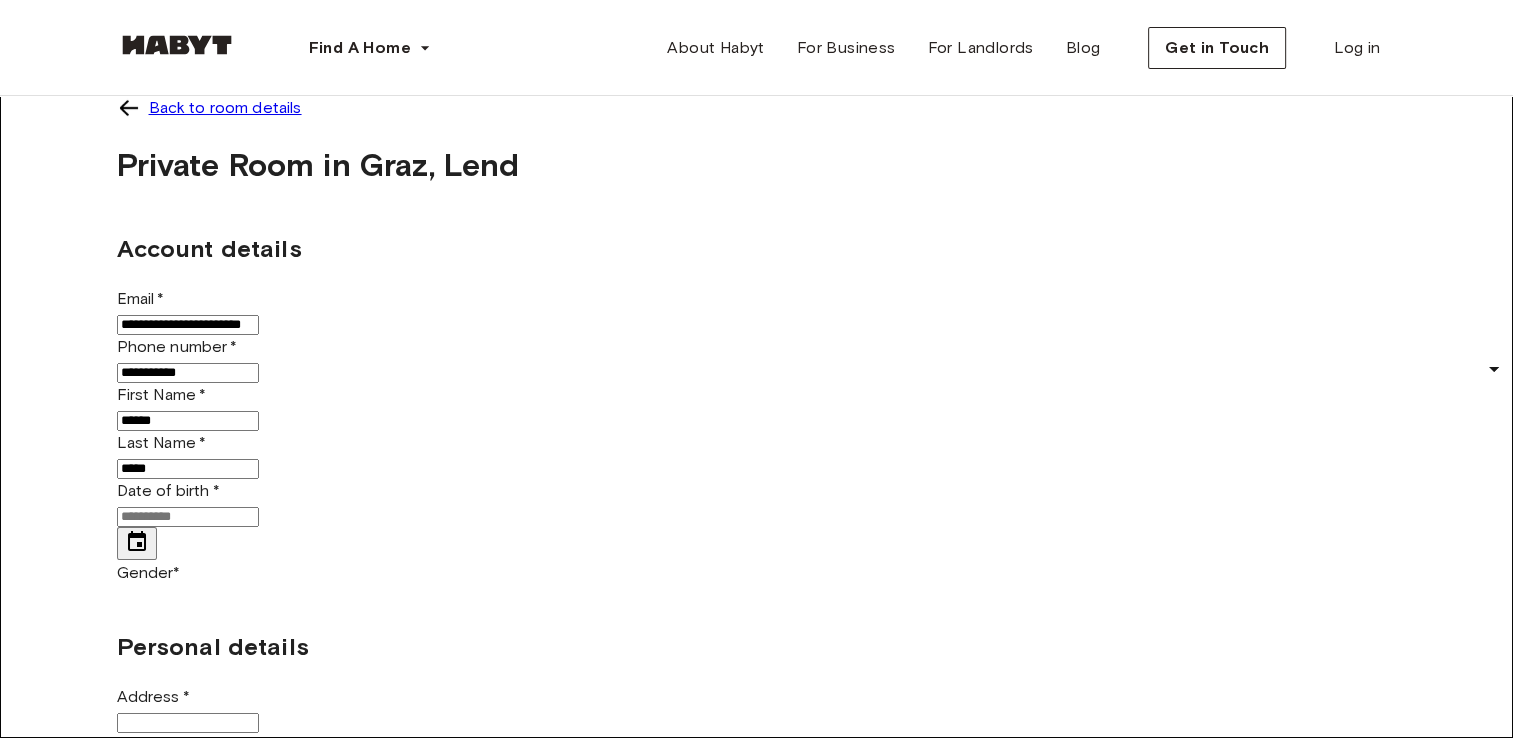 type on "**********" 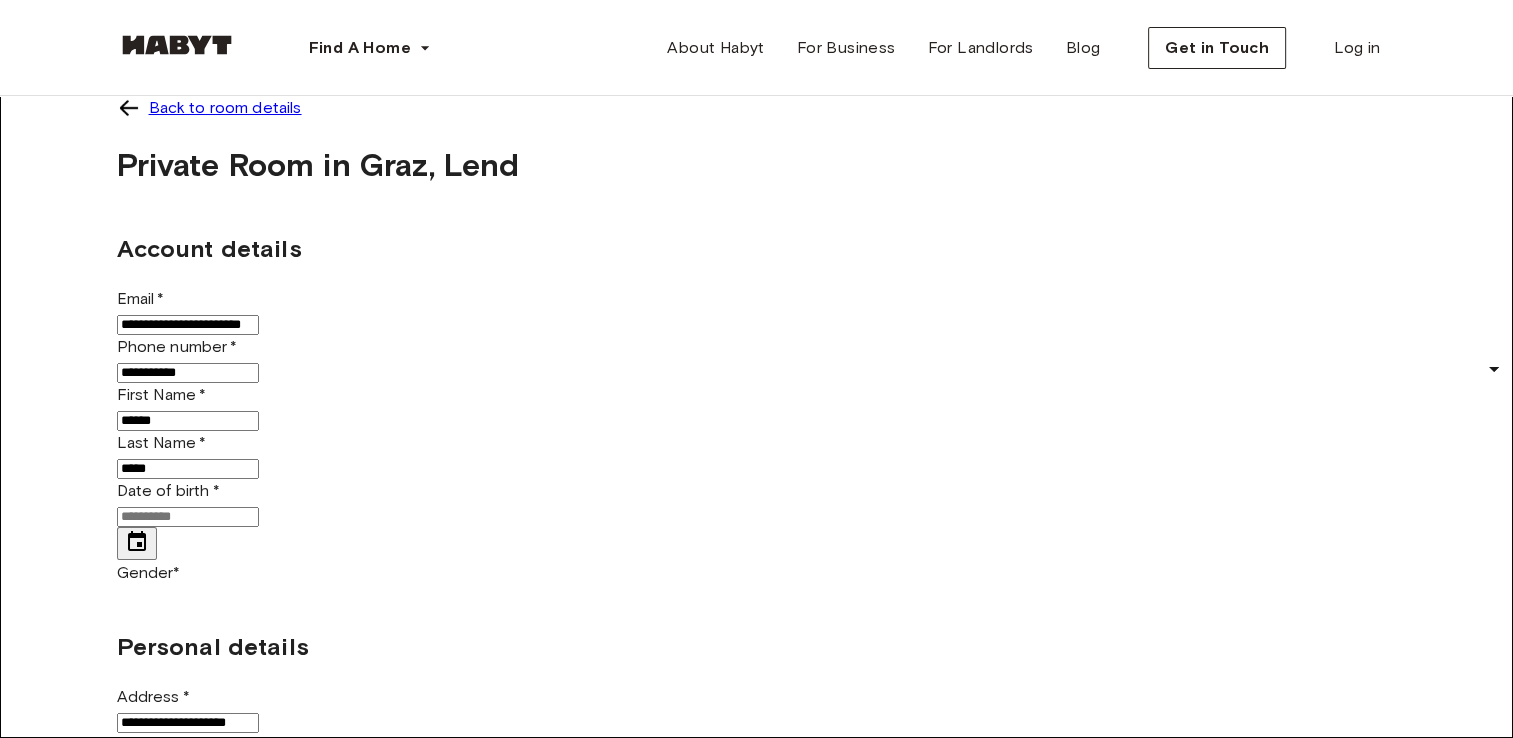 type on "**********" 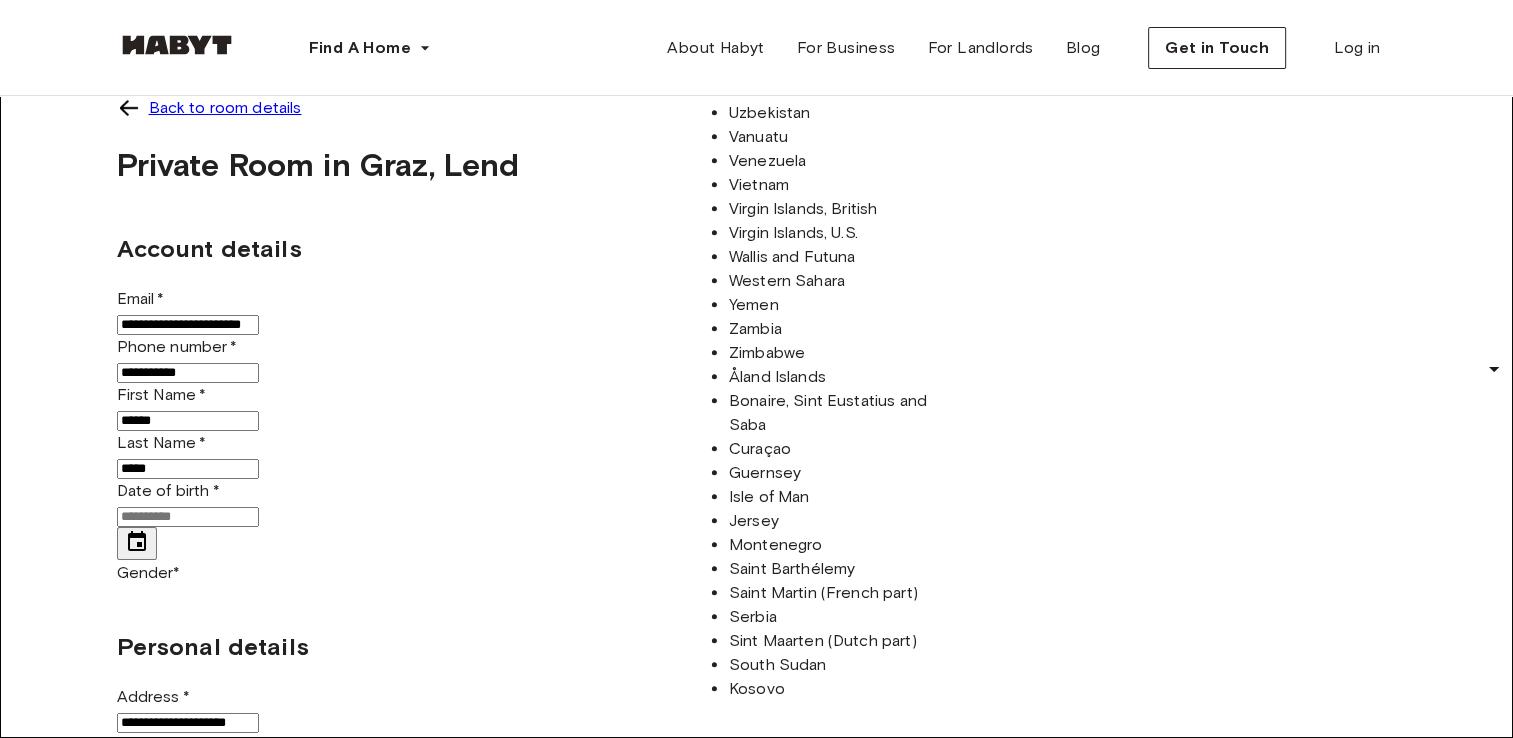 drag, startPoint x: 742, startPoint y: 362, endPoint x: 509, endPoint y: 368, distance: 233.07724 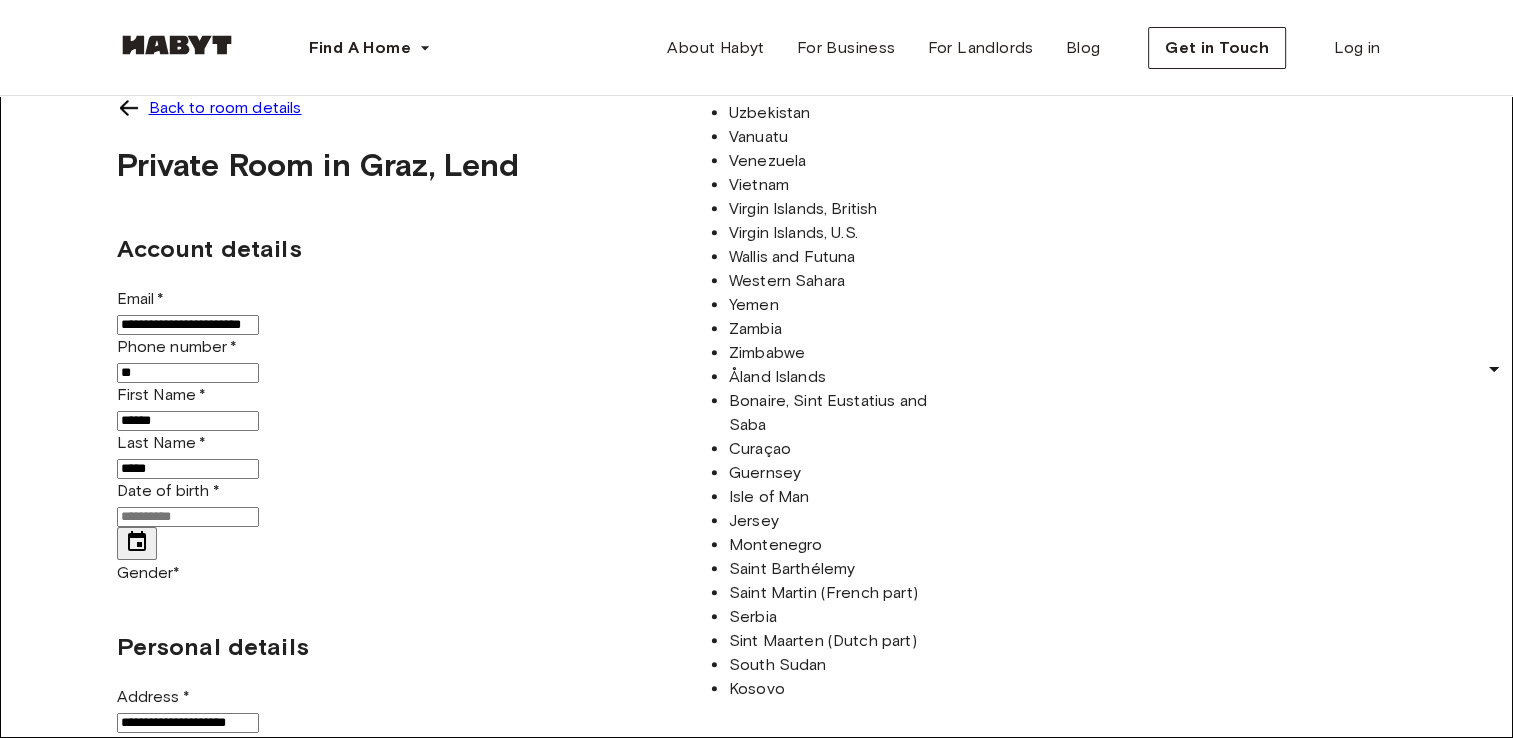 type on "**********" 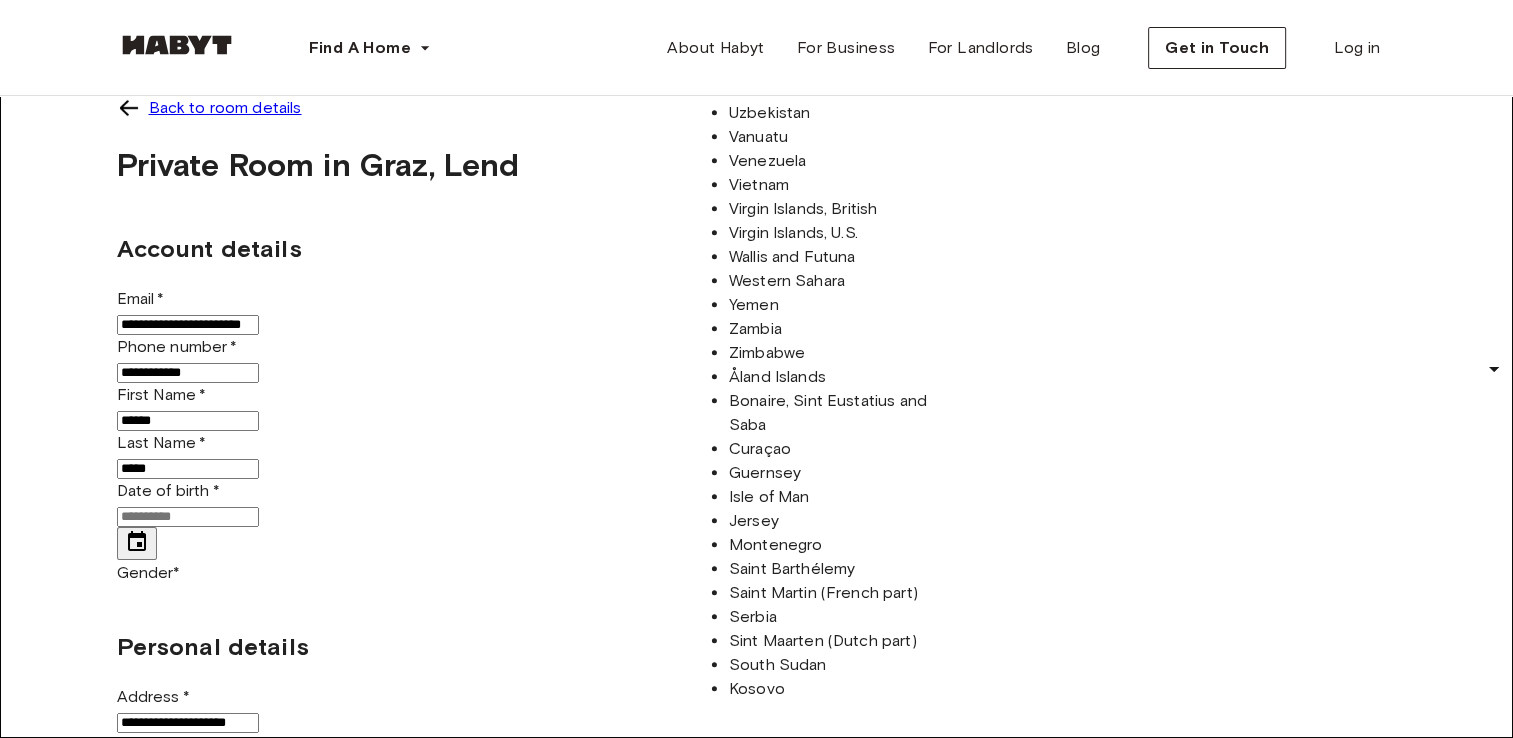 type on "**********" 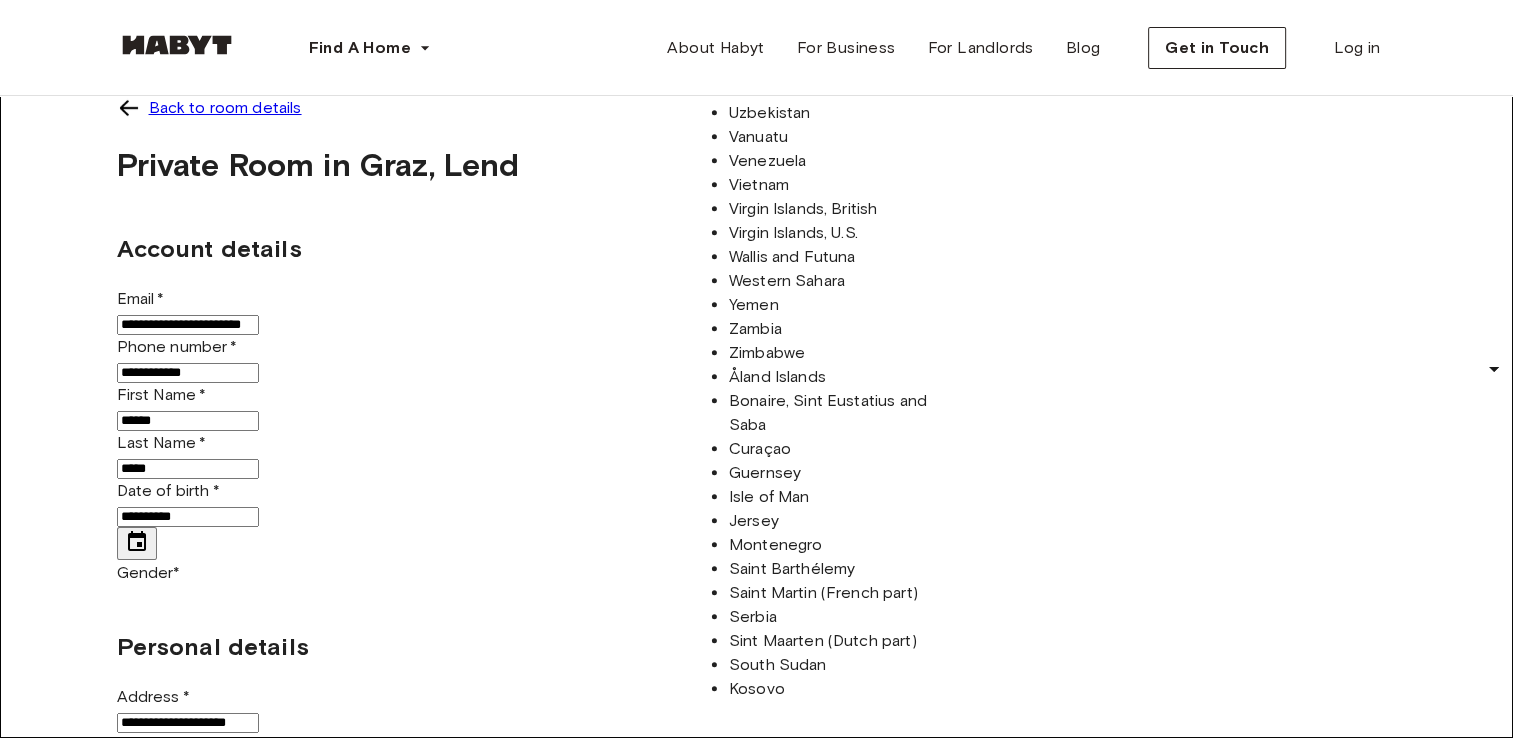 type on "****" 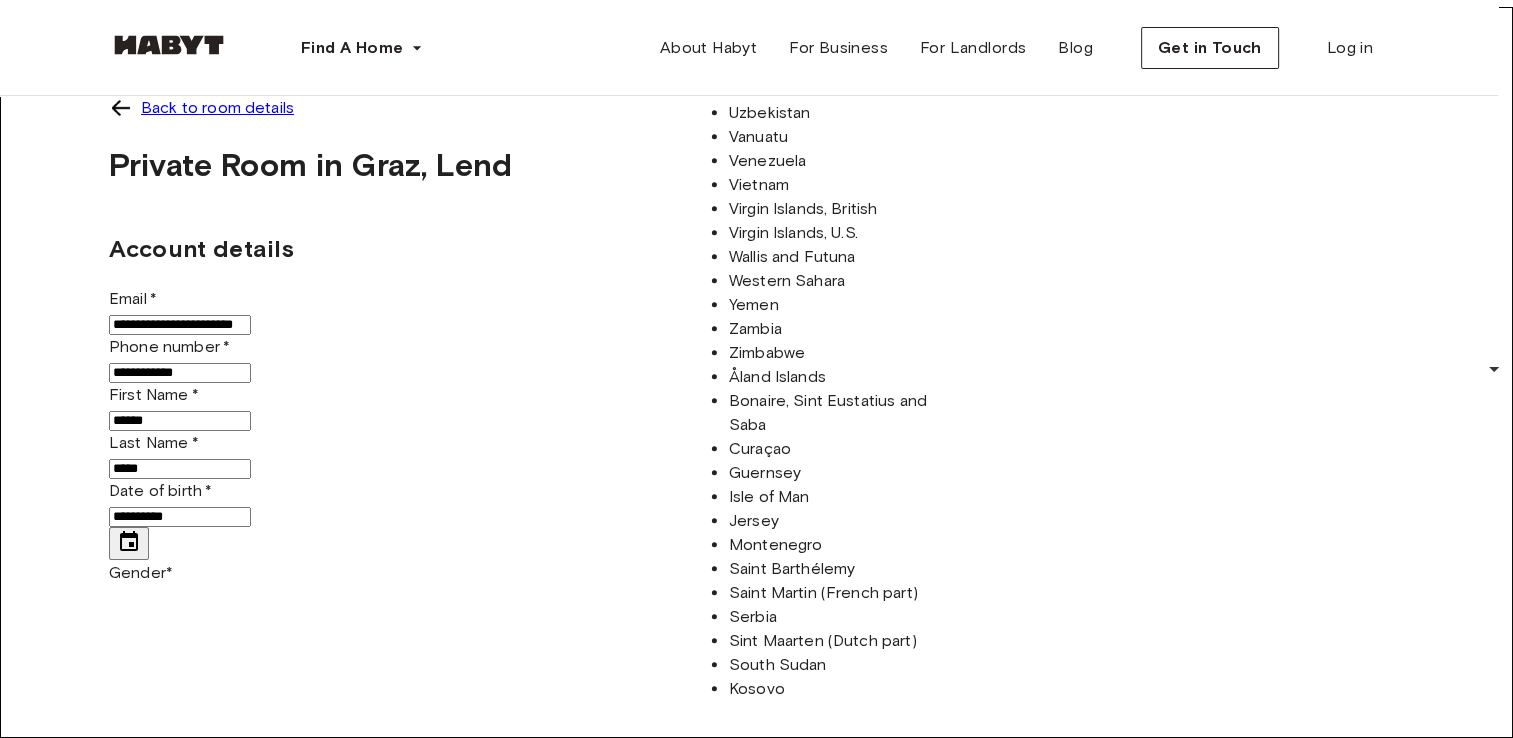click on "Find A Home Europe Amsterdam Berlin Frankfurt Hamburg Lisbon Madrid Milan Modena Paris Turin Munich Rotterdam Stuttgart Dusseldorf Cologne Zurich The Hague Graz Brussels Leipzig Asia Hong Kong Singapore Seoul Phuket Tokyo About Habyt For Business For Landlords Blog Get in Touch Log in Back to room details Private Room in Graz, Lend Account details Email   * [EMAIL] Email   * Phone number   * [PHONE] Phone number   * First Name   * [FIRST] First Name   * Last Name   * [LAST] Last Name   * Date of birth   * [DATE] Date of birth   * Gender  * ​ Gender Personal details Address   * [ADDRESS] Address   * Address line 2 [ADDRESS] Address line 2 Address line 3 [ADDRESS] Address line 3 Post code   * [POSTAL] Post code   * City   * [CITY] City   * Country Country Afghanistan Albania Algeria American Samoa Andorra Angola Anguilla Antarctica Antigua and Barbuda Argentina Armenia Aruba Australia Austria Azerbaijan Bahamas *" at bounding box center (756, 1923) 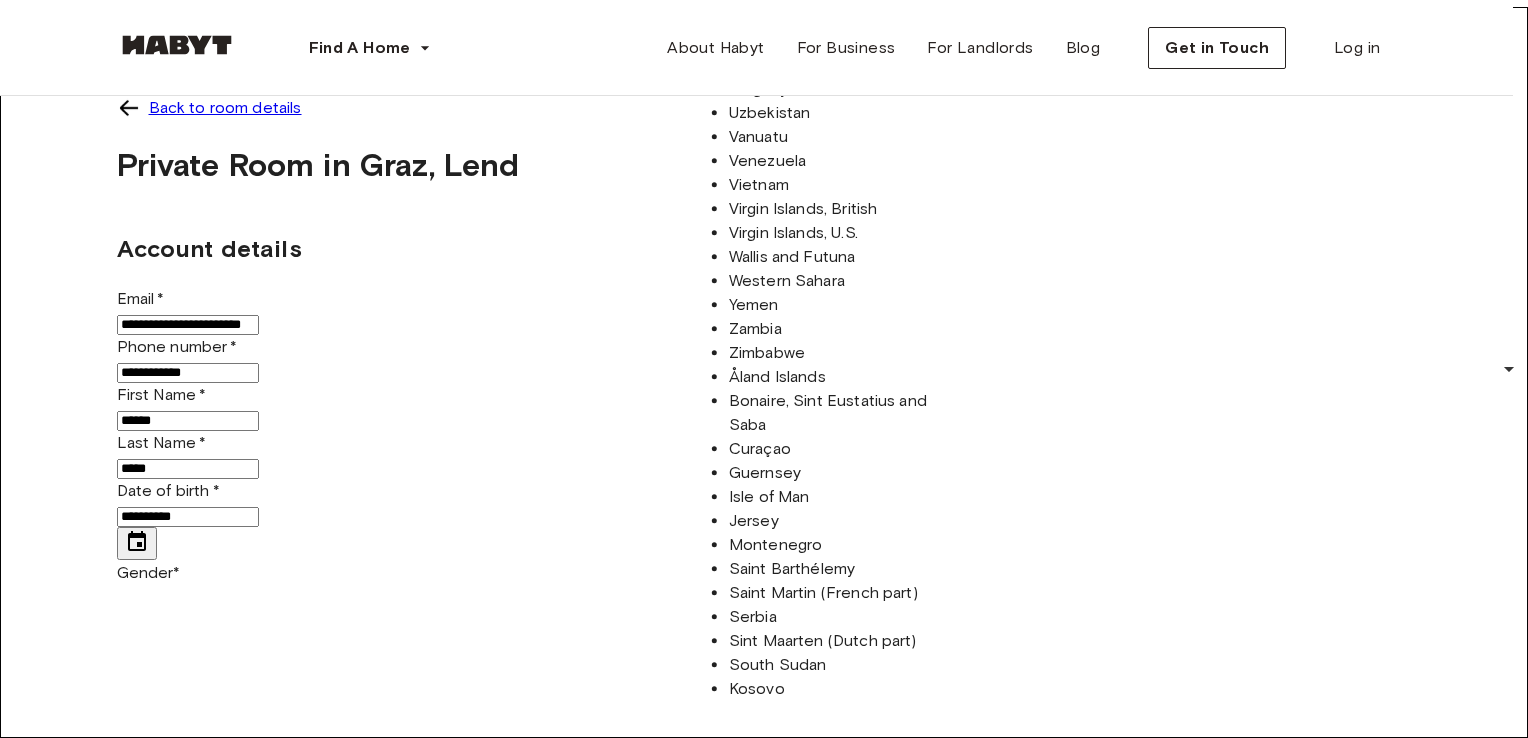 click on "Male" at bounding box center [776, 3787] 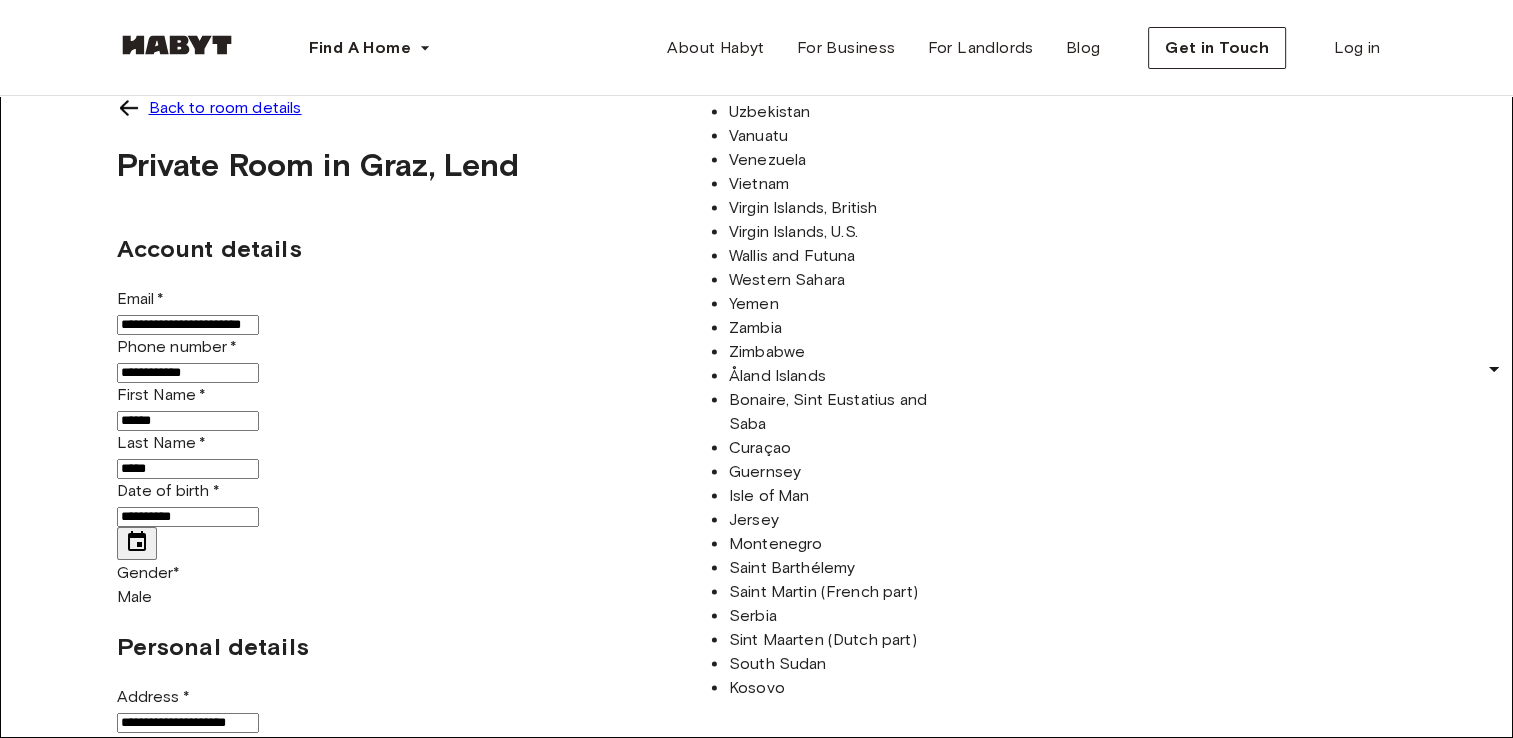 click on "Personal details" at bounding box center (757, 647) 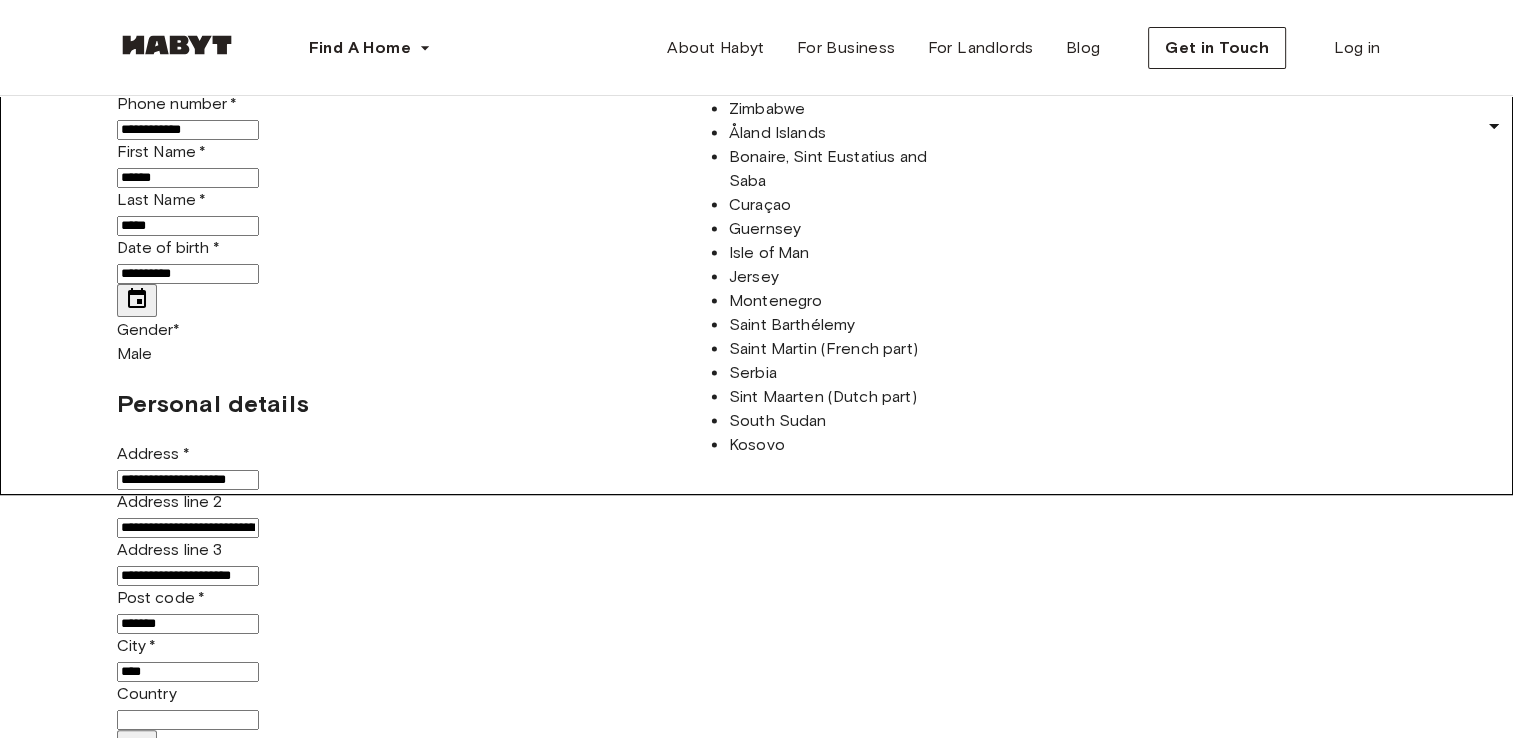 scroll, scrollTop: 200, scrollLeft: 0, axis: vertical 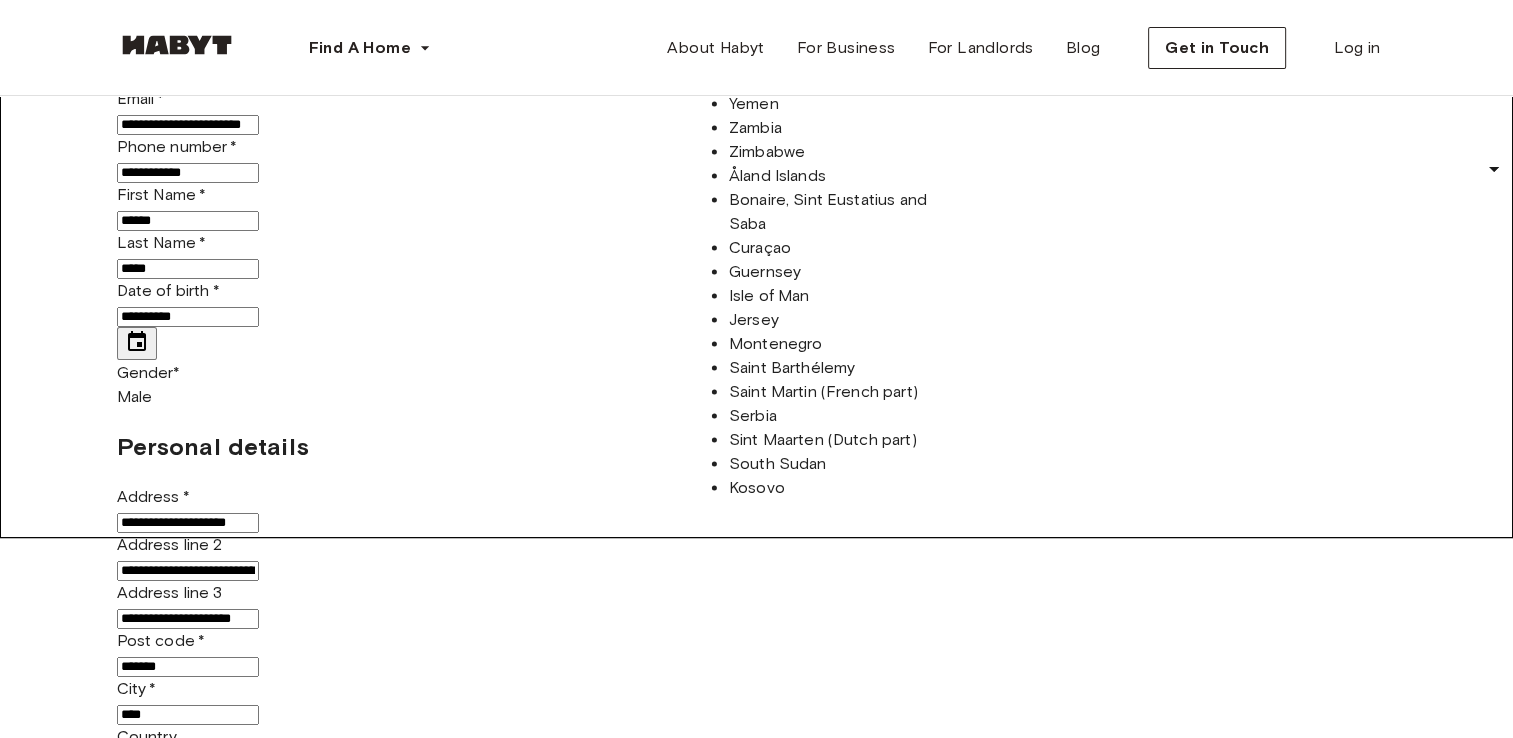 click on "**********" at bounding box center (188, 523) 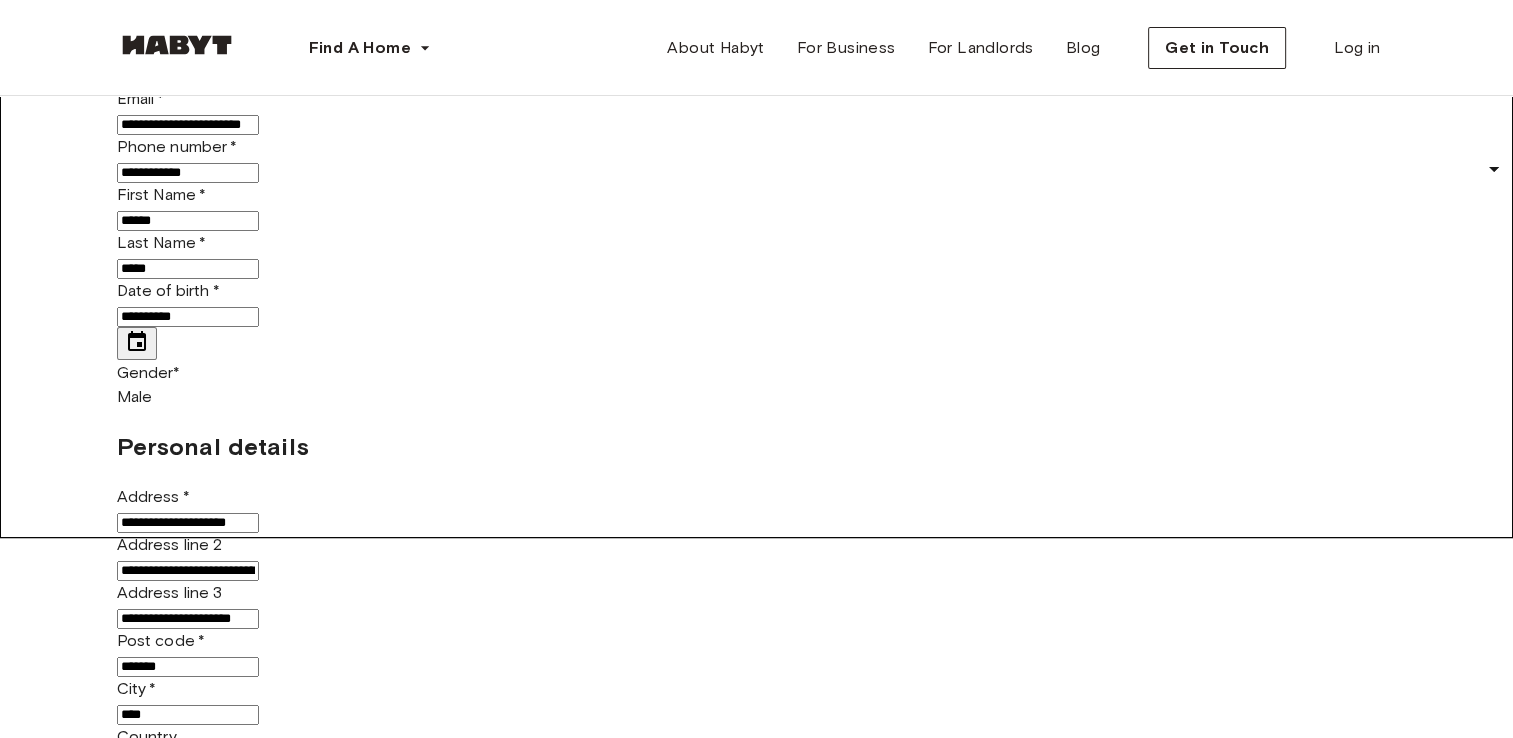 click on "**********" at bounding box center [188, 523] 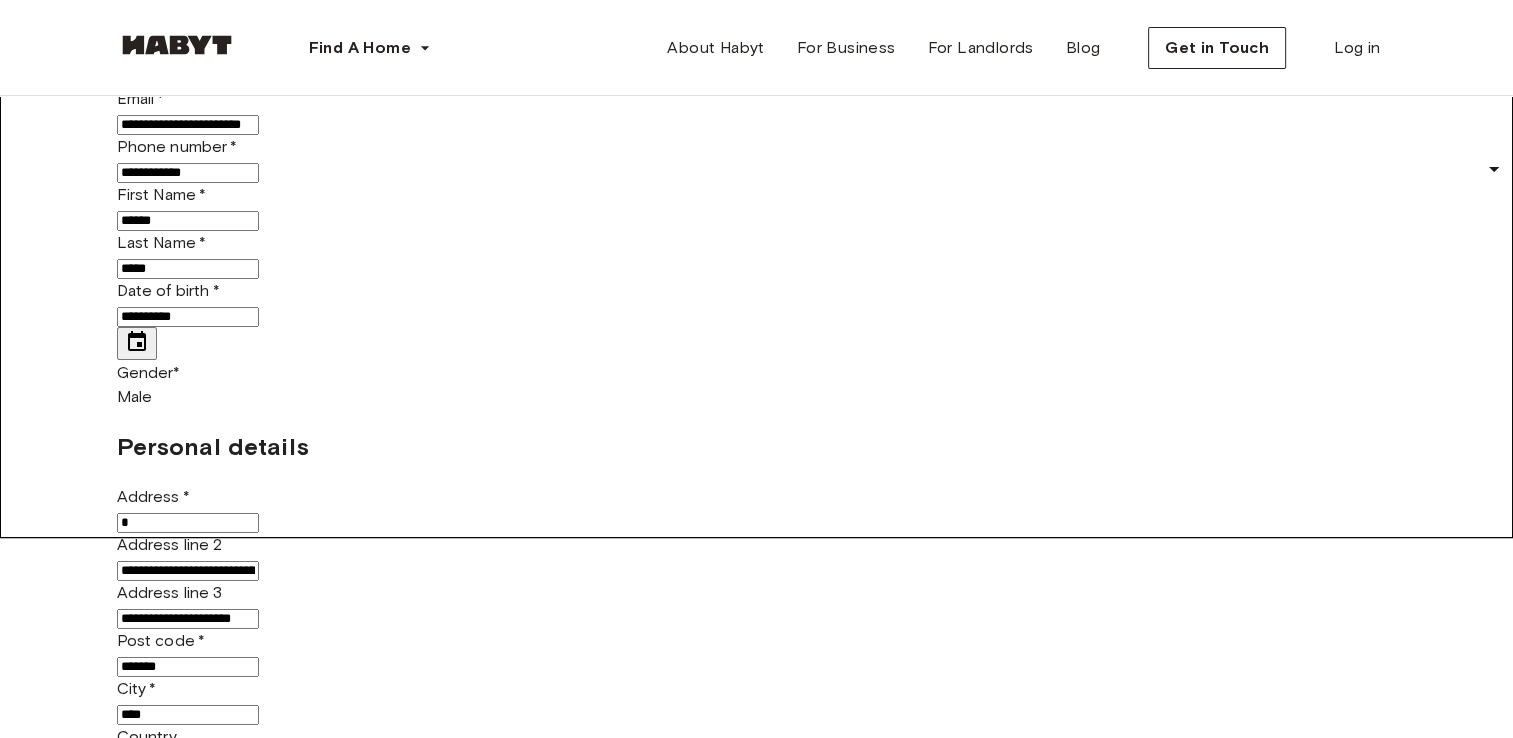 type on "**********" 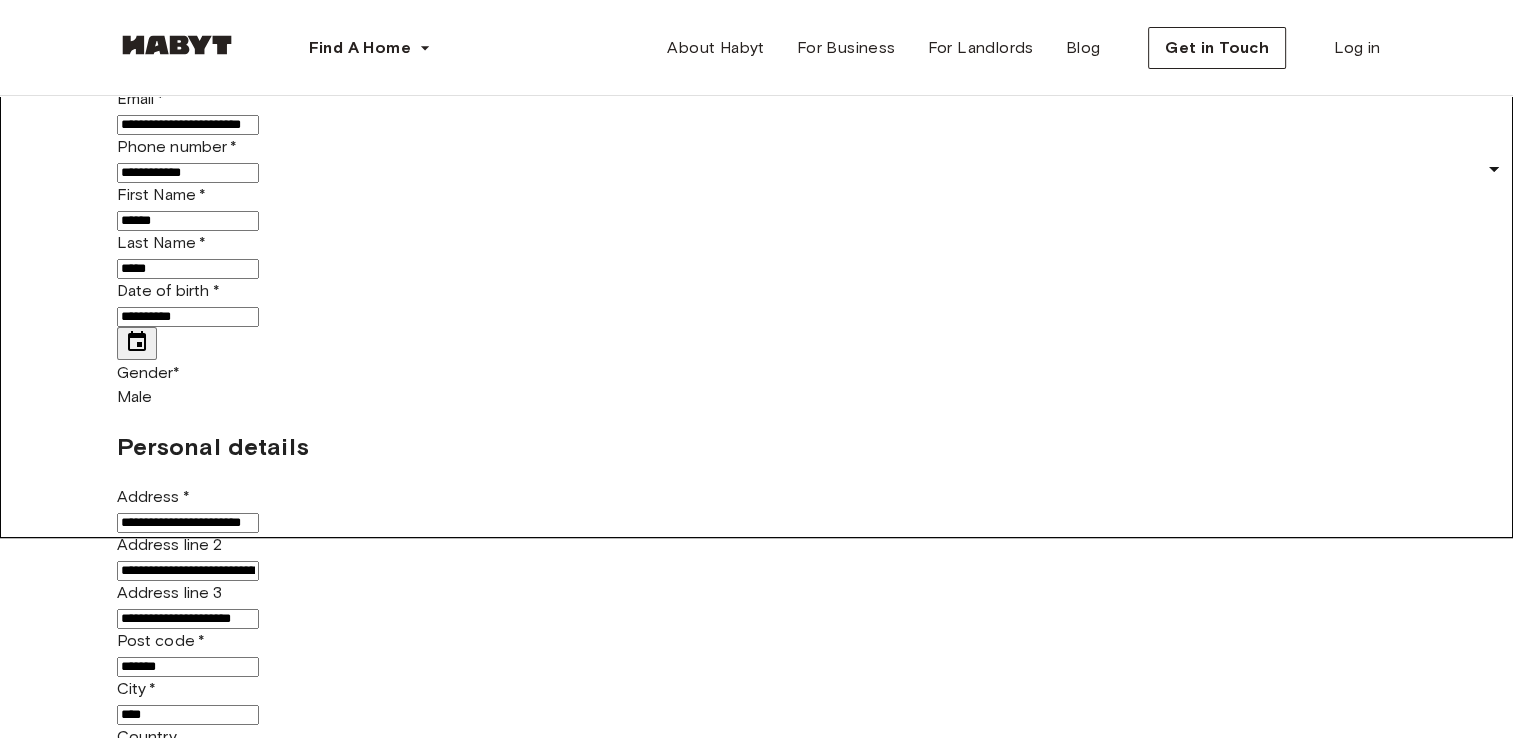 drag, startPoint x: 427, startPoint y: 470, endPoint x: 73, endPoint y: 482, distance: 354.20334 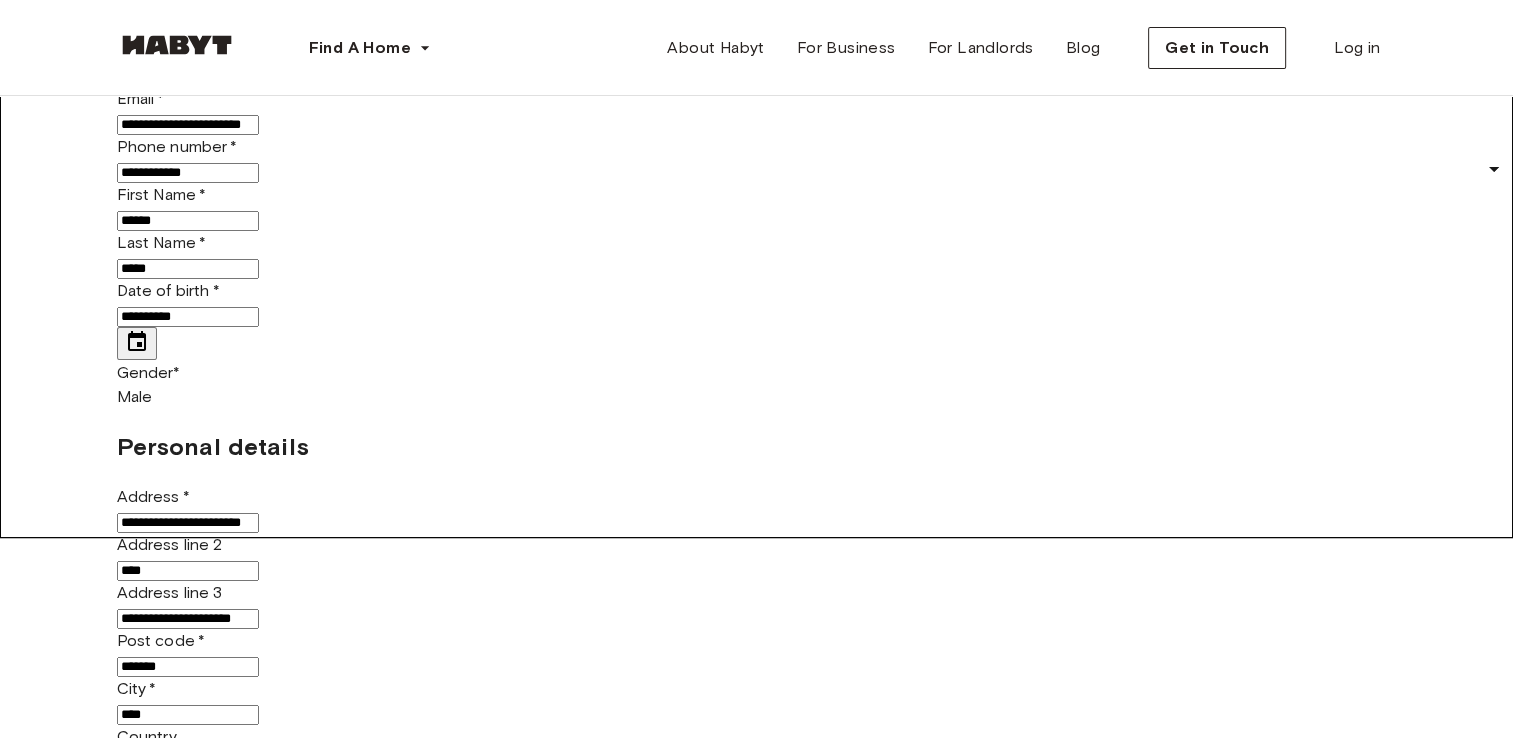 type on "****" 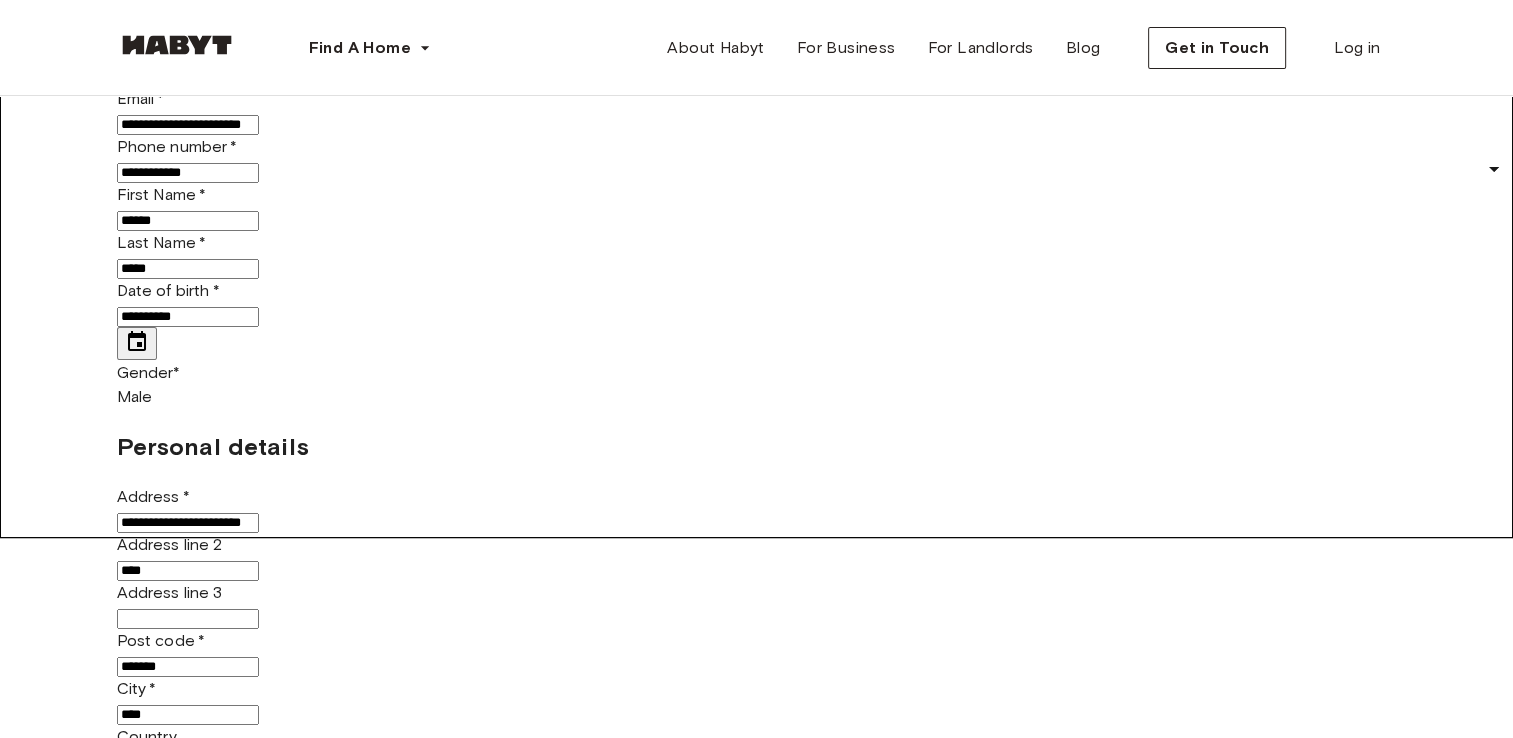 type 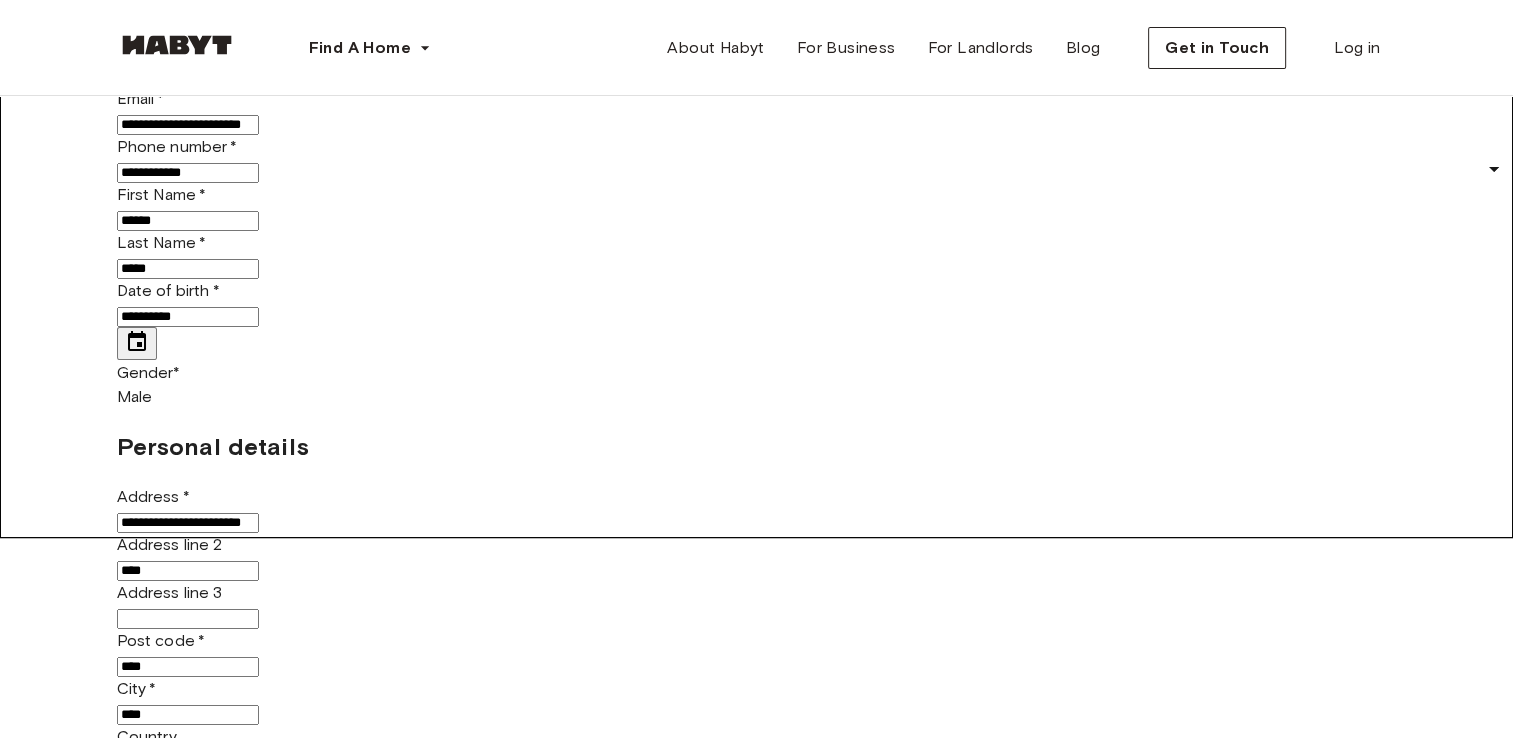 type on "****" 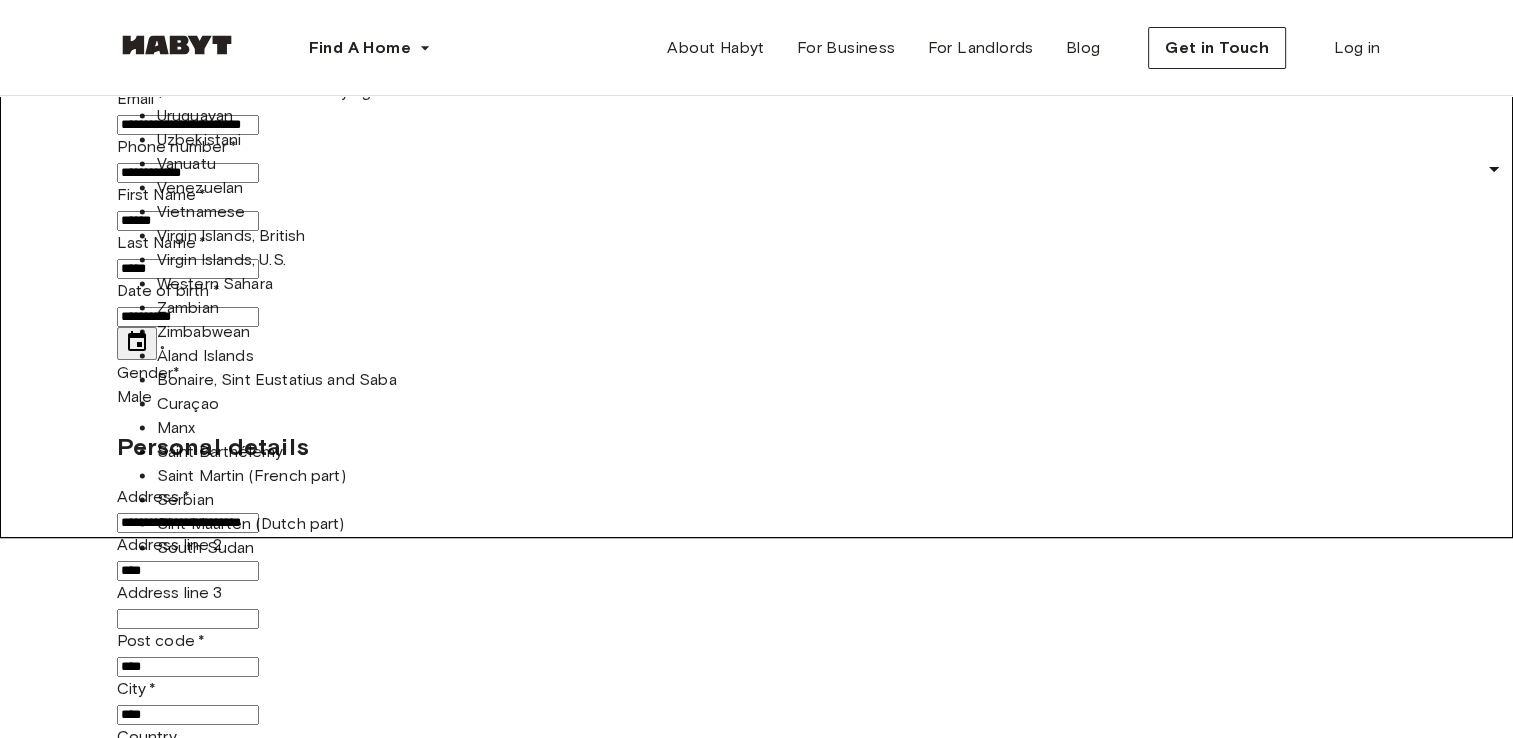 scroll, scrollTop: 0, scrollLeft: 0, axis: both 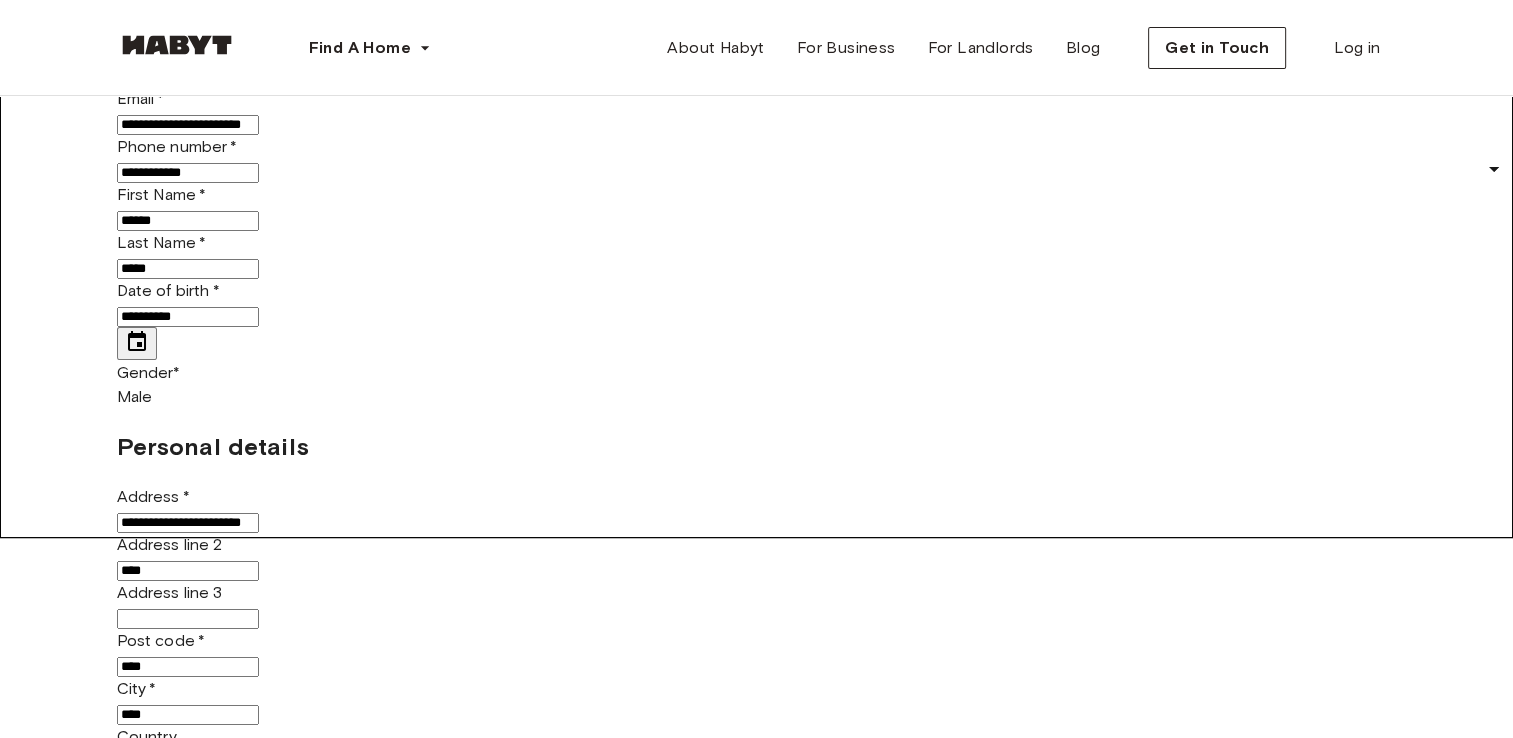 click on "Back to room details Private Room in Graz, Lend Account details Email   * [EMAIL] Email   * Phone number   * [PHONE] Phone number   * First Name   * [FIRST] First Name   * Last Name   * [LAST] Last Name   * Date of birth   * [DATE] Date of birth   * Gender  * Male **** Gender Personal details Address   * [ADDRESS] Address   * Address line 2 **** Address line 2 Address line 3 Address line 3 Post code   * [POSTAL] Post code   * City   * [CITY] City   * Country ******* Country Nationality Nationality ID Number   * ID Number   * Employment status   * ​ Employment status   * Monthly income   * ​ Monthly income   * ▲ ▲ Monthly rent from €384.00 Incl. discounts, furniture and utilities Deposit €660.00 Charged only at the signature of the contract First month rent €173.42 from Jul 18, 2025 I agree with Habyt's  Terms of Service  and  Privacy Policy Confirm Application" at bounding box center [757, 616] 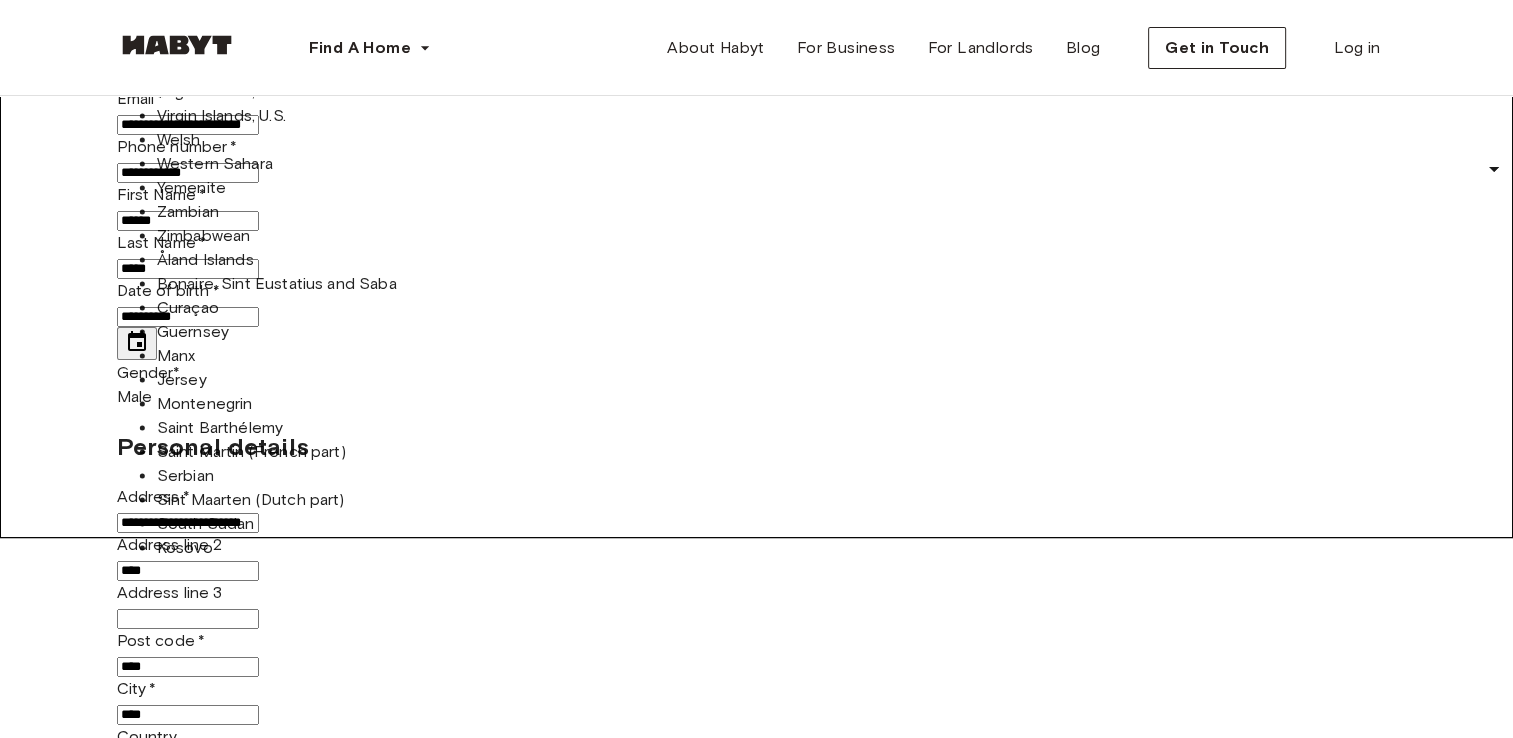 click on "Nationality" at bounding box center (188, 845) 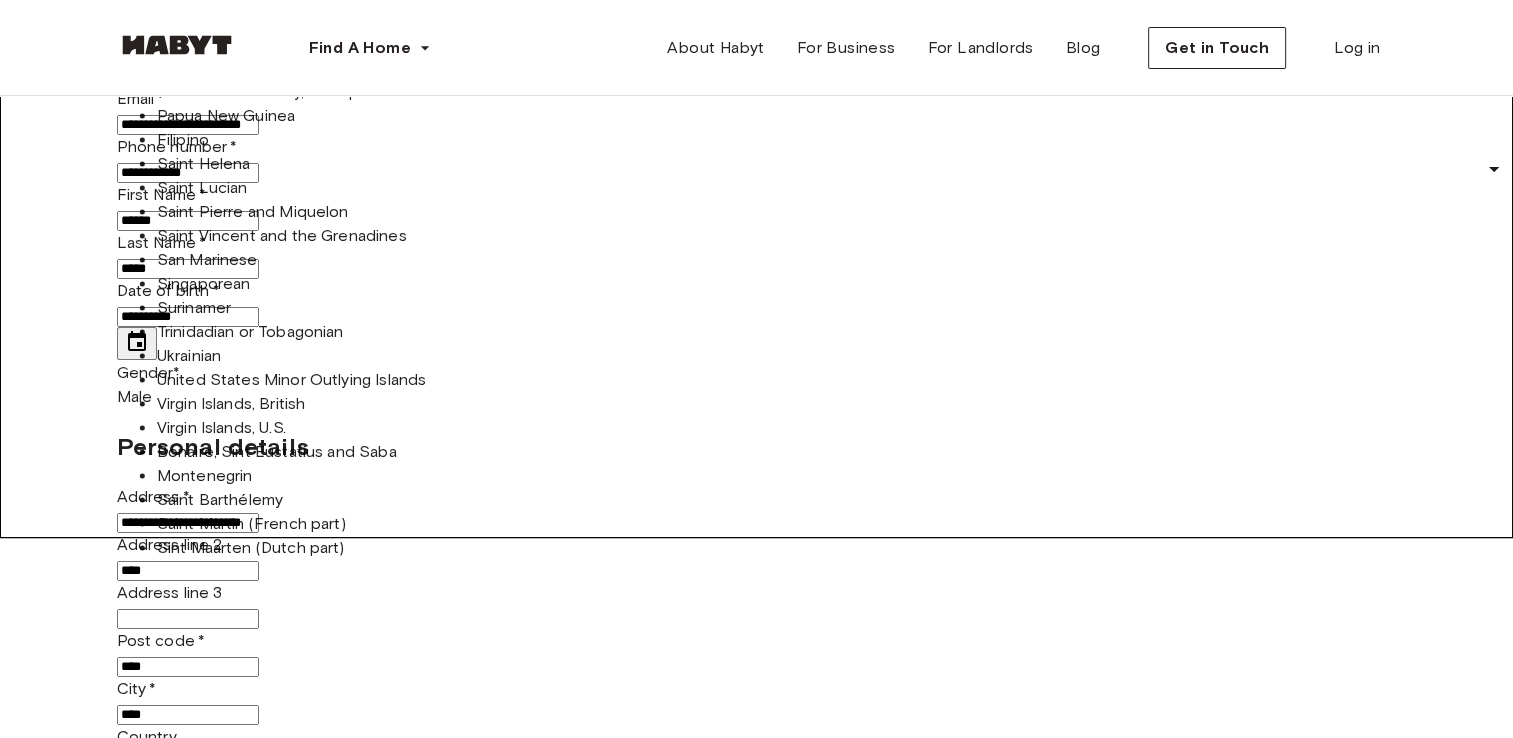 type on "*" 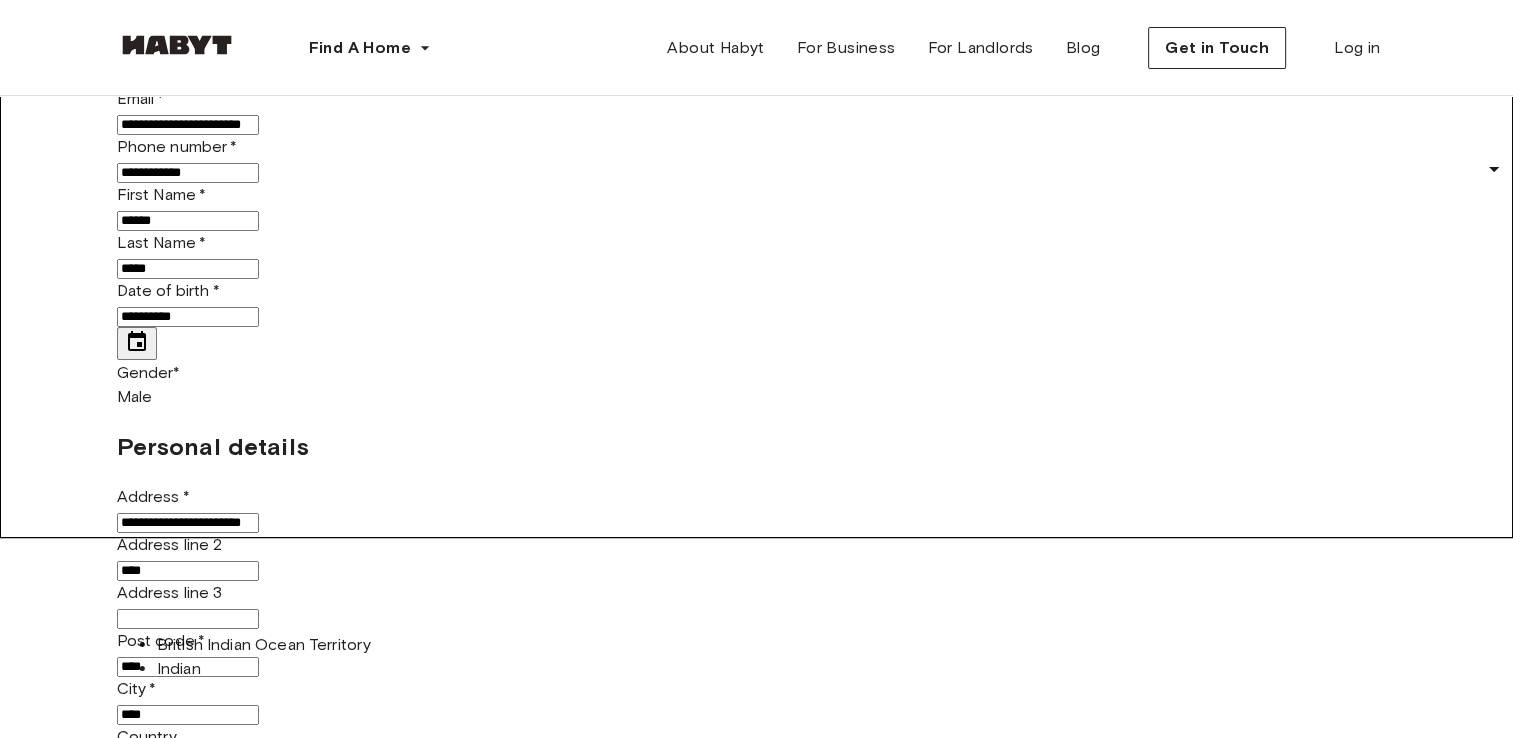 click on "Indian" at bounding box center (343, 669) 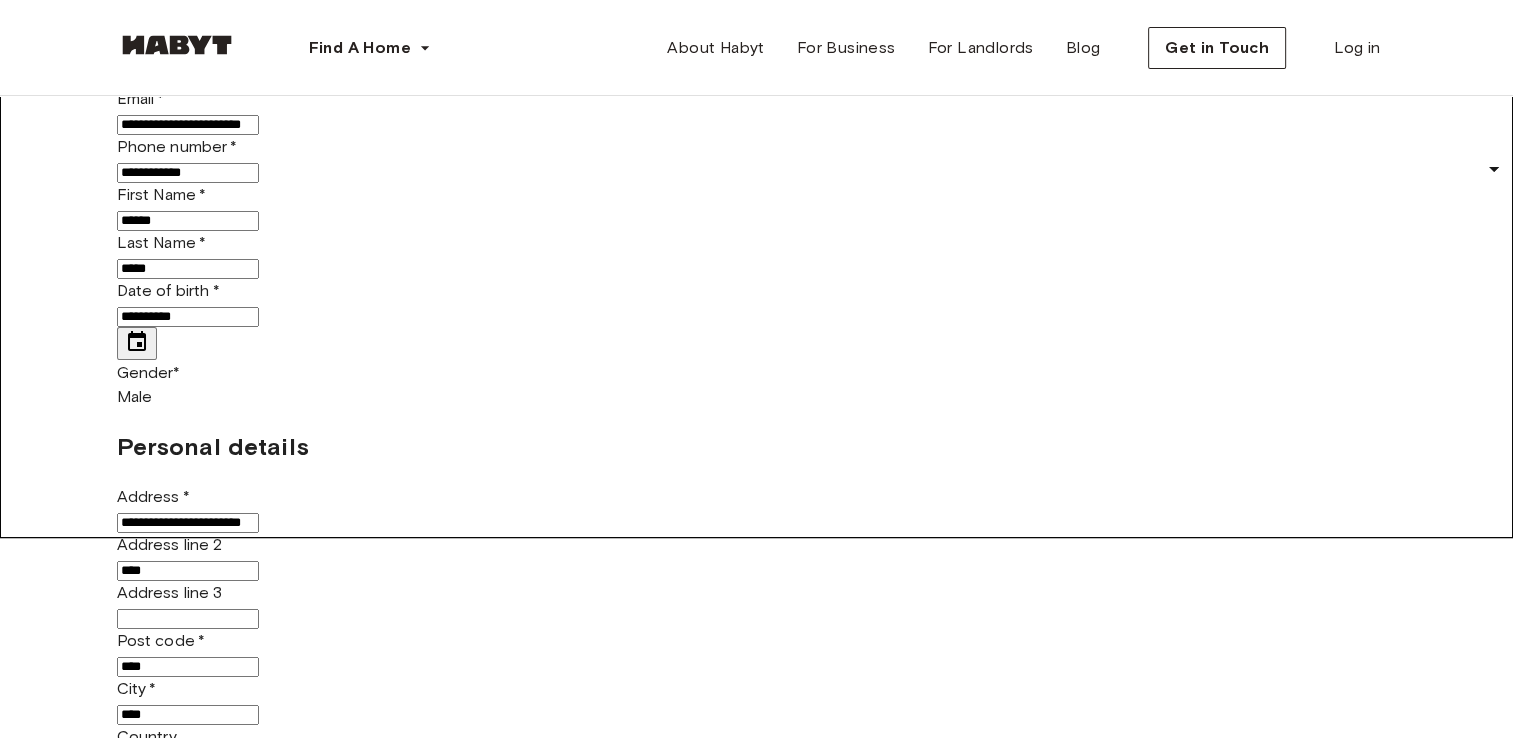 type on "******" 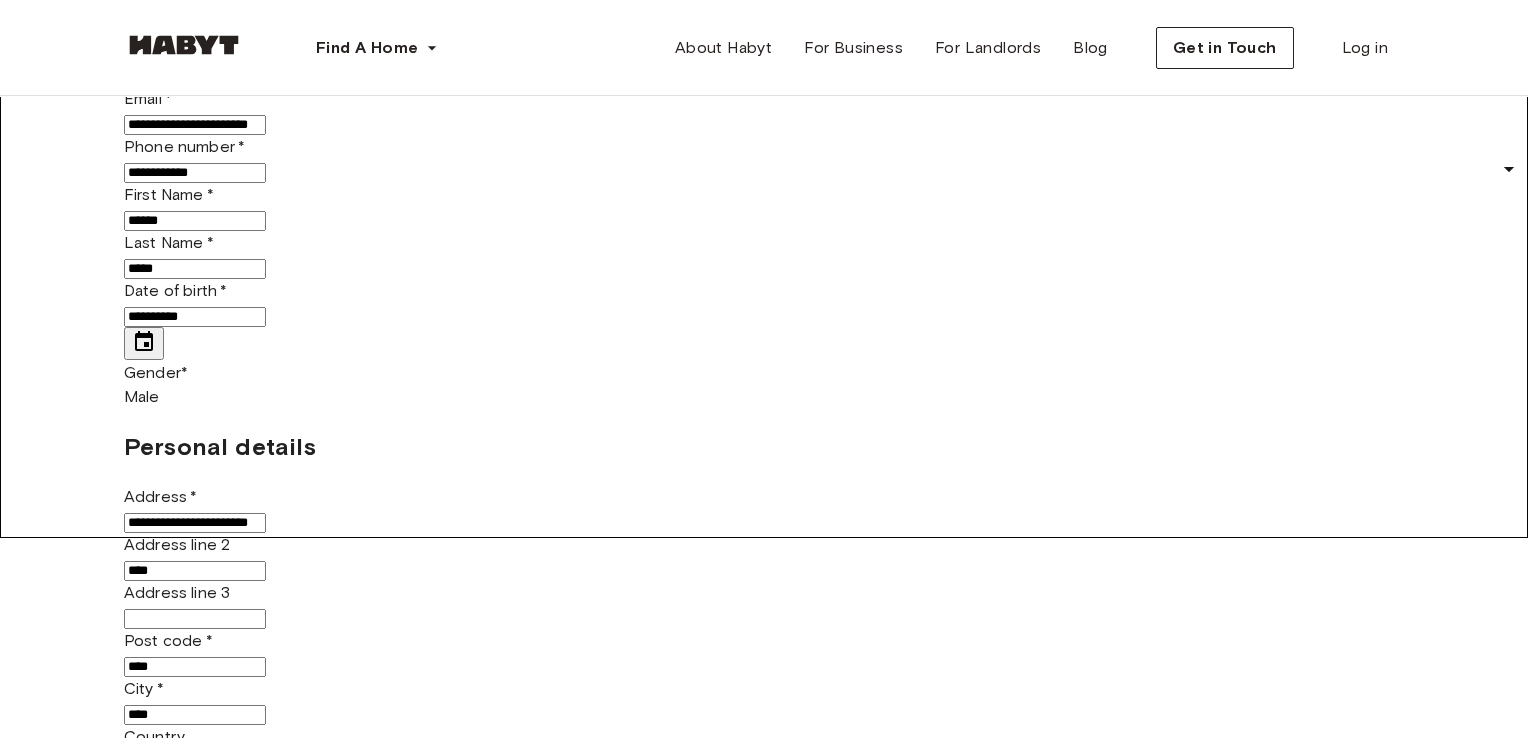 click on "Find A Home Europe Amsterdam Berlin Frankfurt Hamburg Lisbon Madrid Milan Modena Paris Turin Munich Rotterdam Stuttgart Dusseldorf Cologne Zurich The Hague Graz Brussels Leipzig Asia Hong Kong Singapore Seoul Phuket Tokyo About Habyt For Business For Landlords Blog Get in Touch Log in Back to room details Private Room in Graz, Lend Account details Email   * [EMAIL] Email   * Phone number   * [PHONE] Phone number   * First Name   * [FIRST] First Name   * Last Name   * [LAST] Last Name   * Date of birth   * [DATE] Date of birth   * Gender  * Male **** Gender Personal details Address   * [ADDRESS] Address   * Address line 2 **** Address line 2 Address line 3 Address line 3 Post code   * [POSTAL] Post code   * City   * [CITY] City   * Country ******* Country Nationality ****** Nationality ID Number   * ID Number   * Employment status   * ​ Employment status   * Monthly income   * ​ Monthly income   * ▲ ▲ Monthly rent from Deposit" at bounding box center (764, 1036) 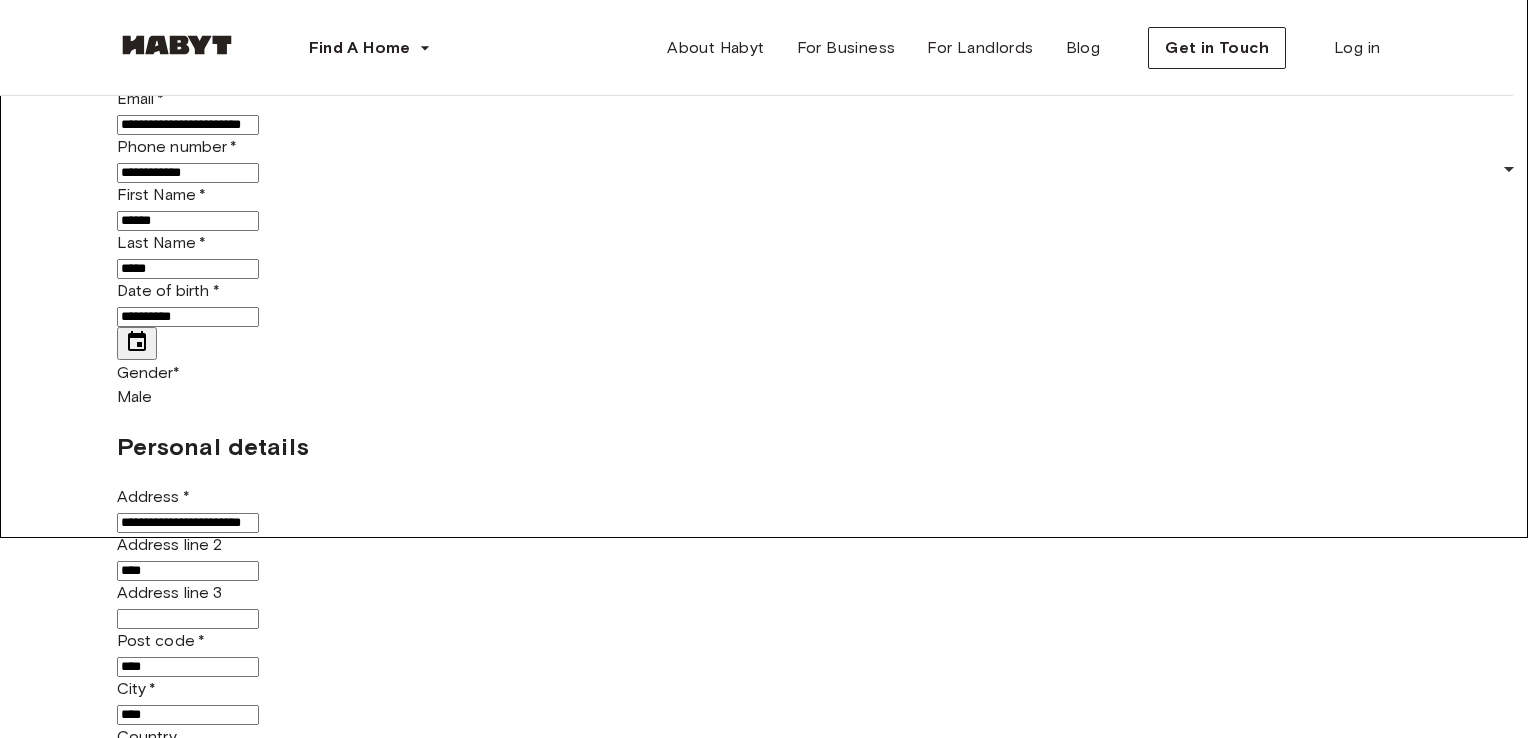 click on "1000 - 2500" at bounding box center [776, 3611] 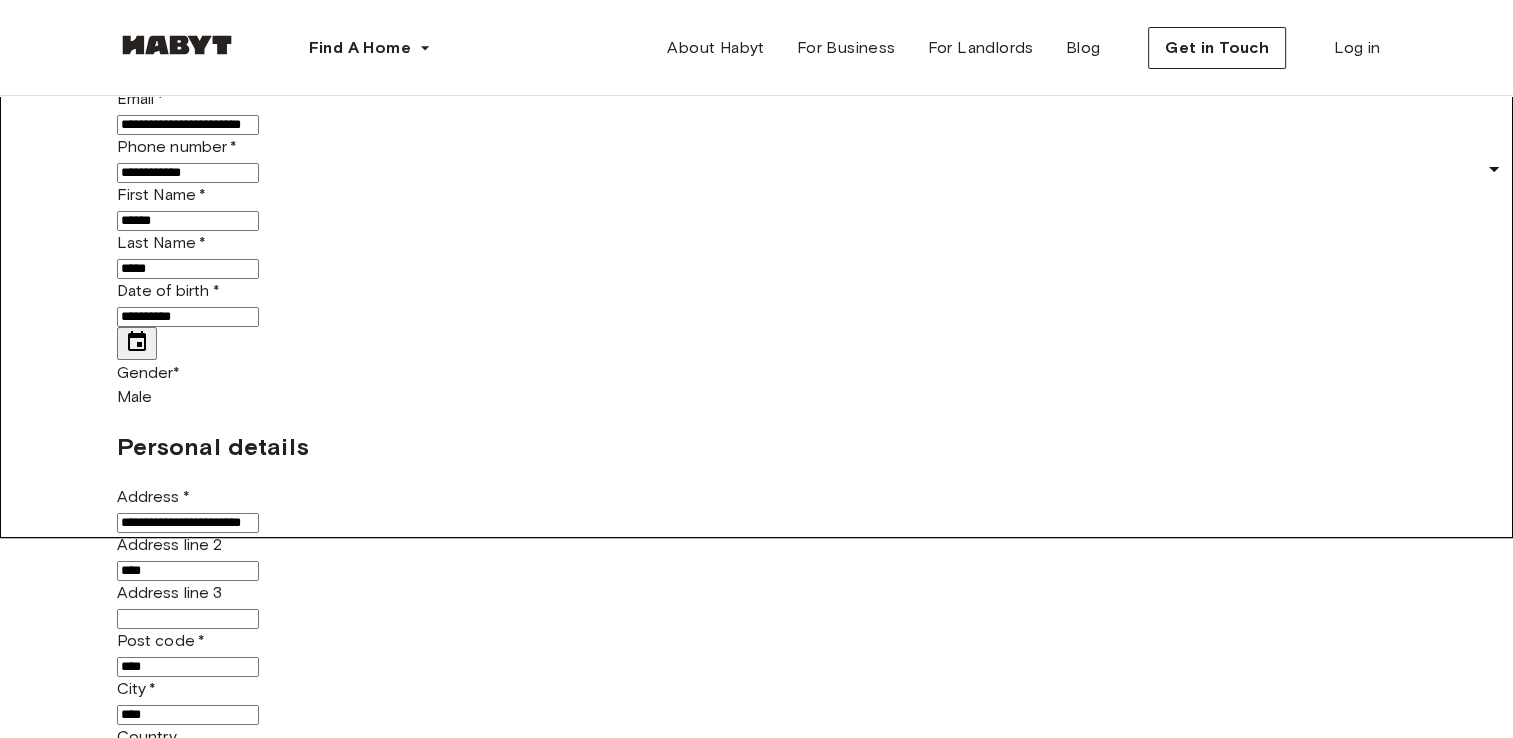 click on "**********" at bounding box center [756, 1036] 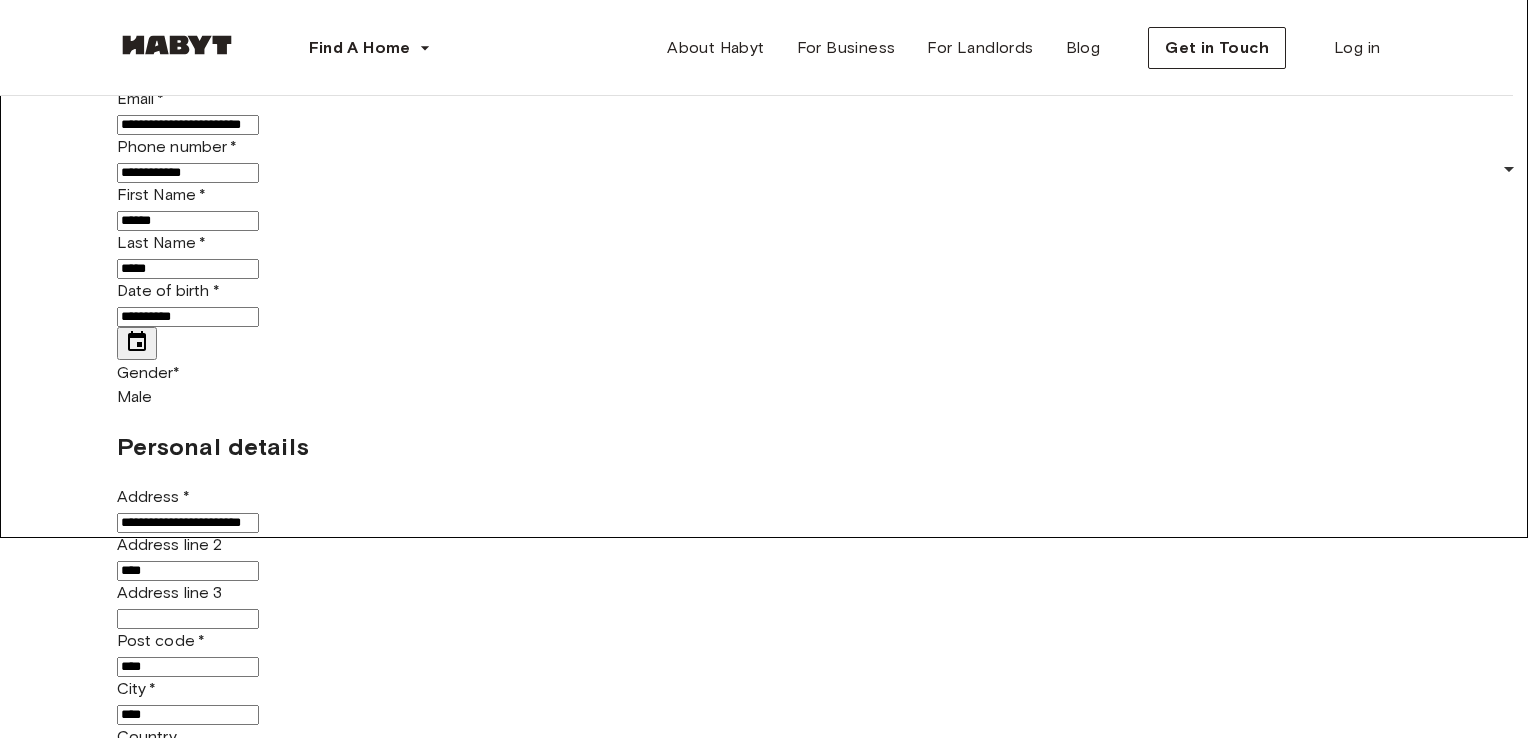 click on "Student" at bounding box center (776, 3635) 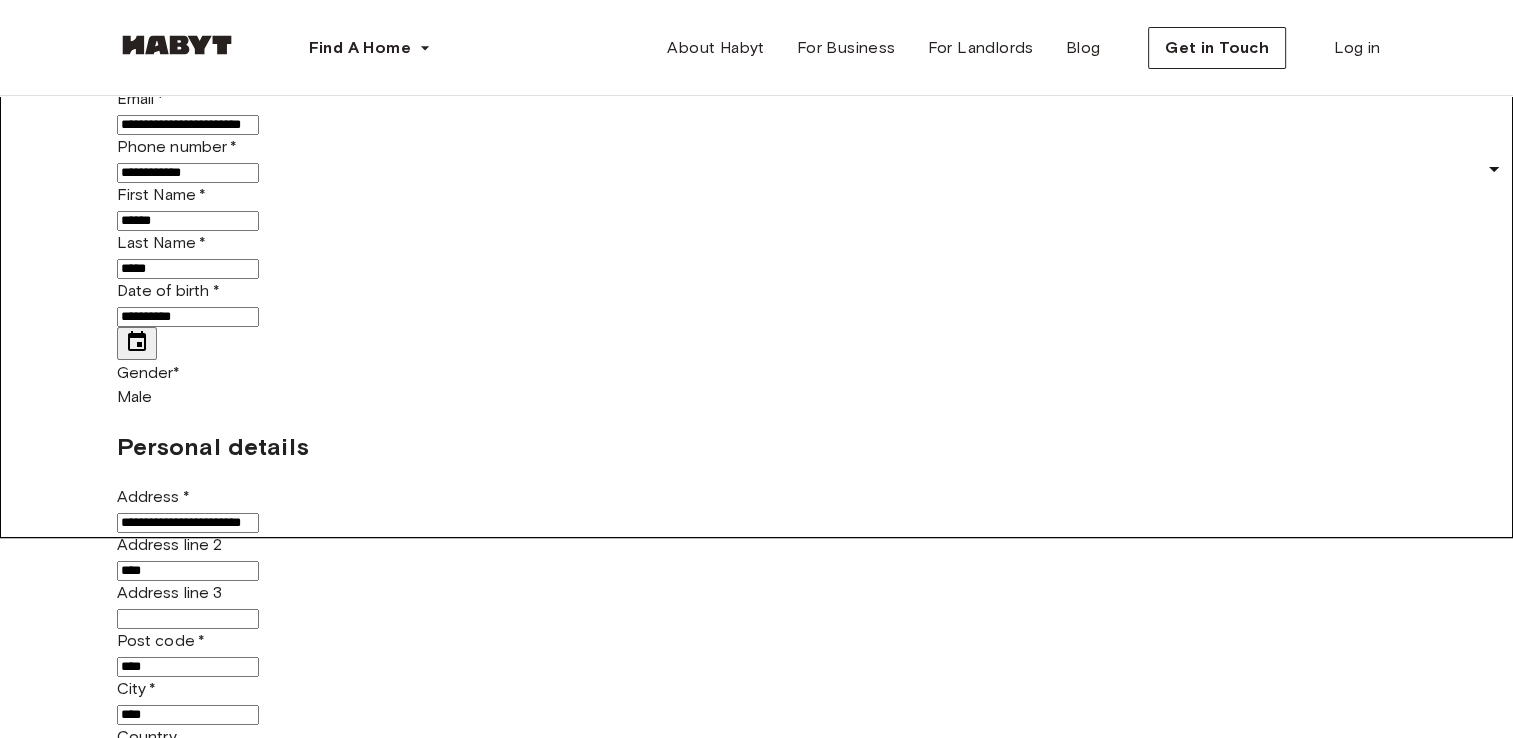 click on "ID Number   *" at bounding box center (188, 927) 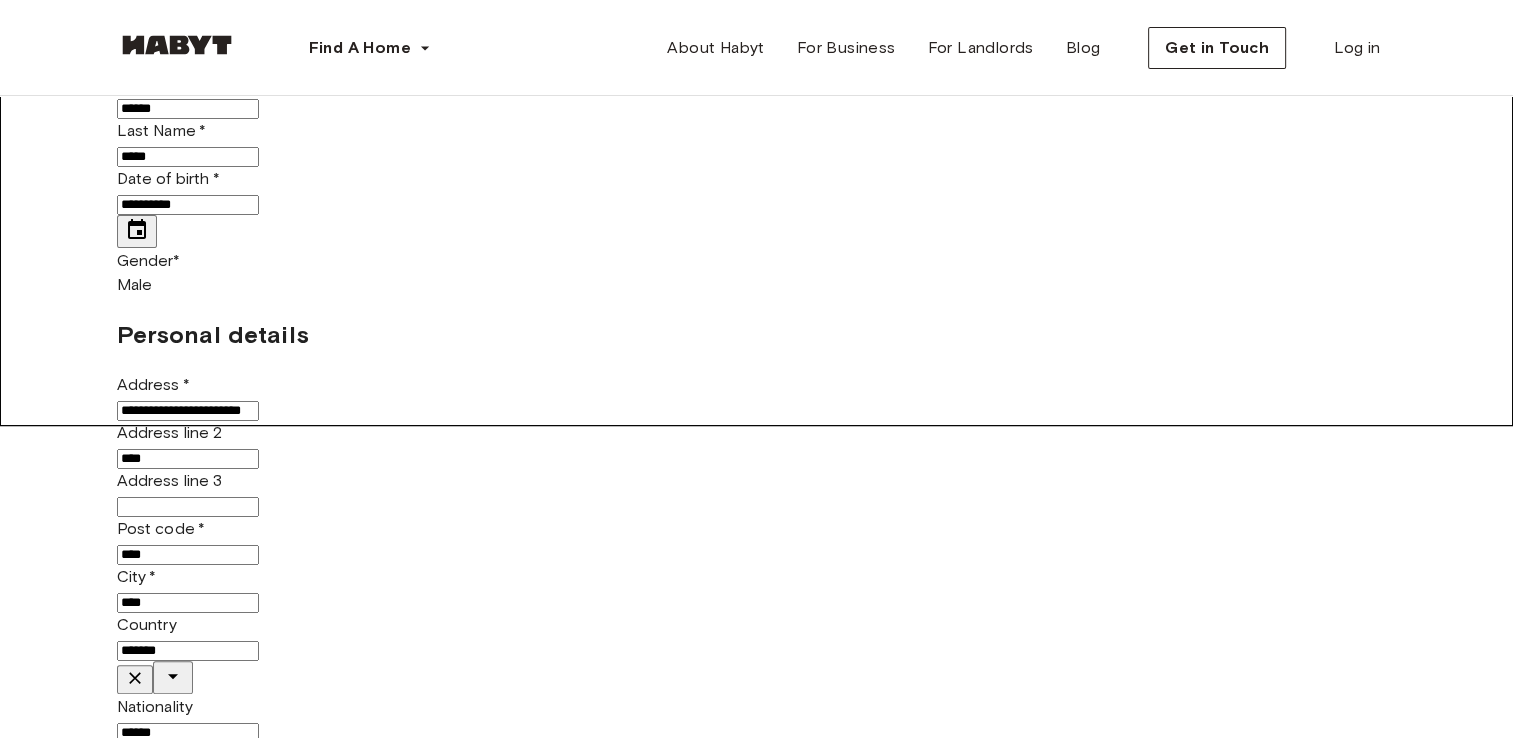scroll, scrollTop: 400, scrollLeft: 0, axis: vertical 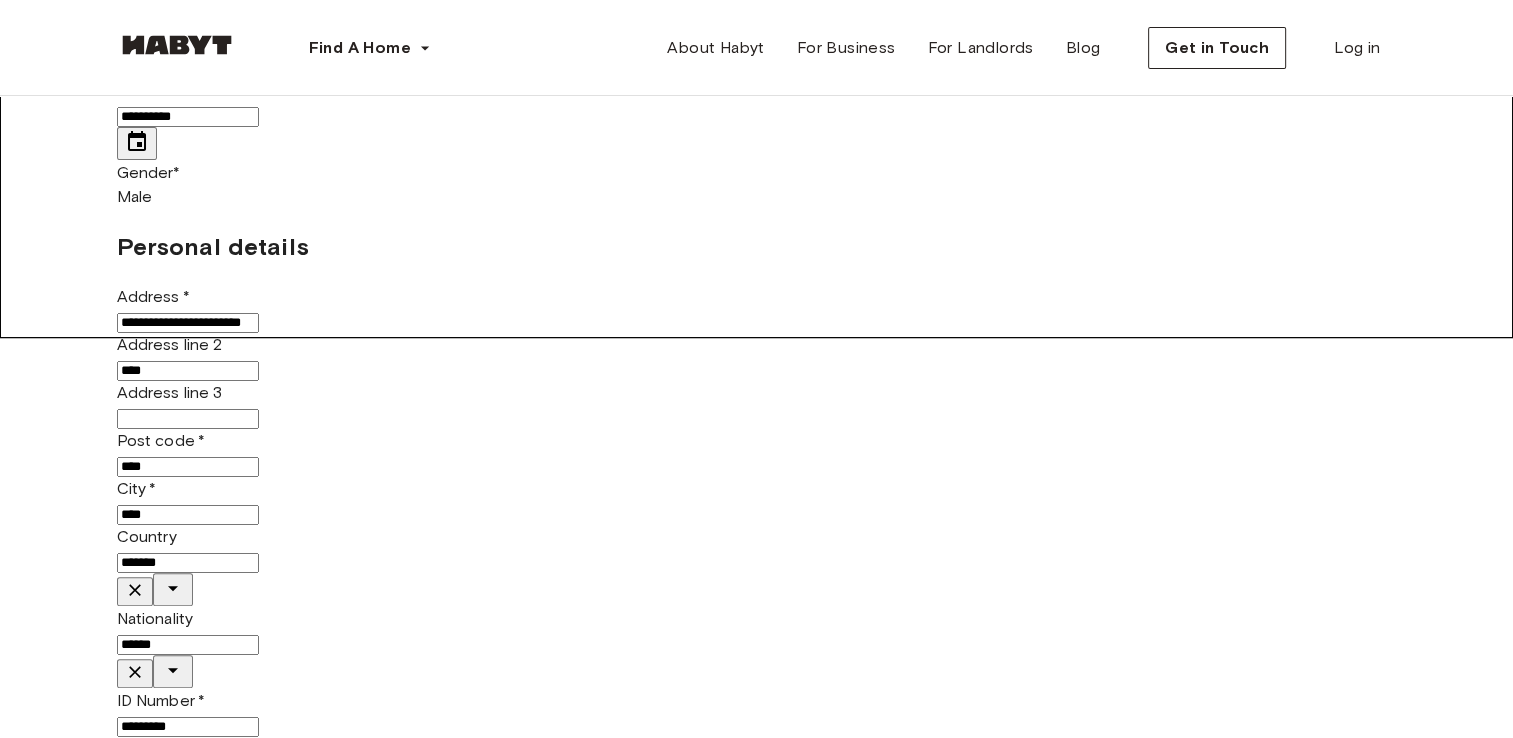 type on "*********" 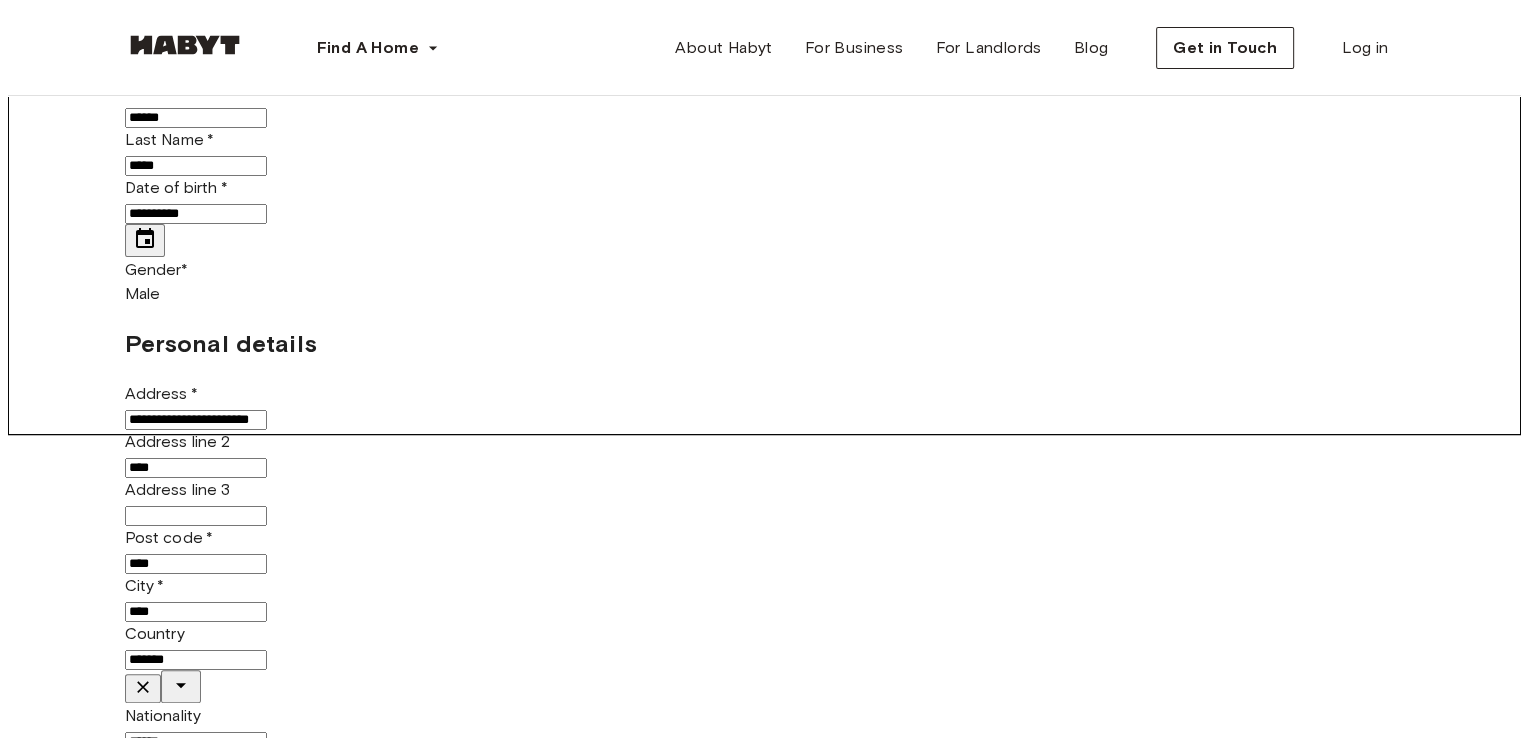 scroll, scrollTop: 0, scrollLeft: 0, axis: both 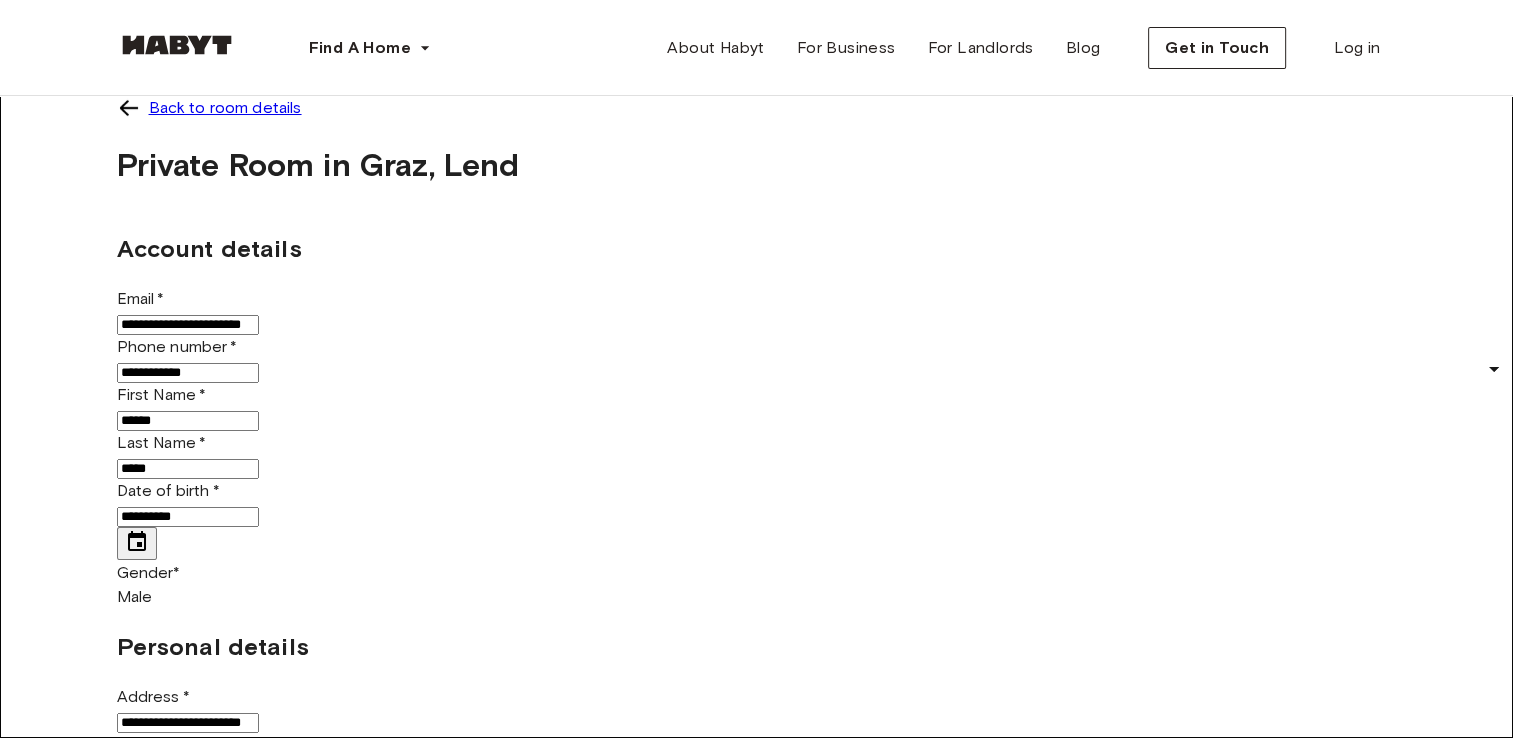 click at bounding box center (129, 108) 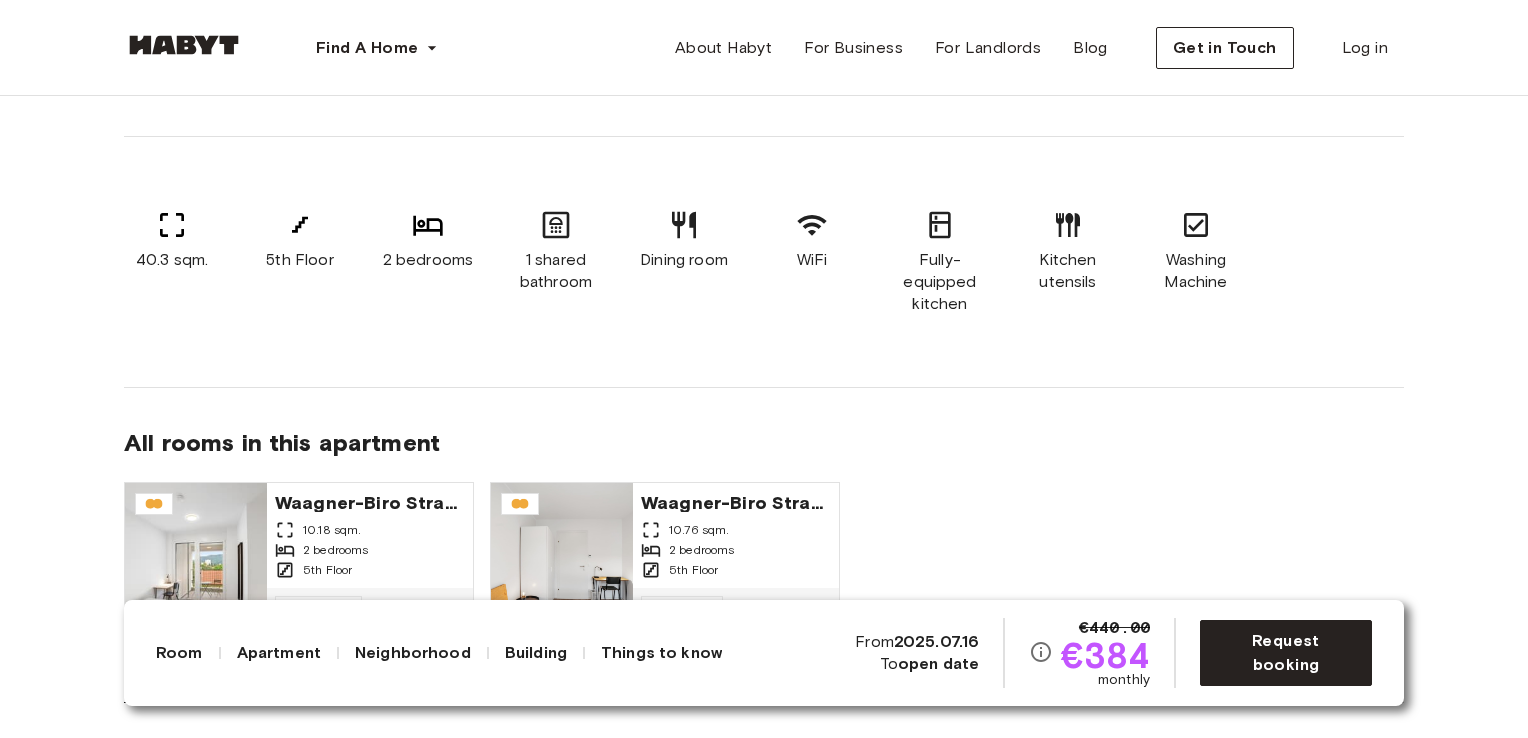 scroll, scrollTop: 1000, scrollLeft: 0, axis: vertical 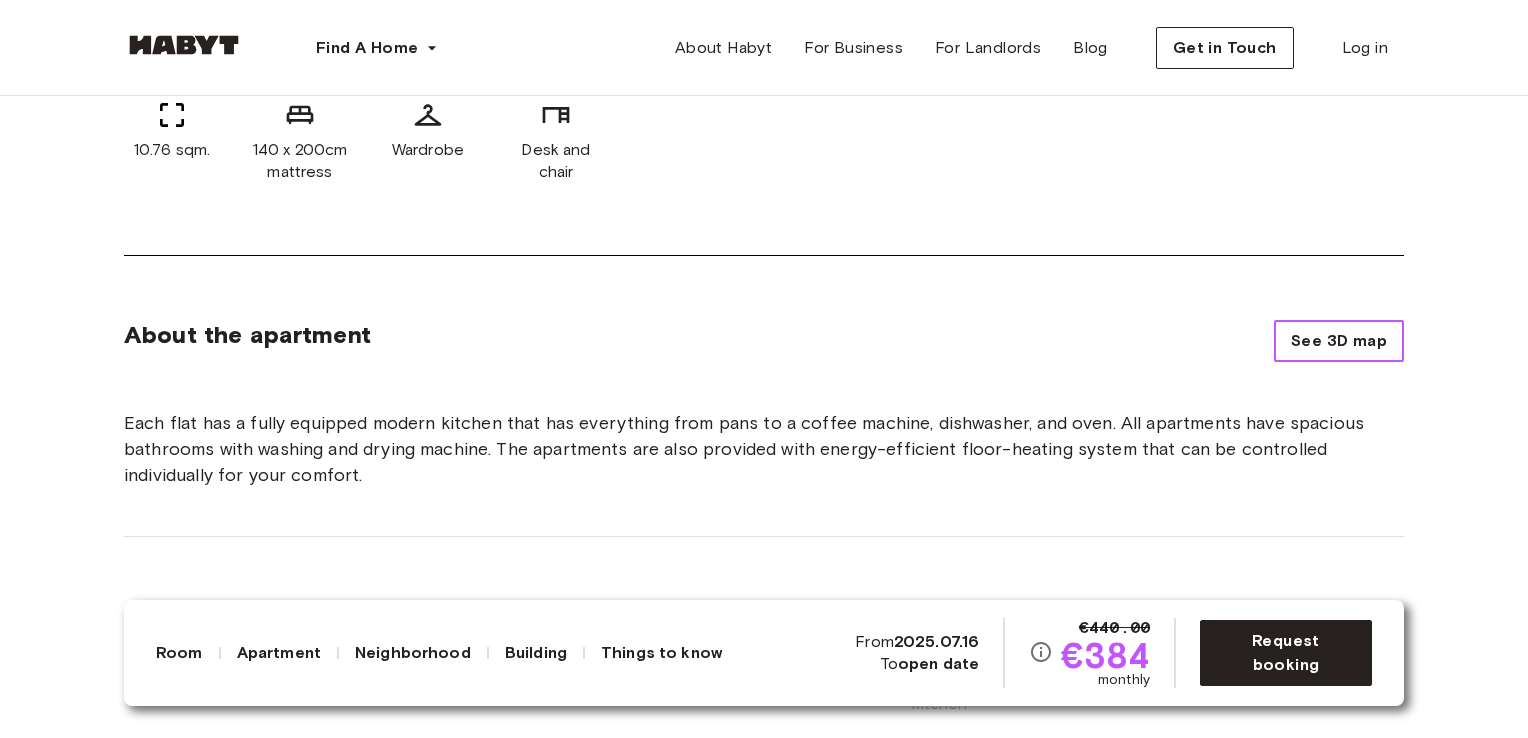 click on "See 3D map" at bounding box center (1339, 341) 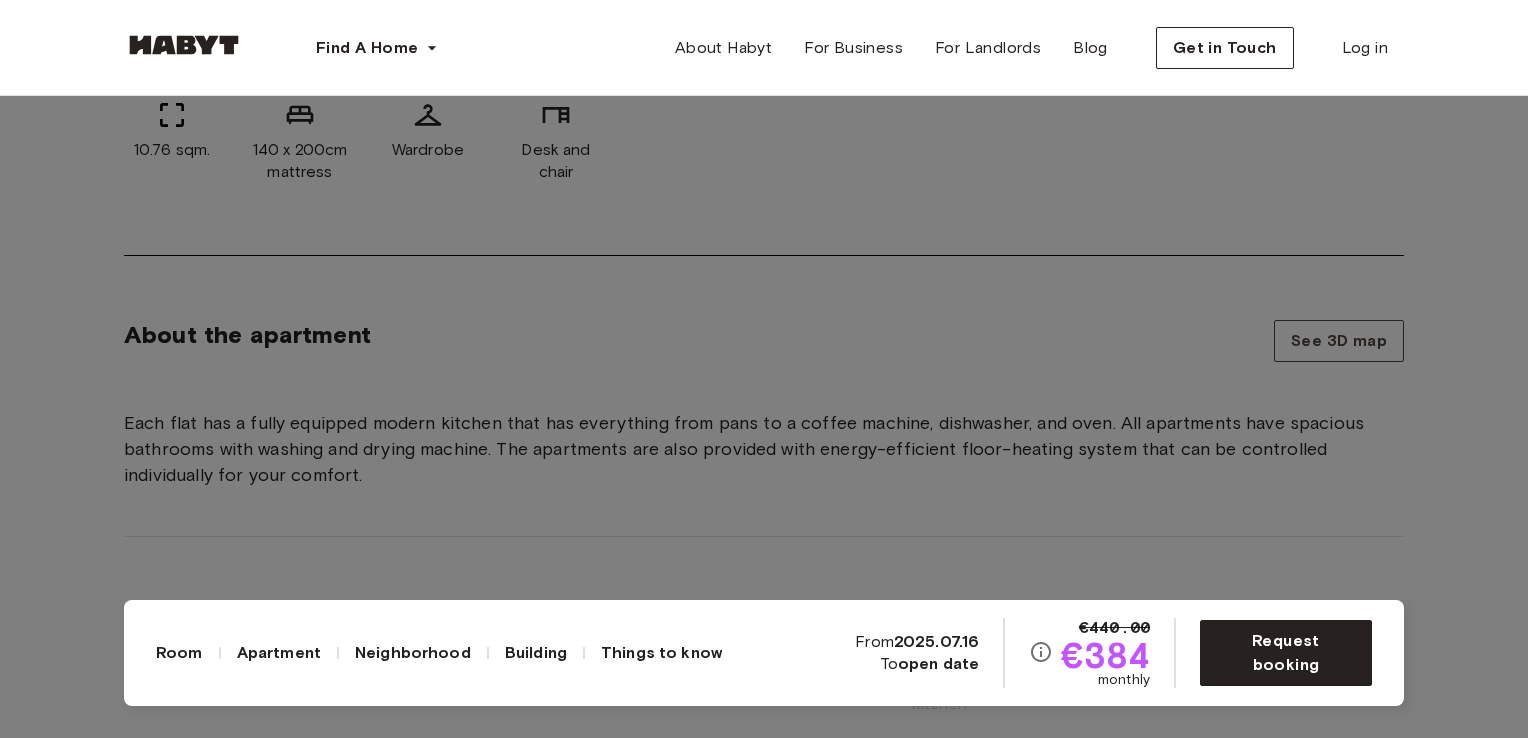 drag, startPoint x: 947, startPoint y: 661, endPoint x: 947, endPoint y: 622, distance: 39 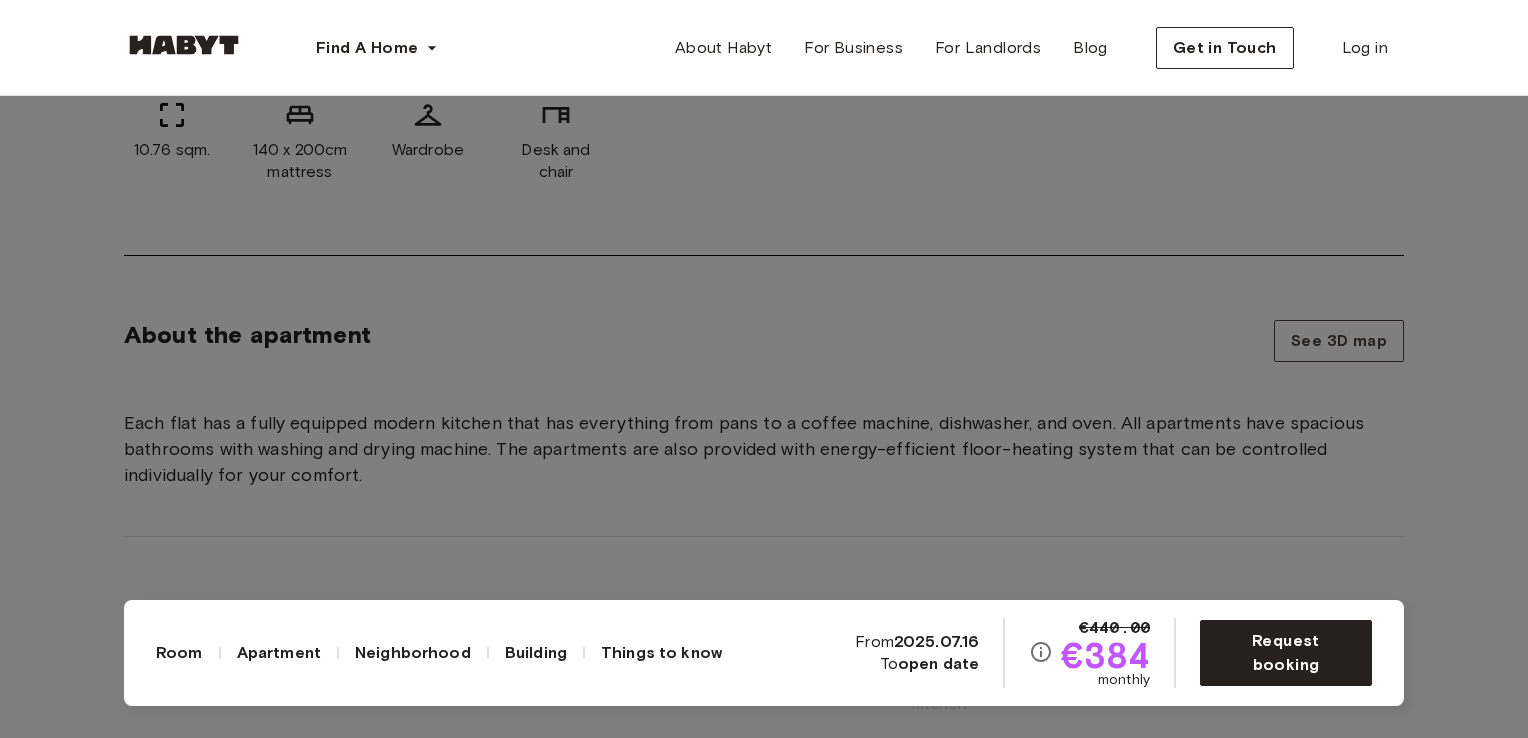 click on "This is a 3D representation of a similar apartment in this building. Small variations in the floor plan might apply." at bounding box center (764, 7413) 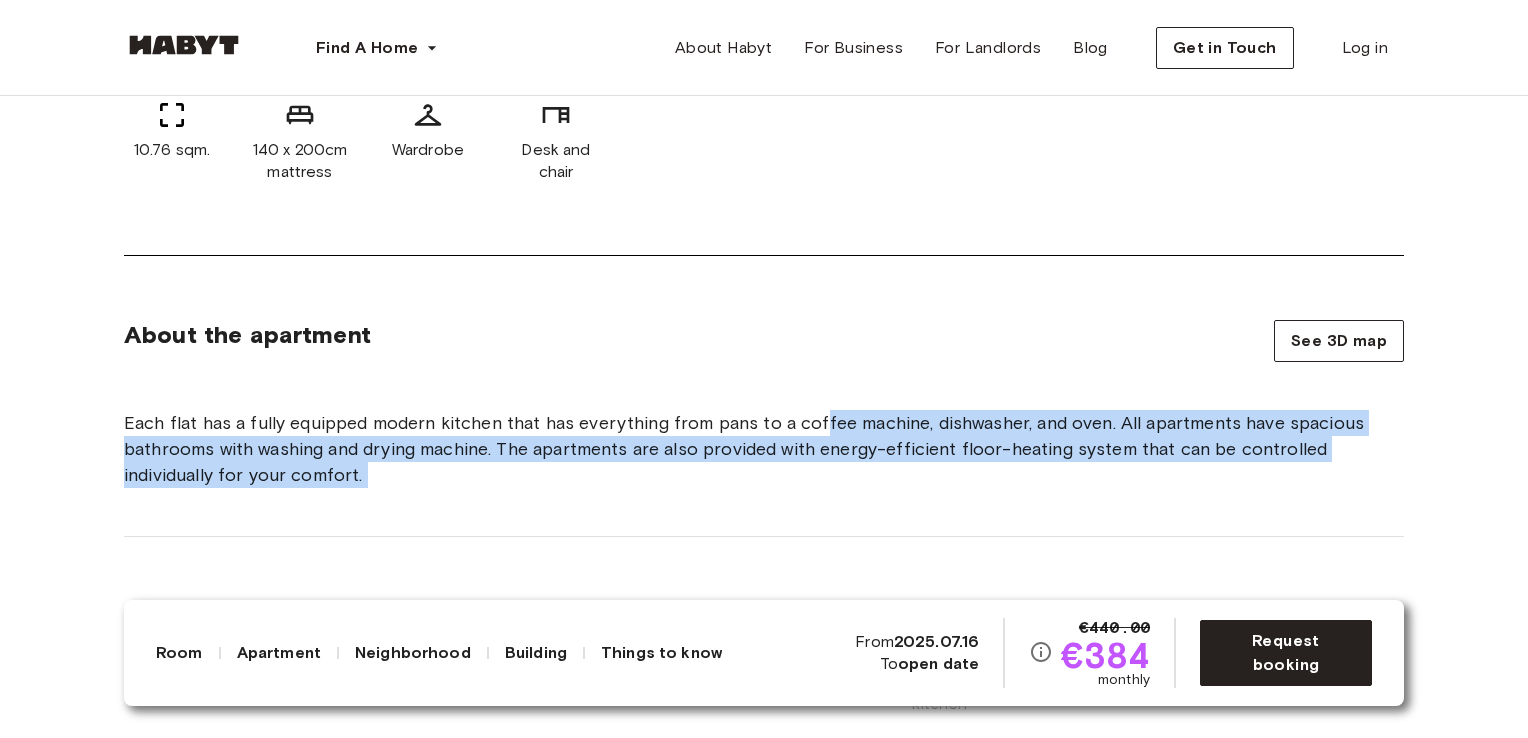 drag, startPoint x: 820, startPoint y: 398, endPoint x: 824, endPoint y: 572, distance: 174.04597 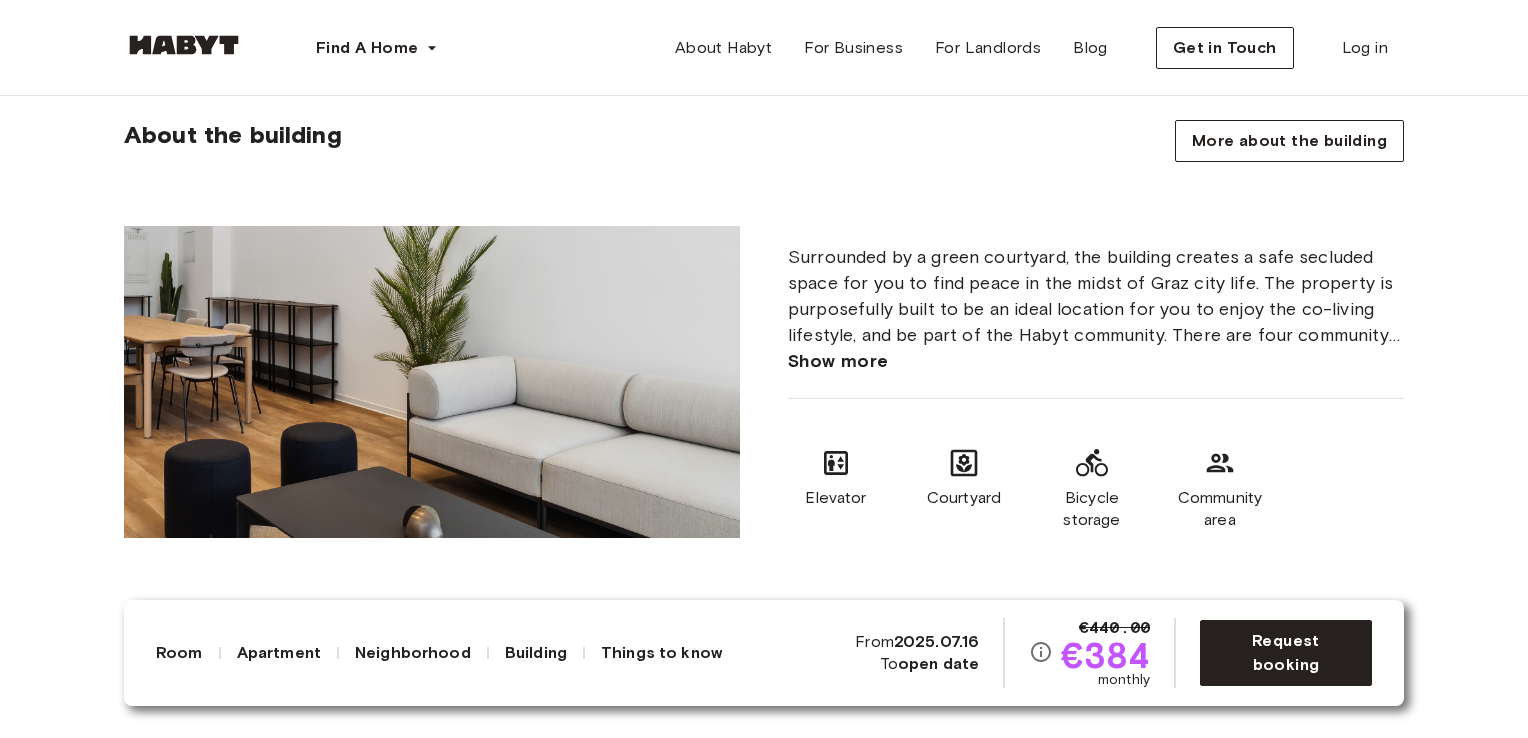 scroll, scrollTop: 2600, scrollLeft: 0, axis: vertical 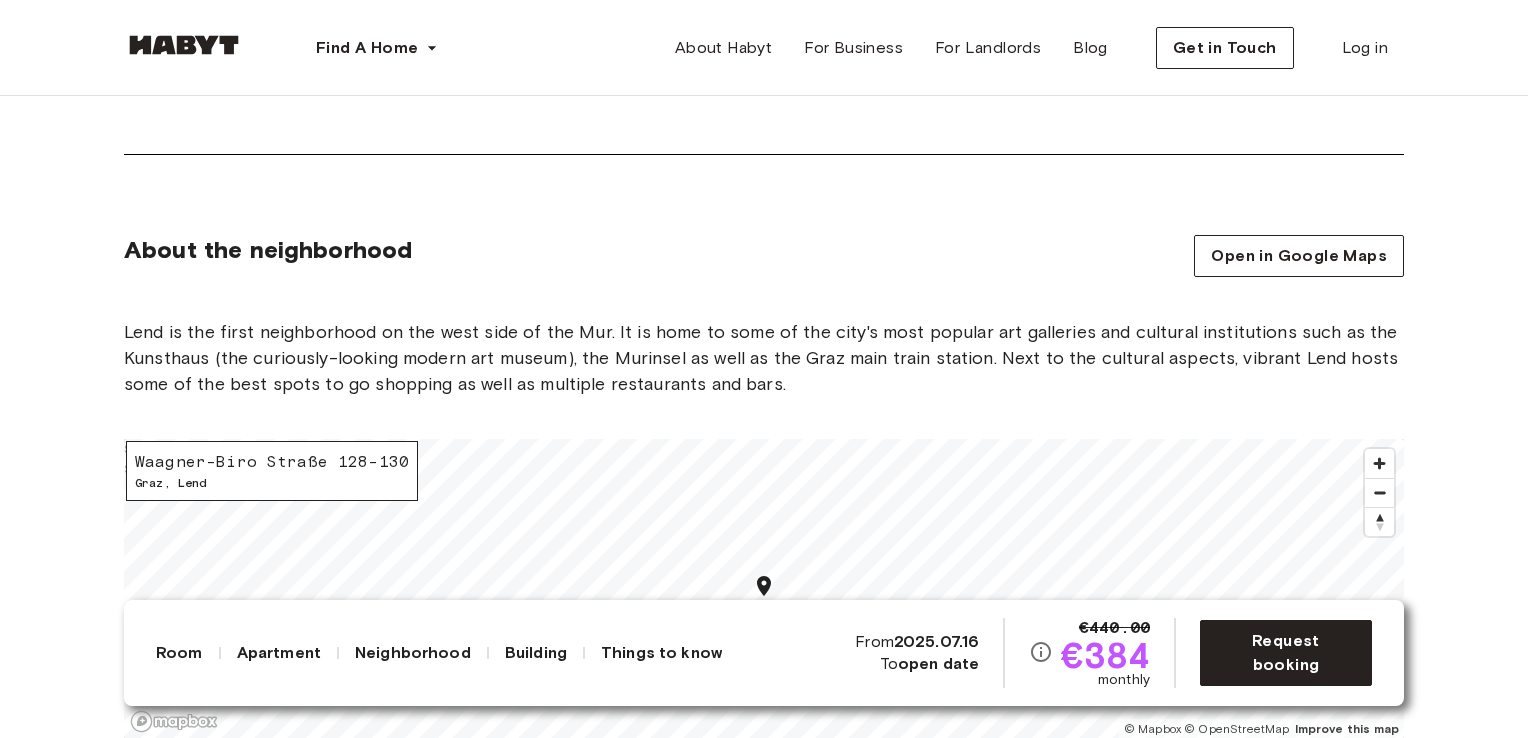 click on "2025.07.16" at bounding box center (937, 641) 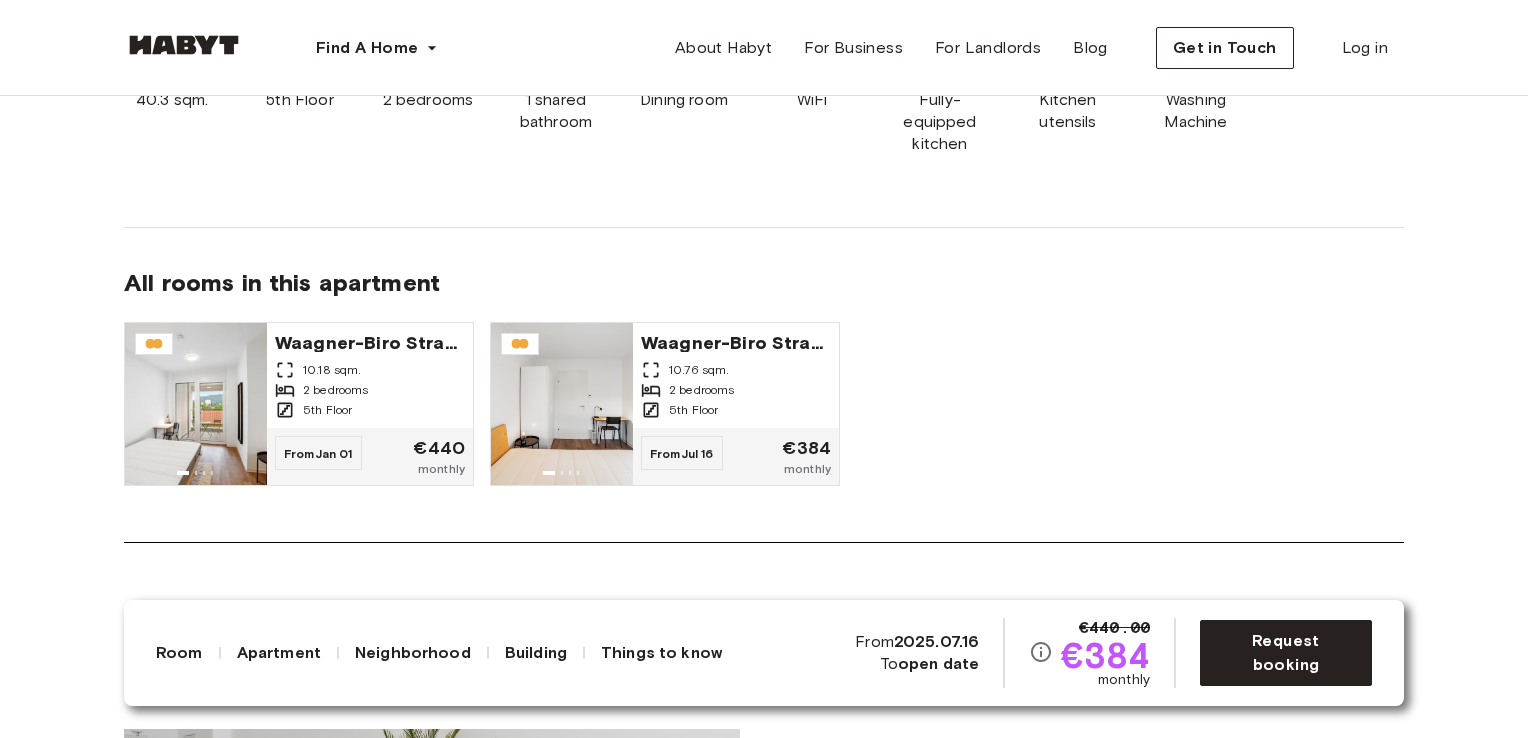 scroll, scrollTop: 1400, scrollLeft: 0, axis: vertical 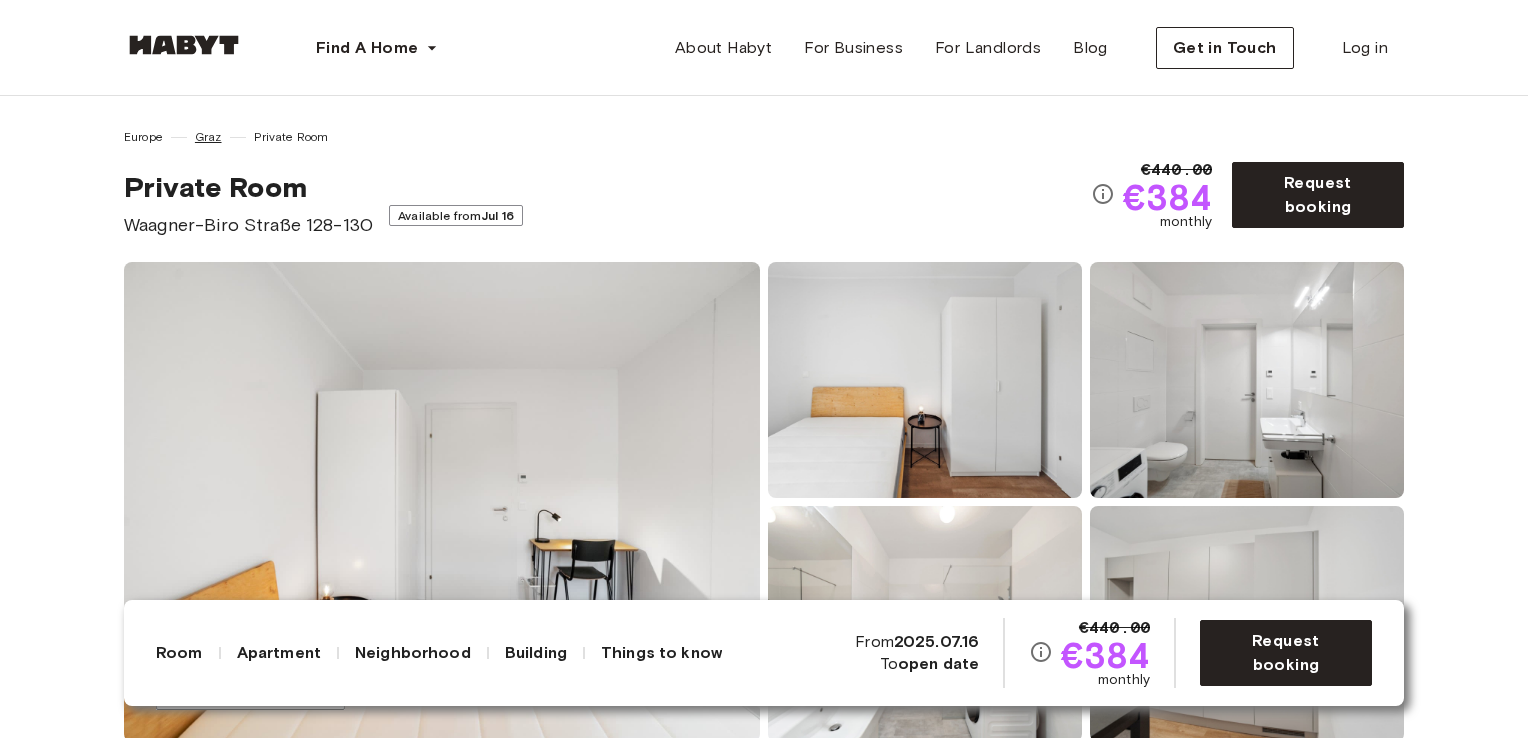 click on "Graz" at bounding box center [208, 137] 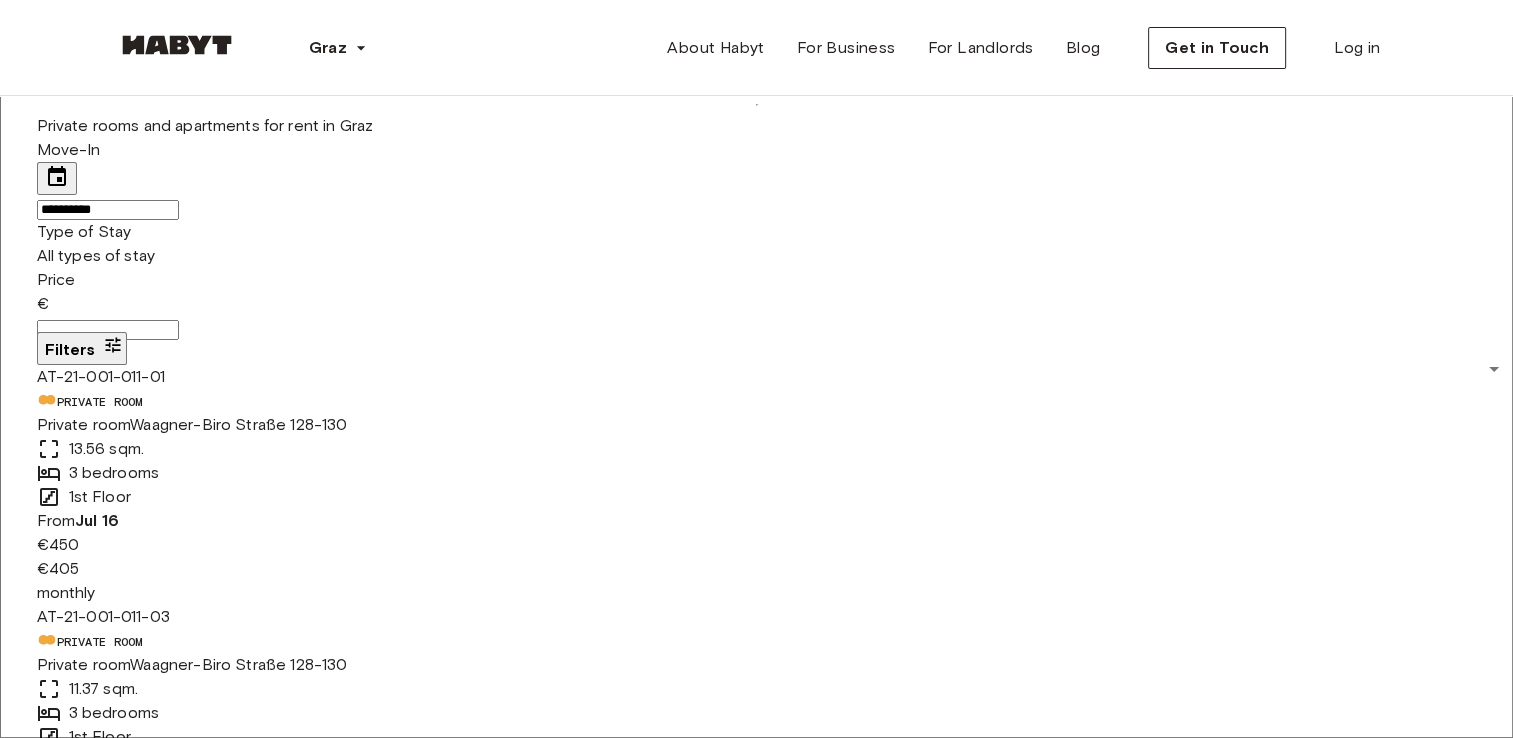 scroll, scrollTop: 3200, scrollLeft: 0, axis: vertical 